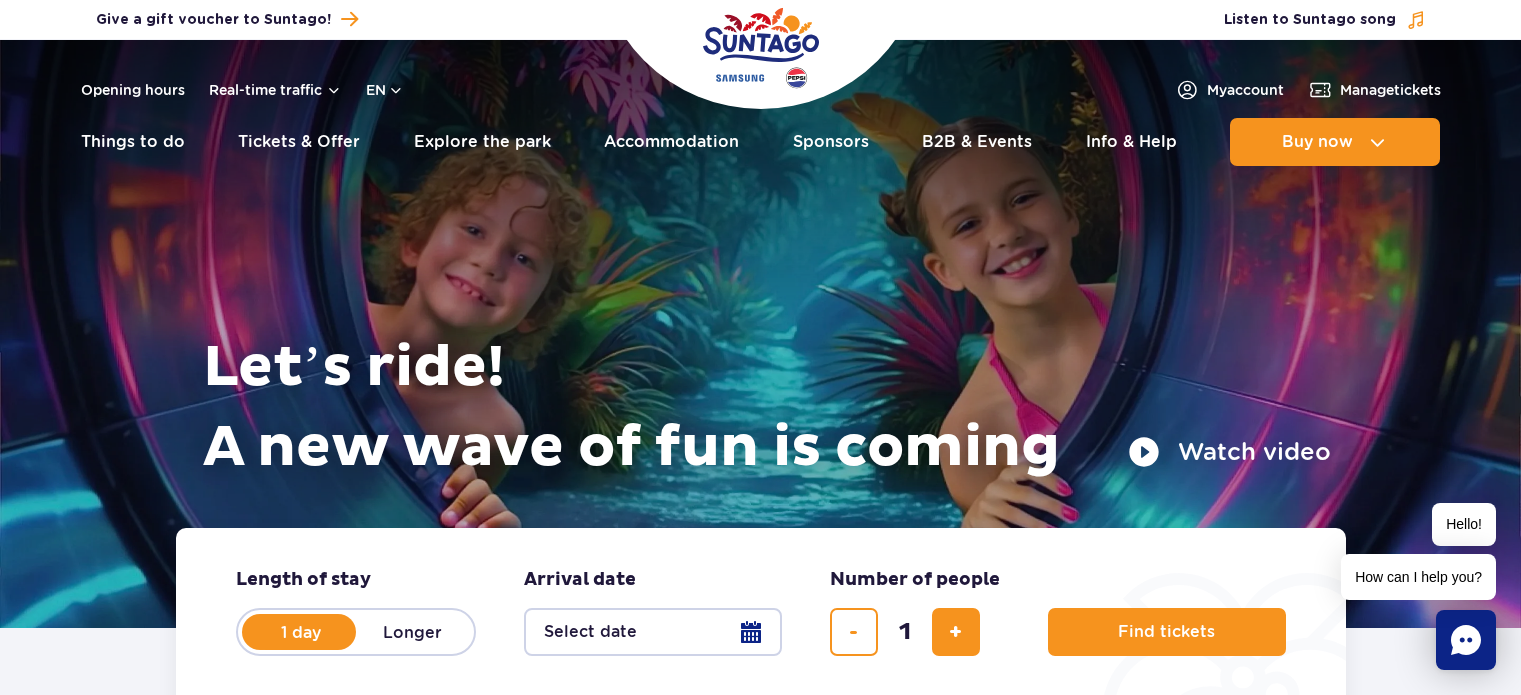 scroll, scrollTop: 0, scrollLeft: 0, axis: both 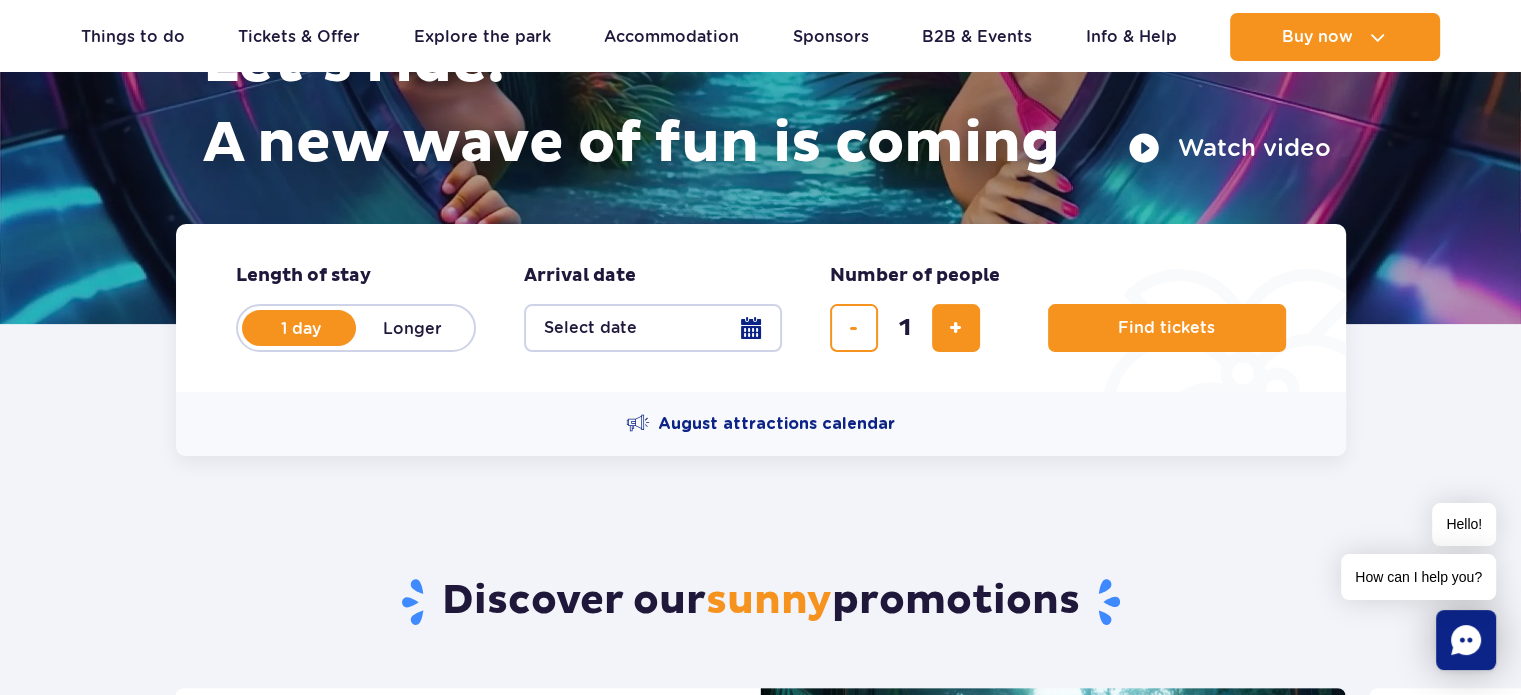 click on "Select date" at bounding box center (653, 328) 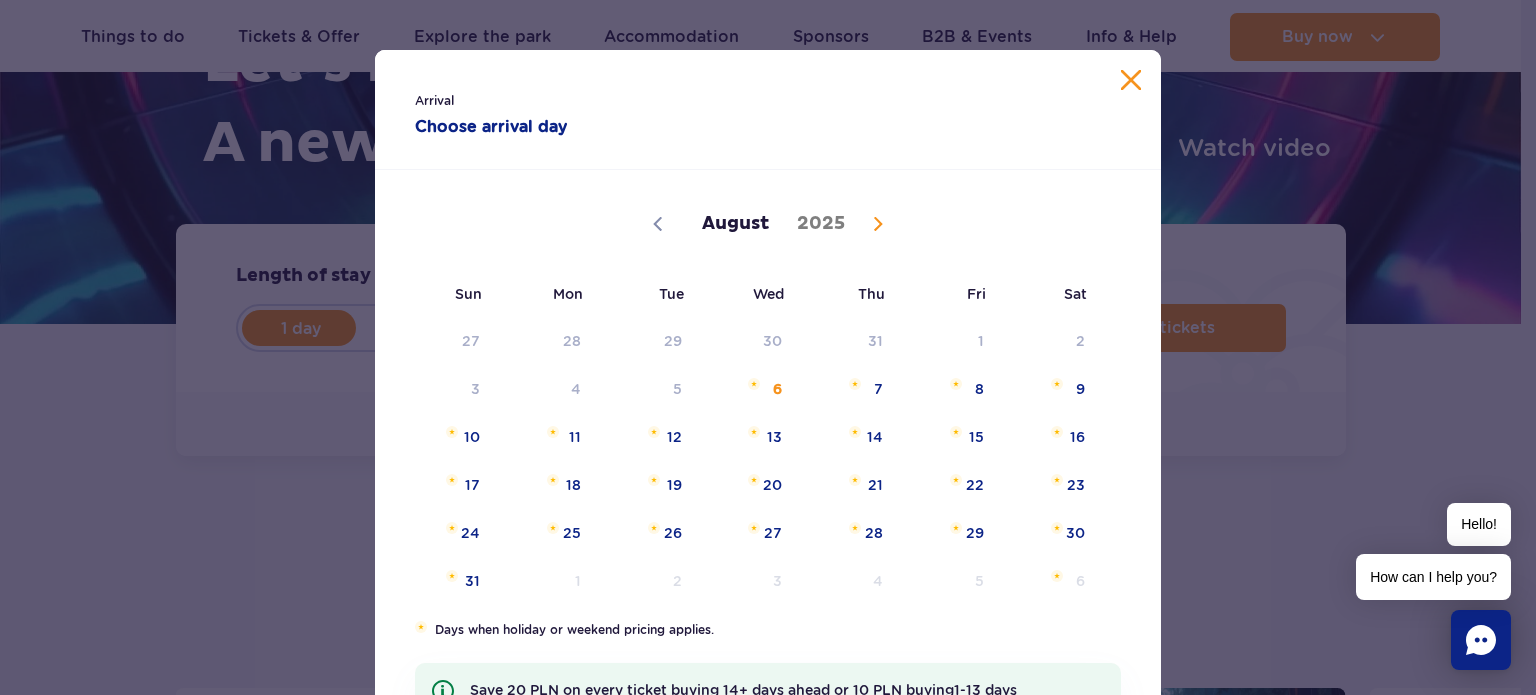 click 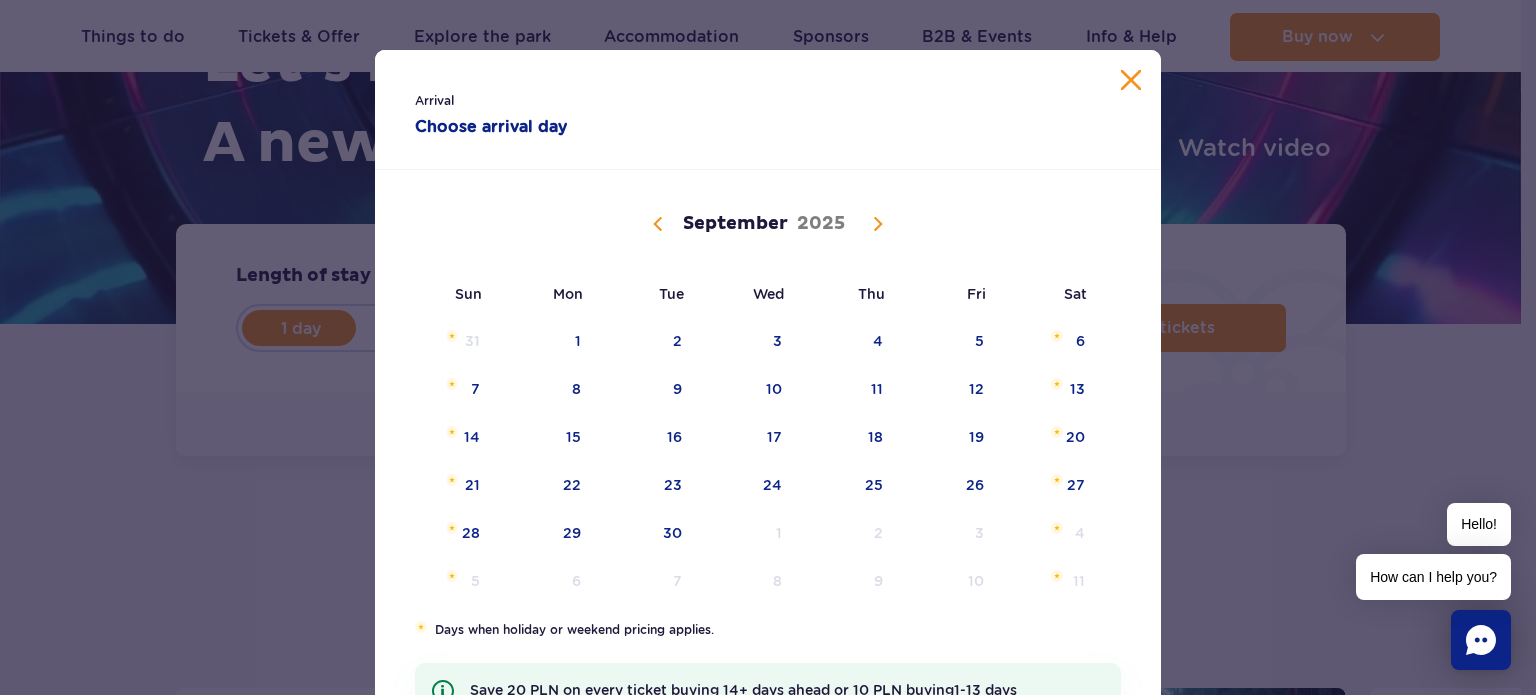 click 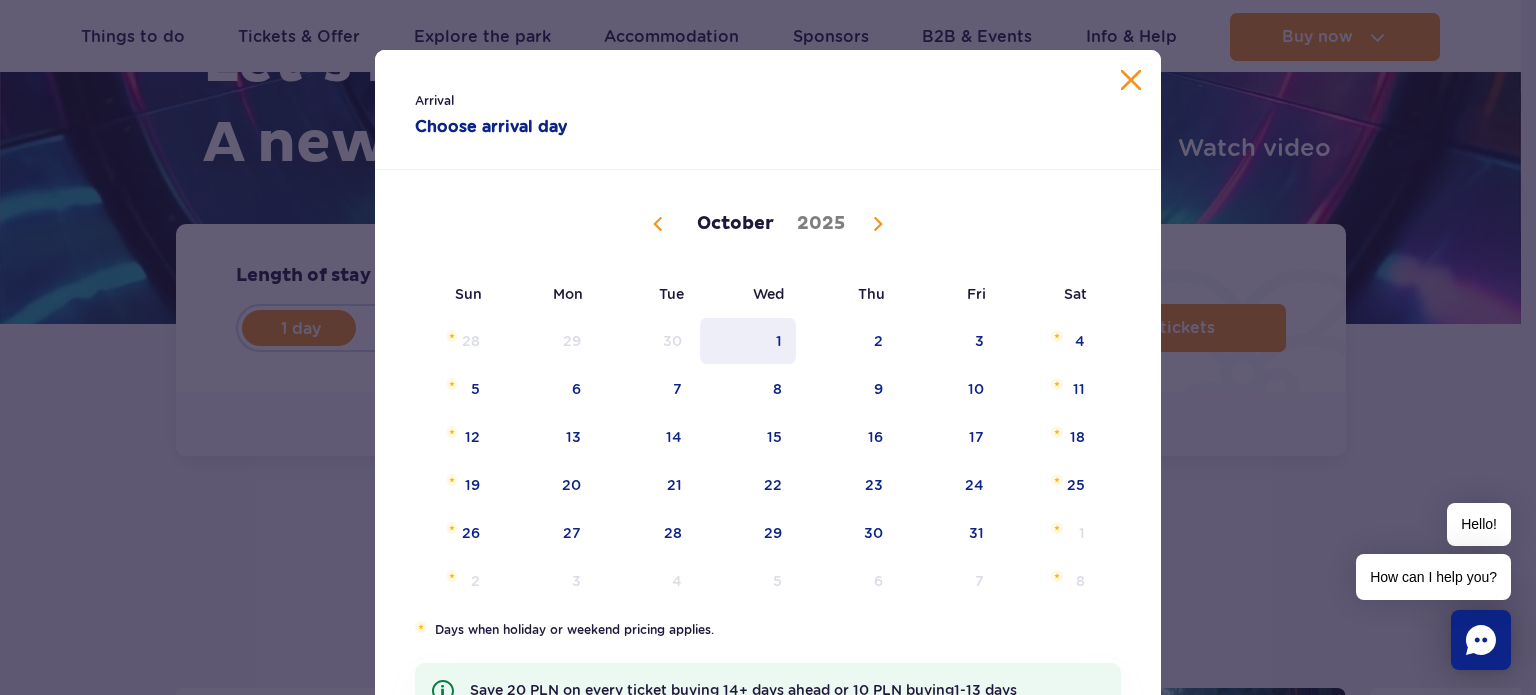 click on "1" at bounding box center [748, 341] 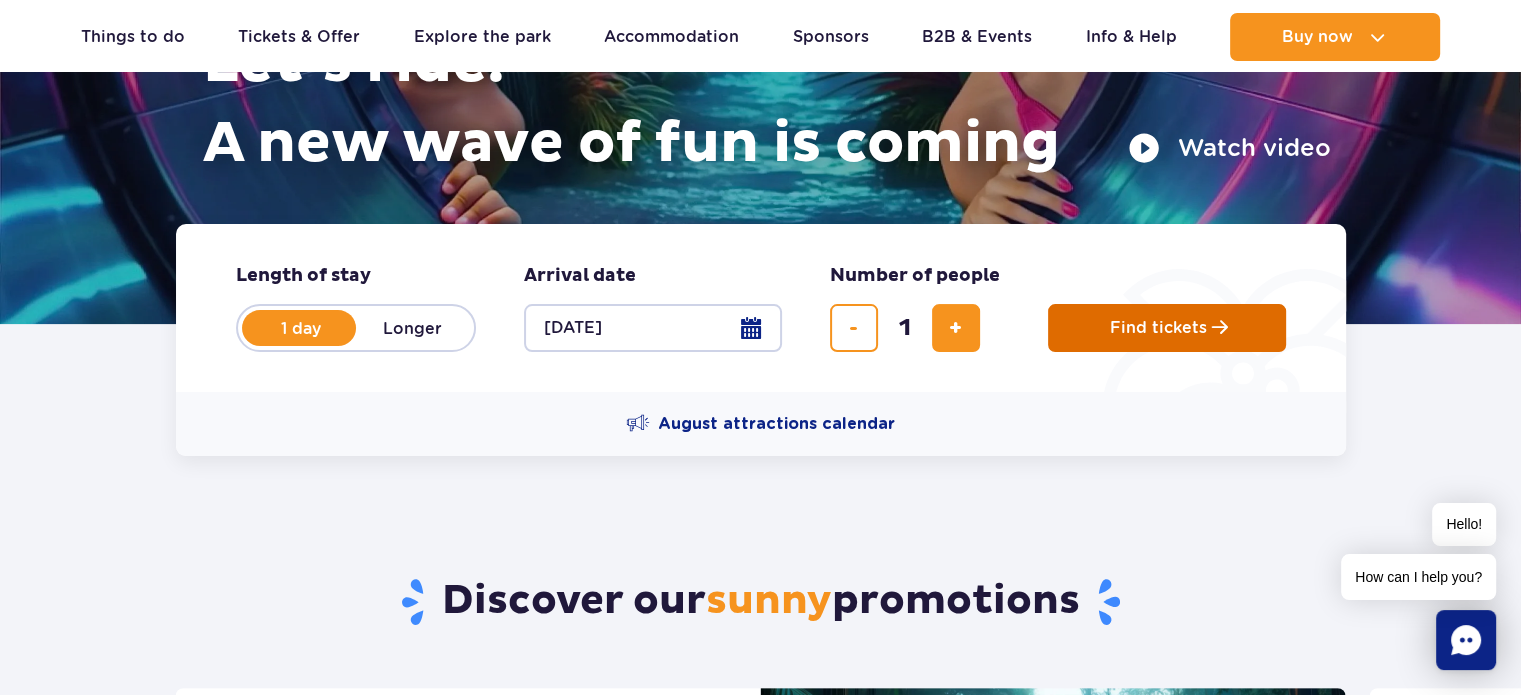 click on "Find tickets" at bounding box center (1158, 328) 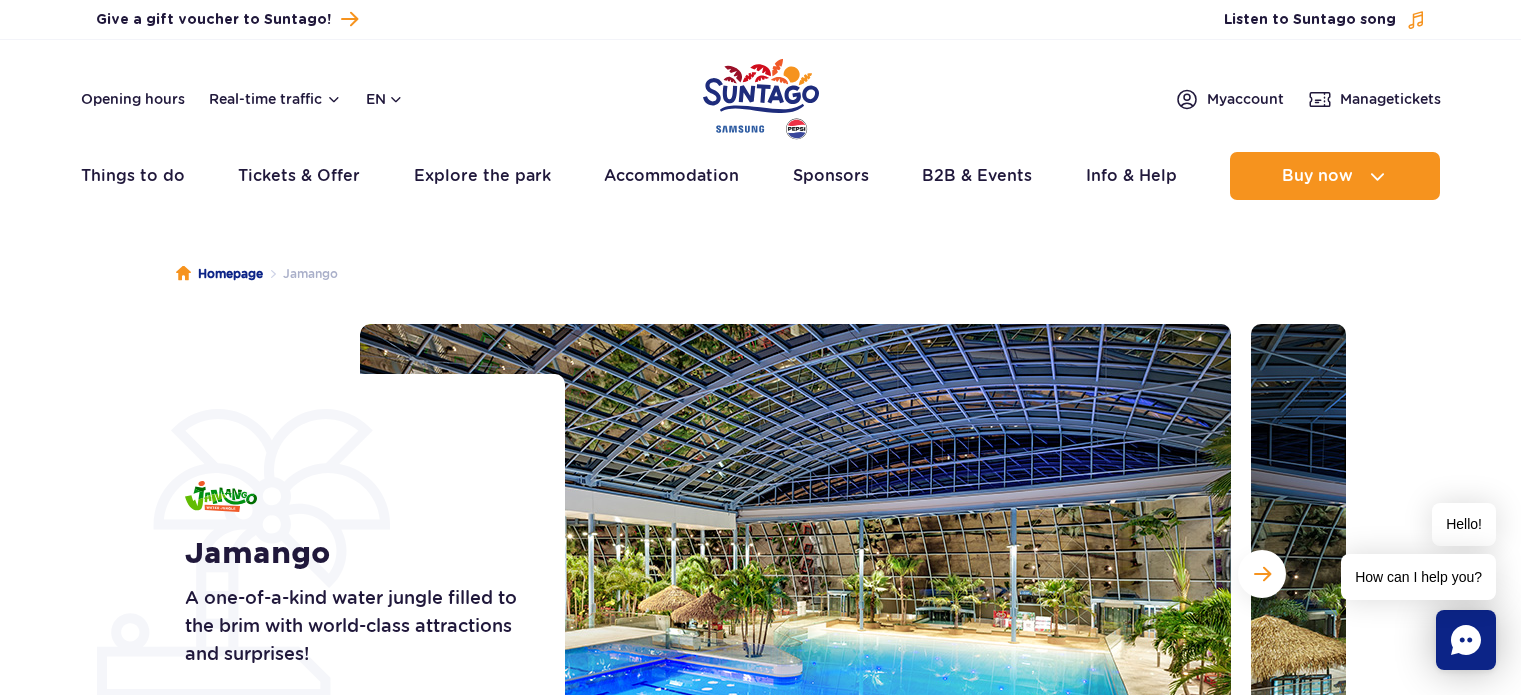 scroll, scrollTop: 0, scrollLeft: 0, axis: both 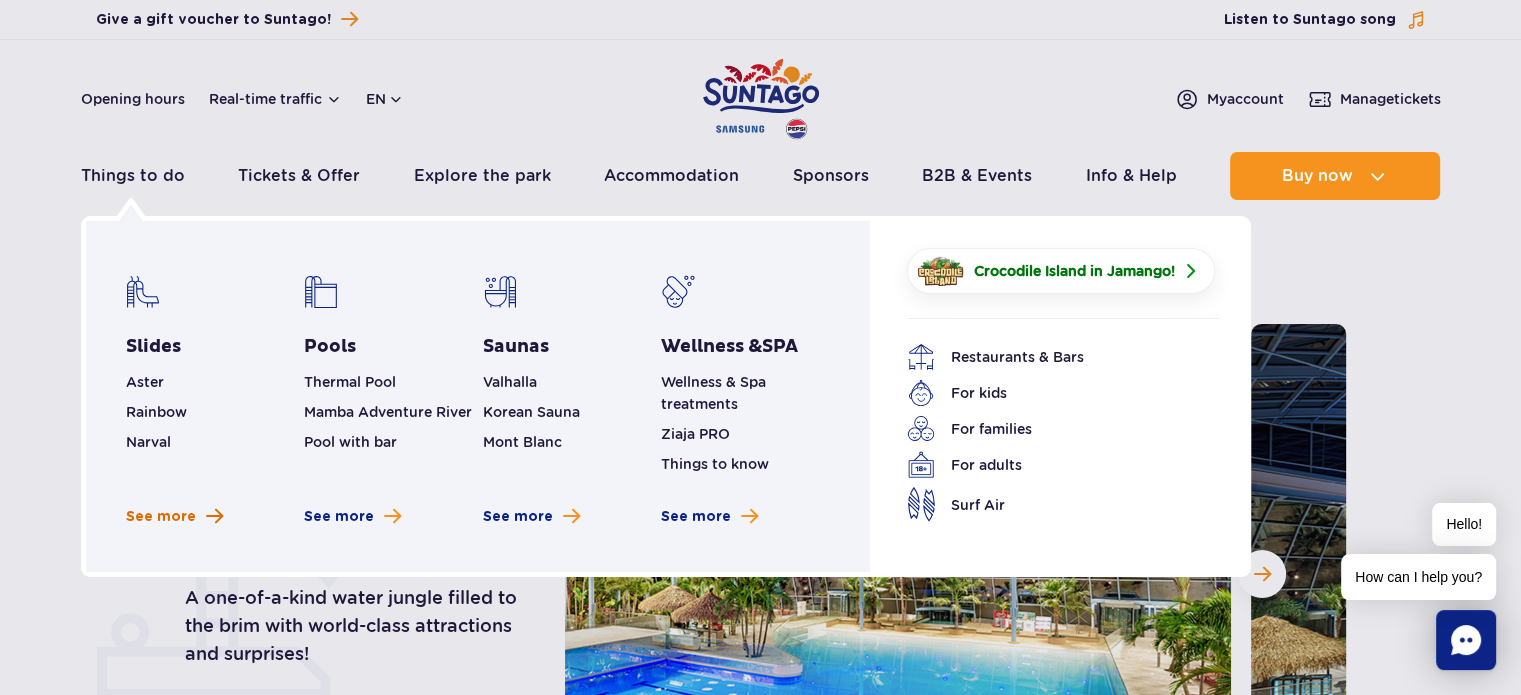 click on "See more" at bounding box center [161, 517] 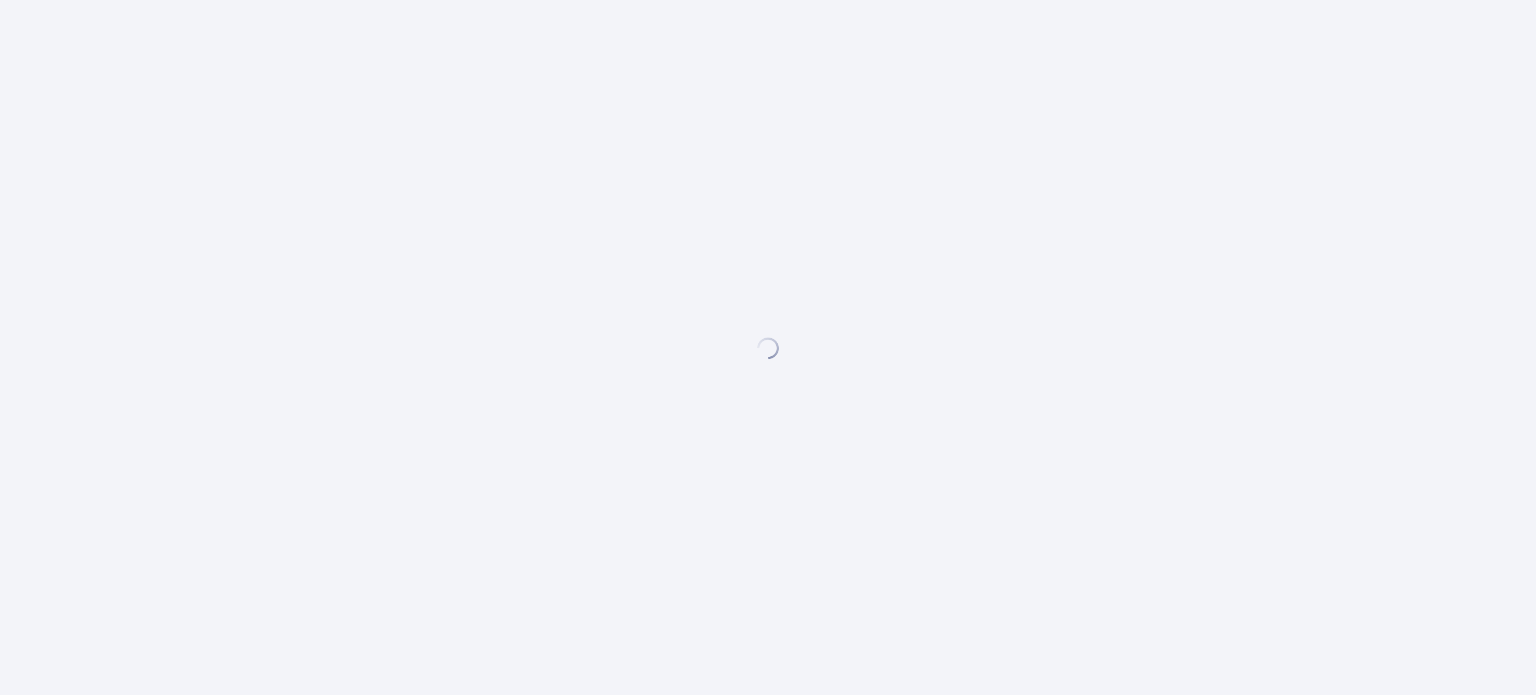 scroll, scrollTop: 0, scrollLeft: 0, axis: both 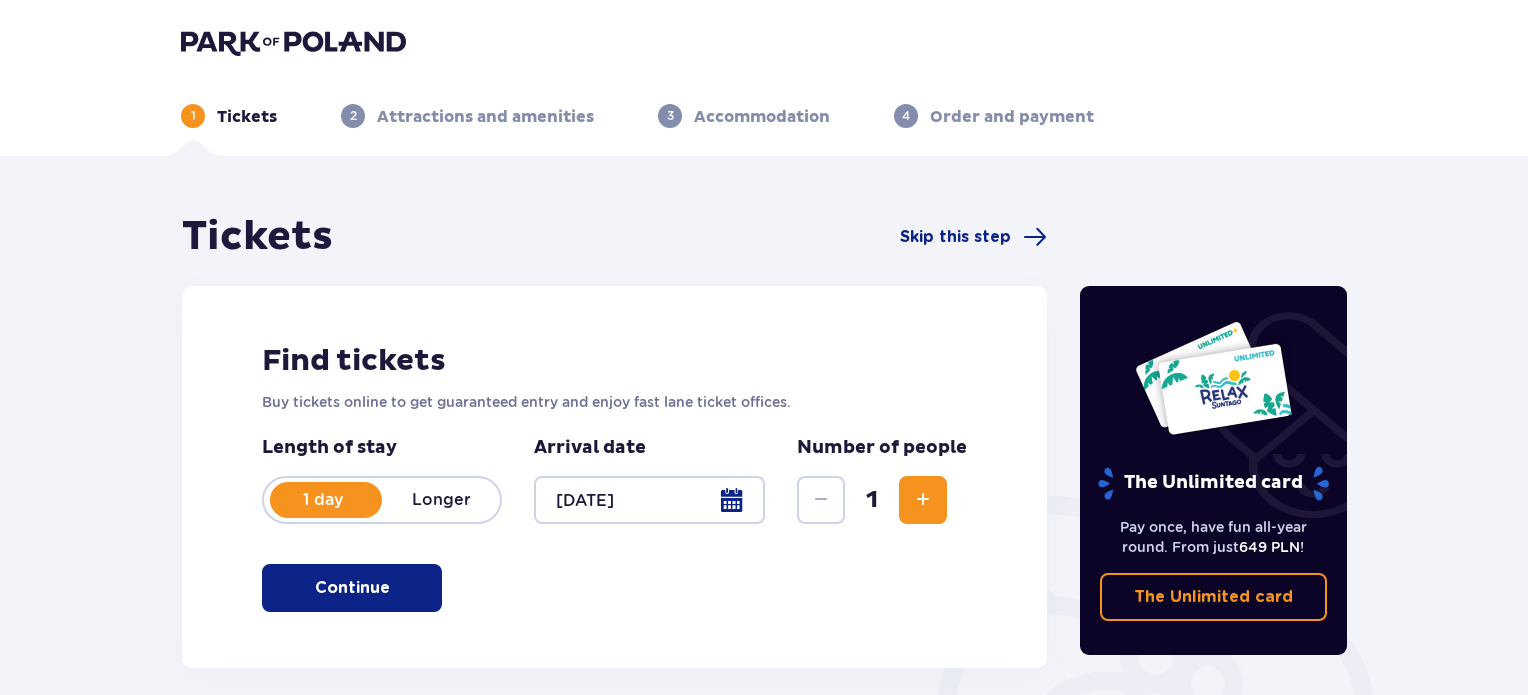 click on "Longer" at bounding box center [441, 500] 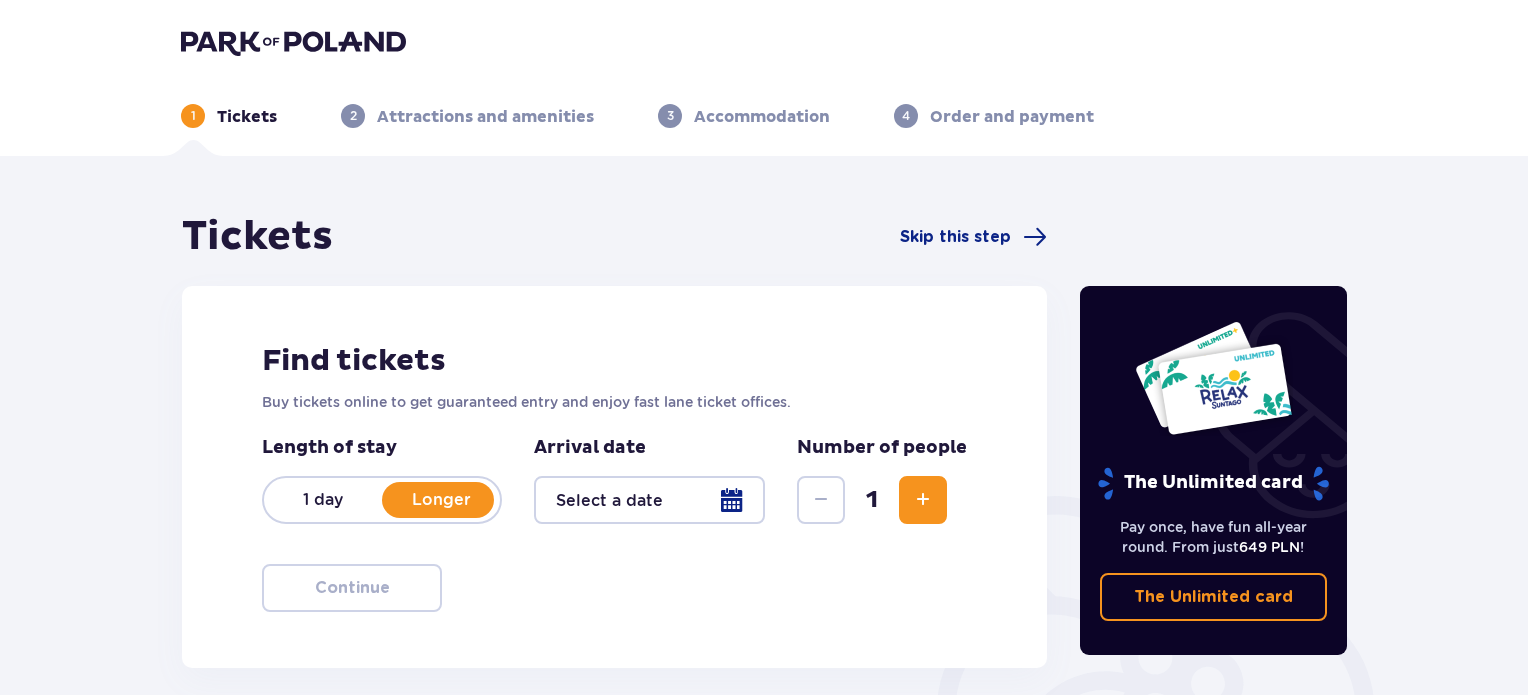 click at bounding box center [649, 500] 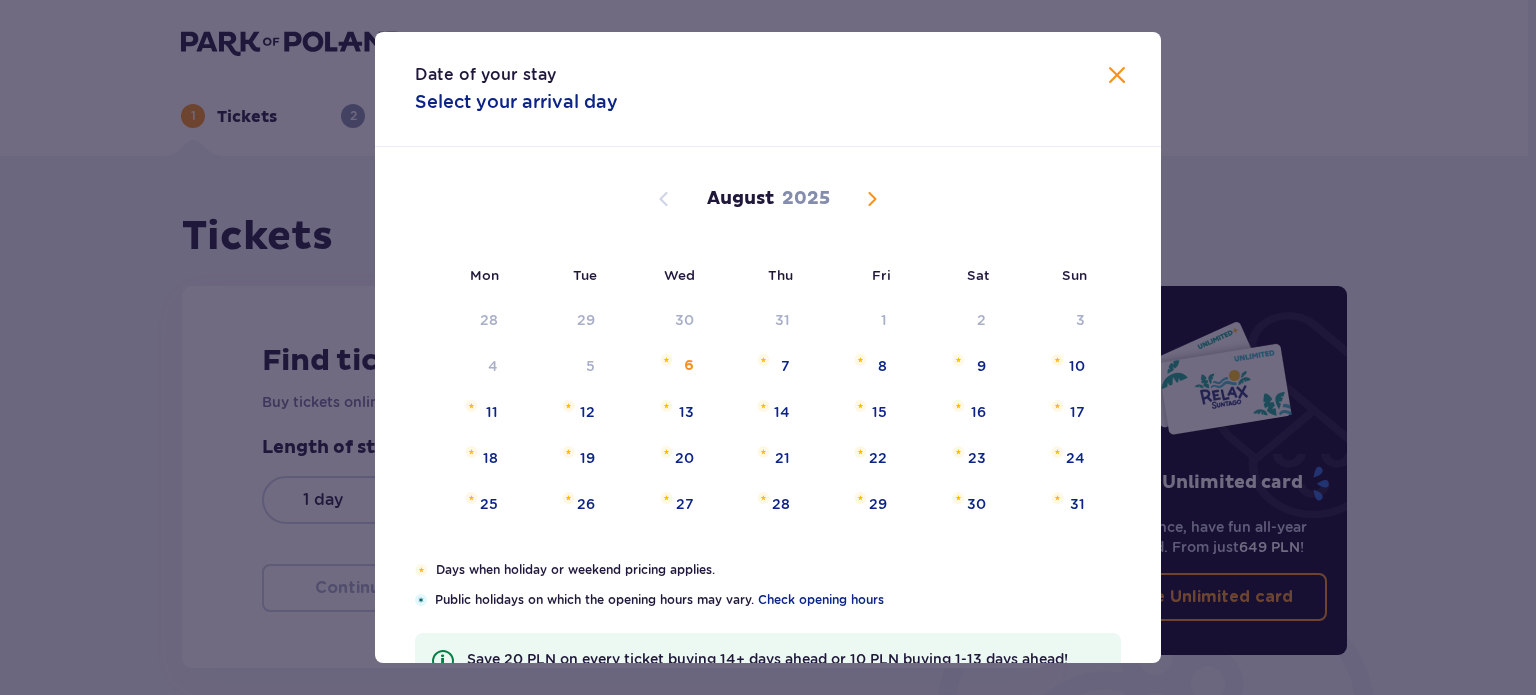 click at bounding box center (872, 199) 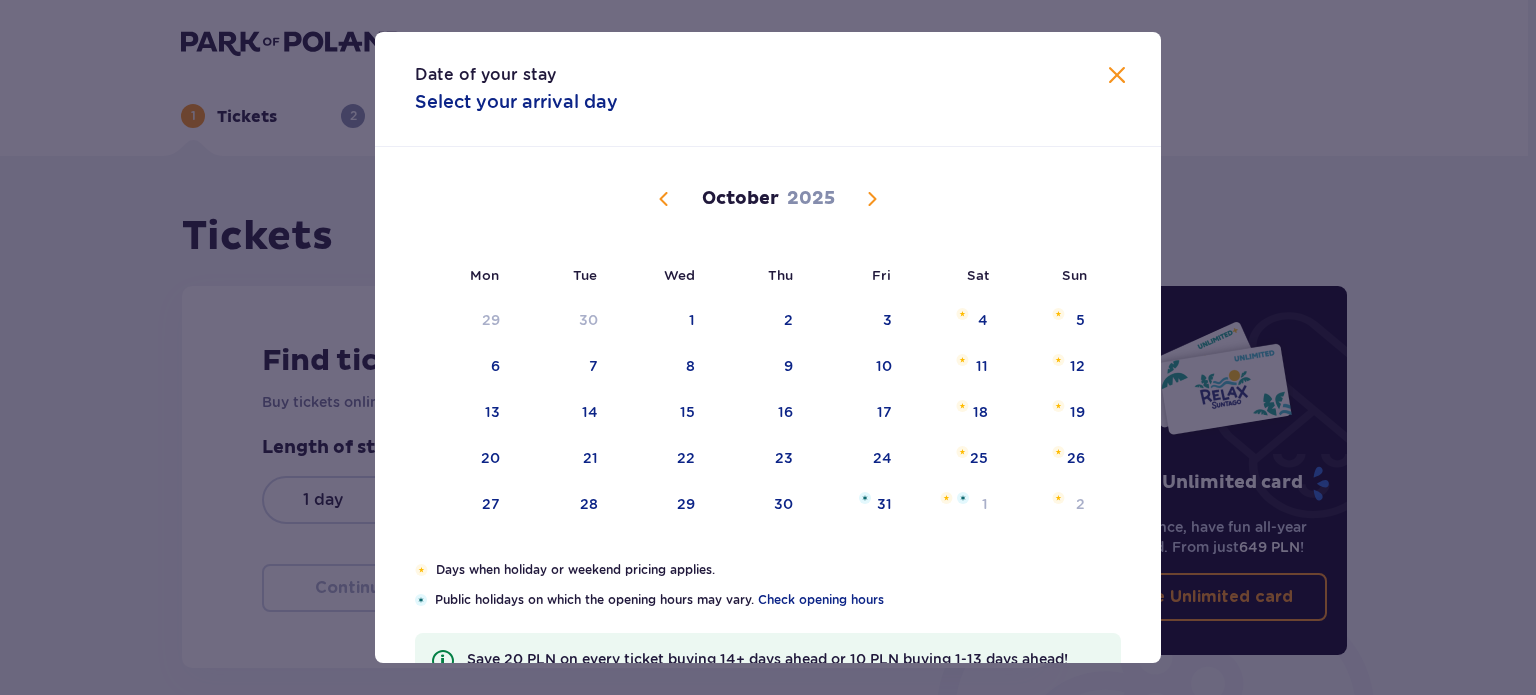 click at bounding box center (872, 199) 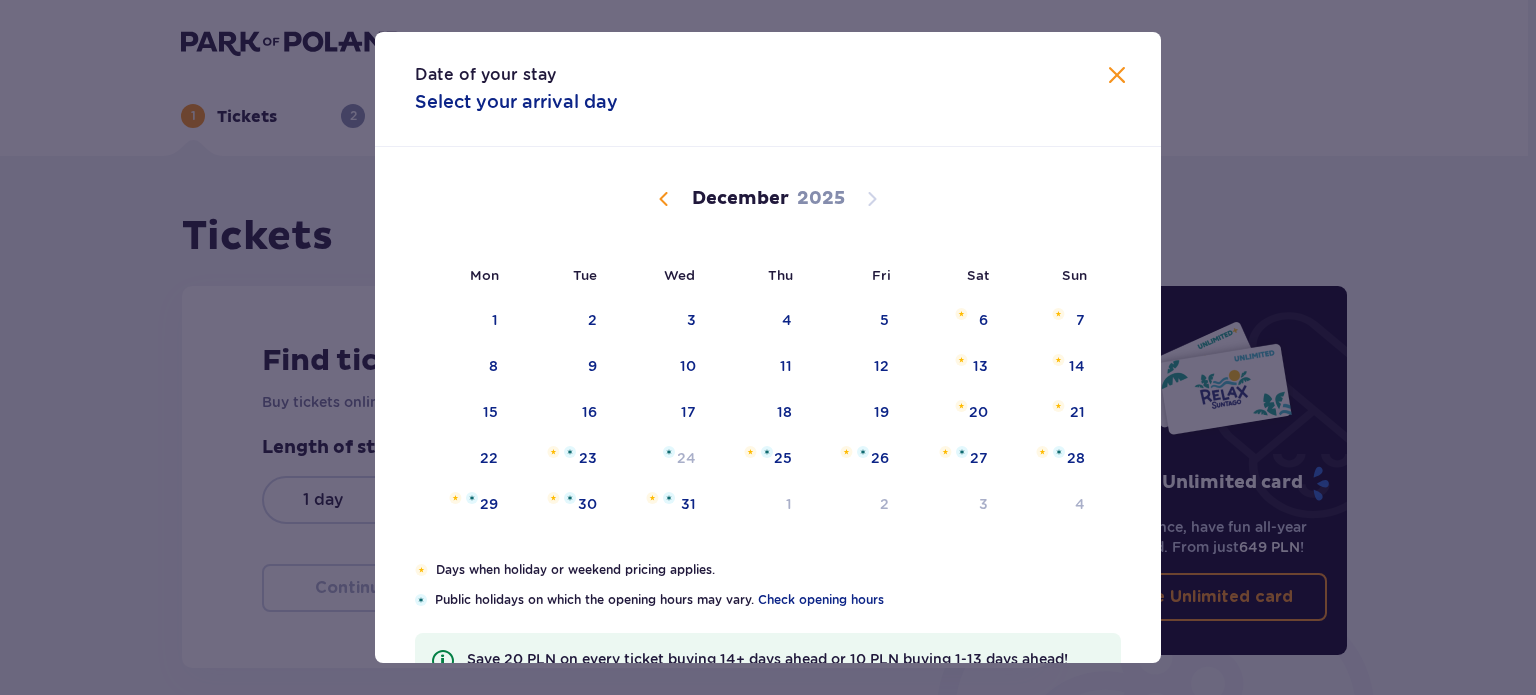 click at bounding box center (664, 199) 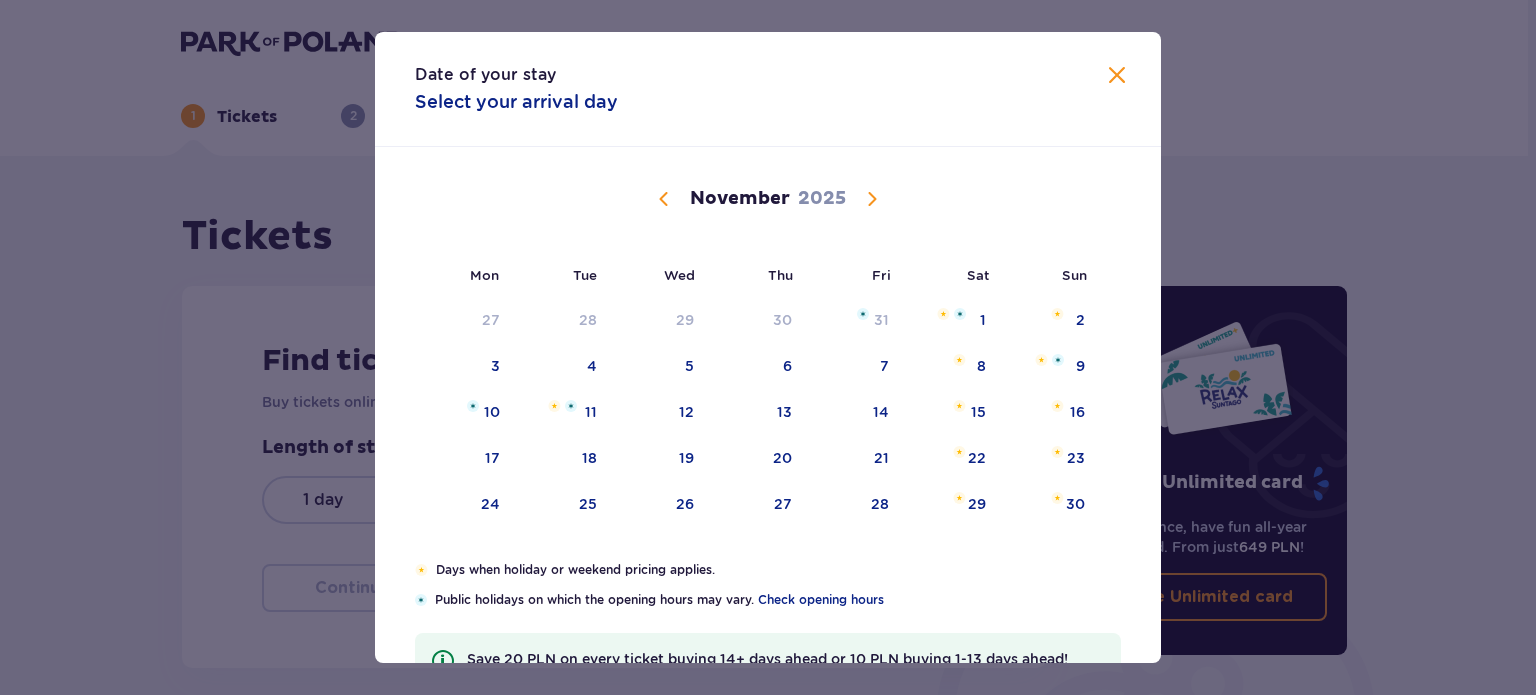 click at bounding box center [664, 199] 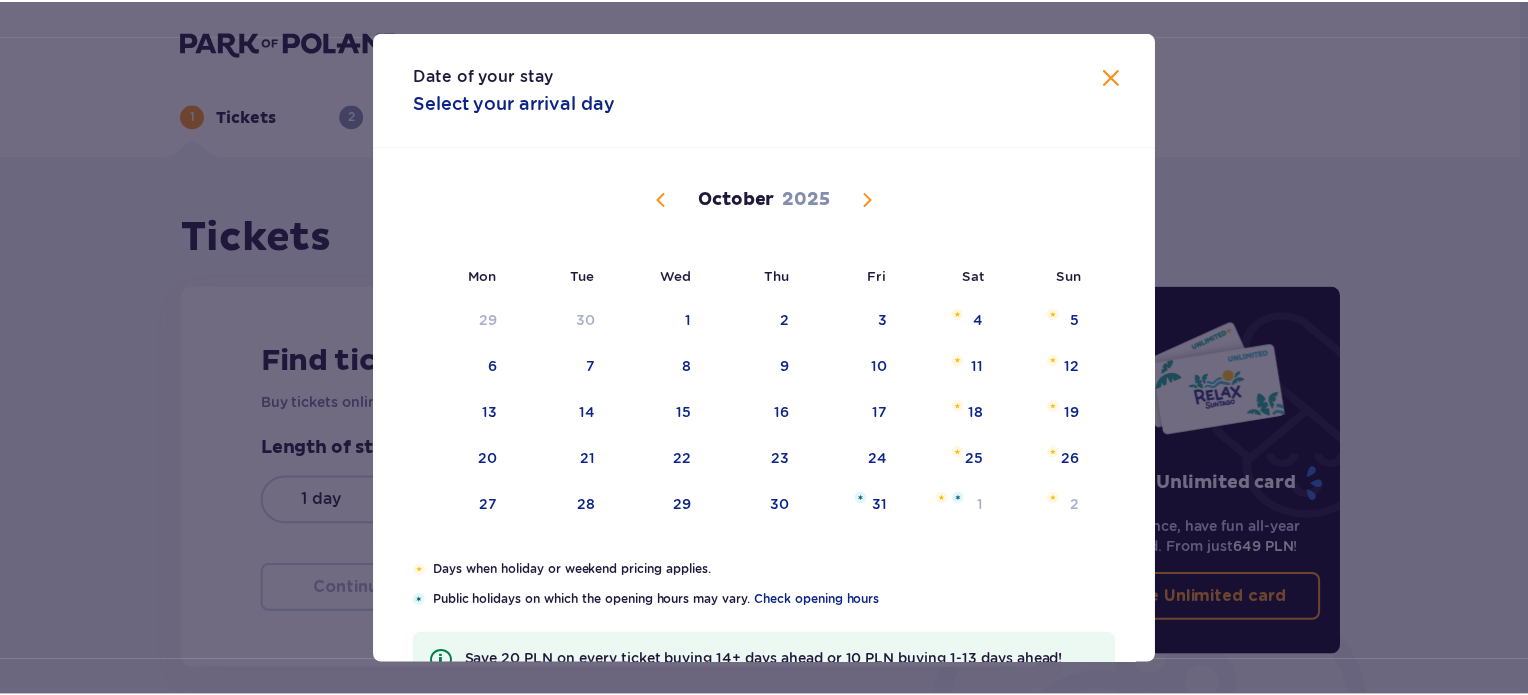 scroll, scrollTop: 81, scrollLeft: 0, axis: vertical 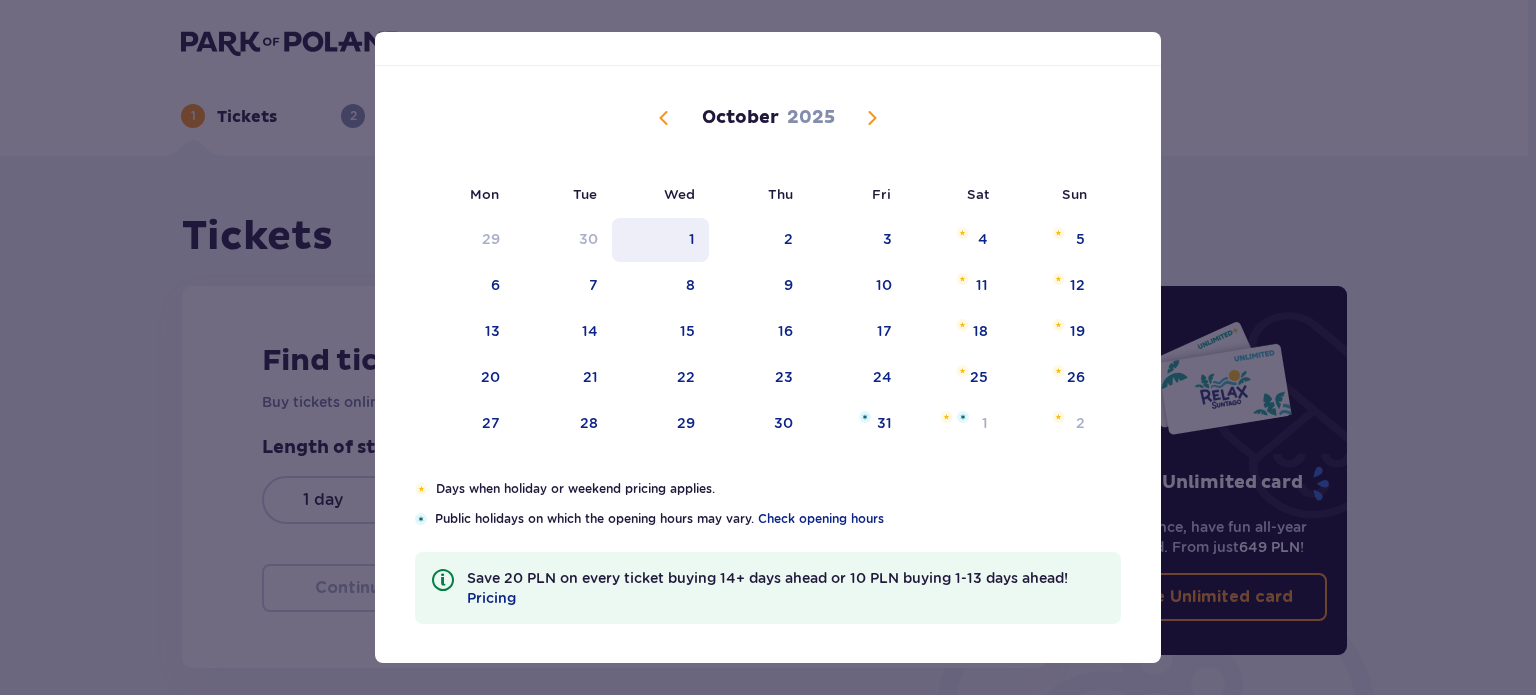 click on "1" at bounding box center (692, 239) 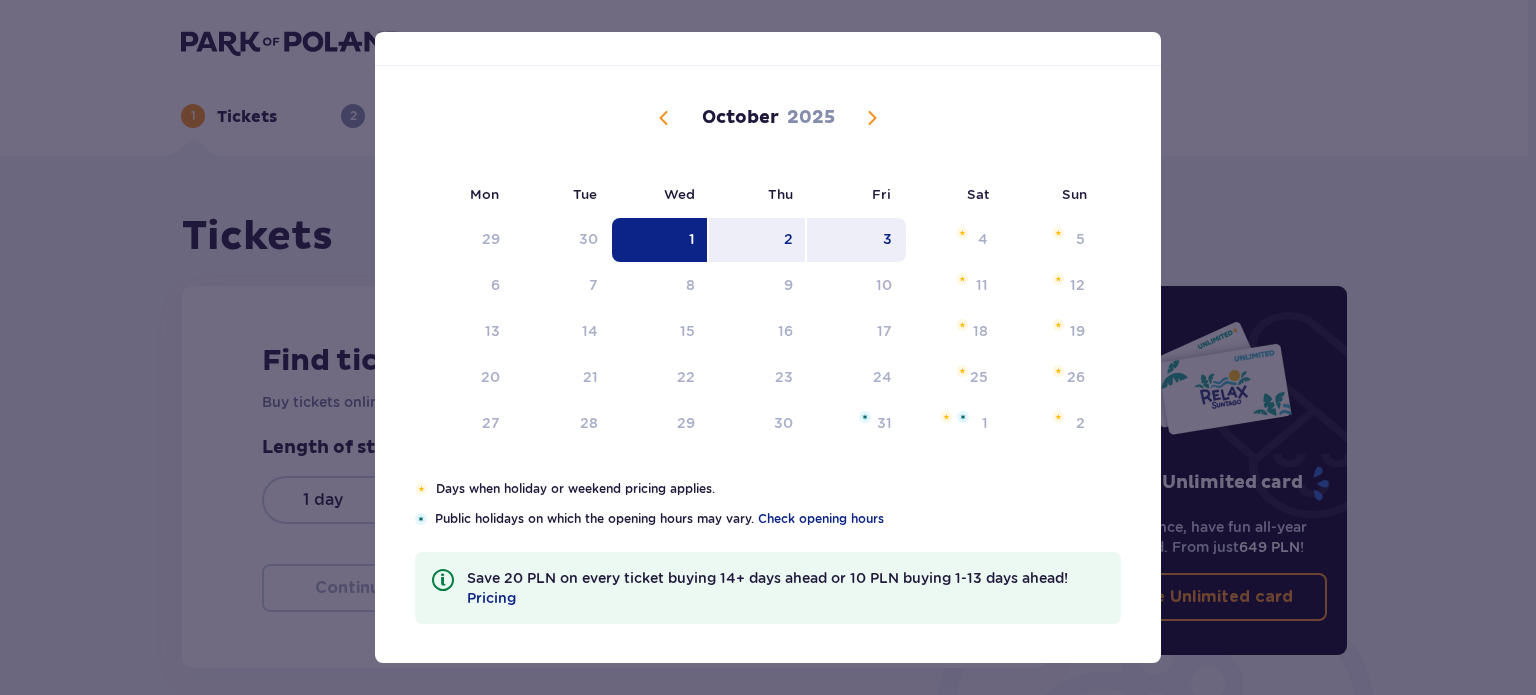 click on "3" at bounding box center (856, 240) 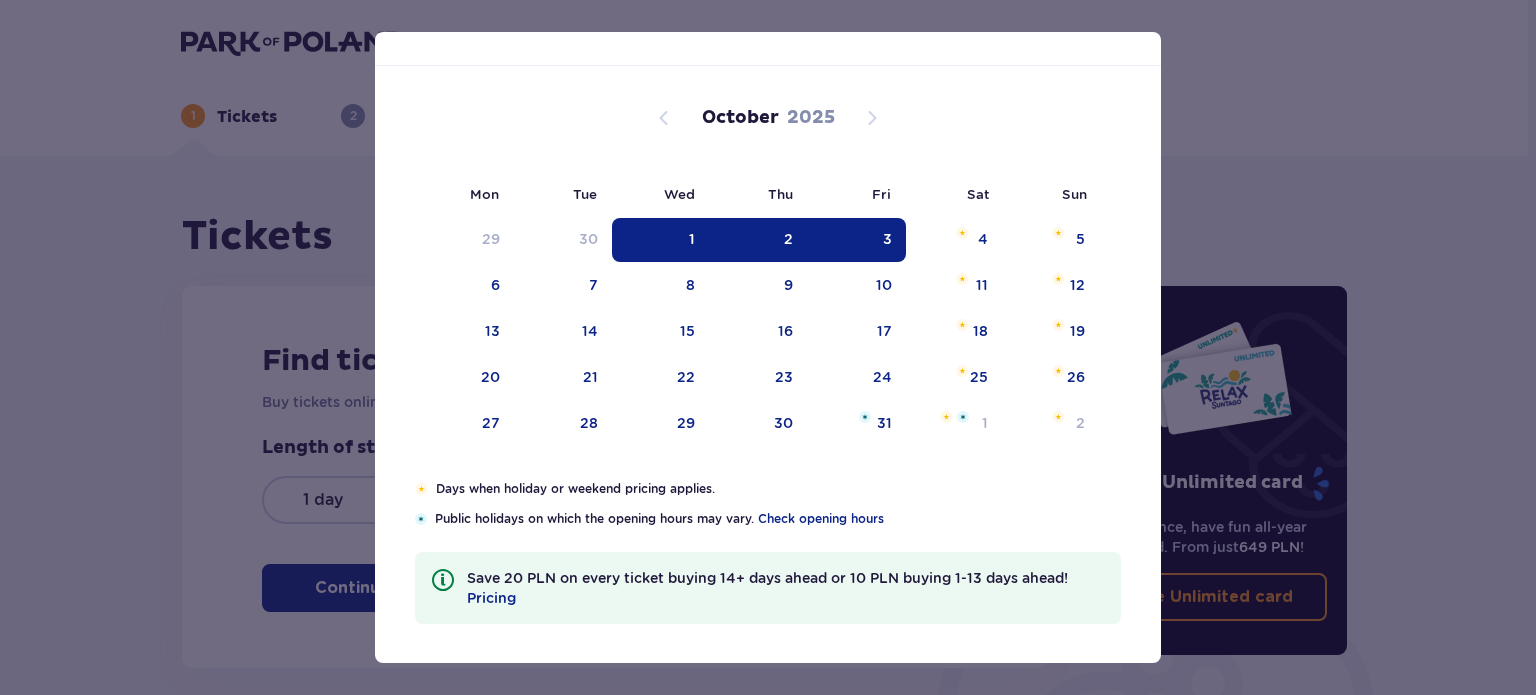 type on "01.10.25 - 03.10.25" 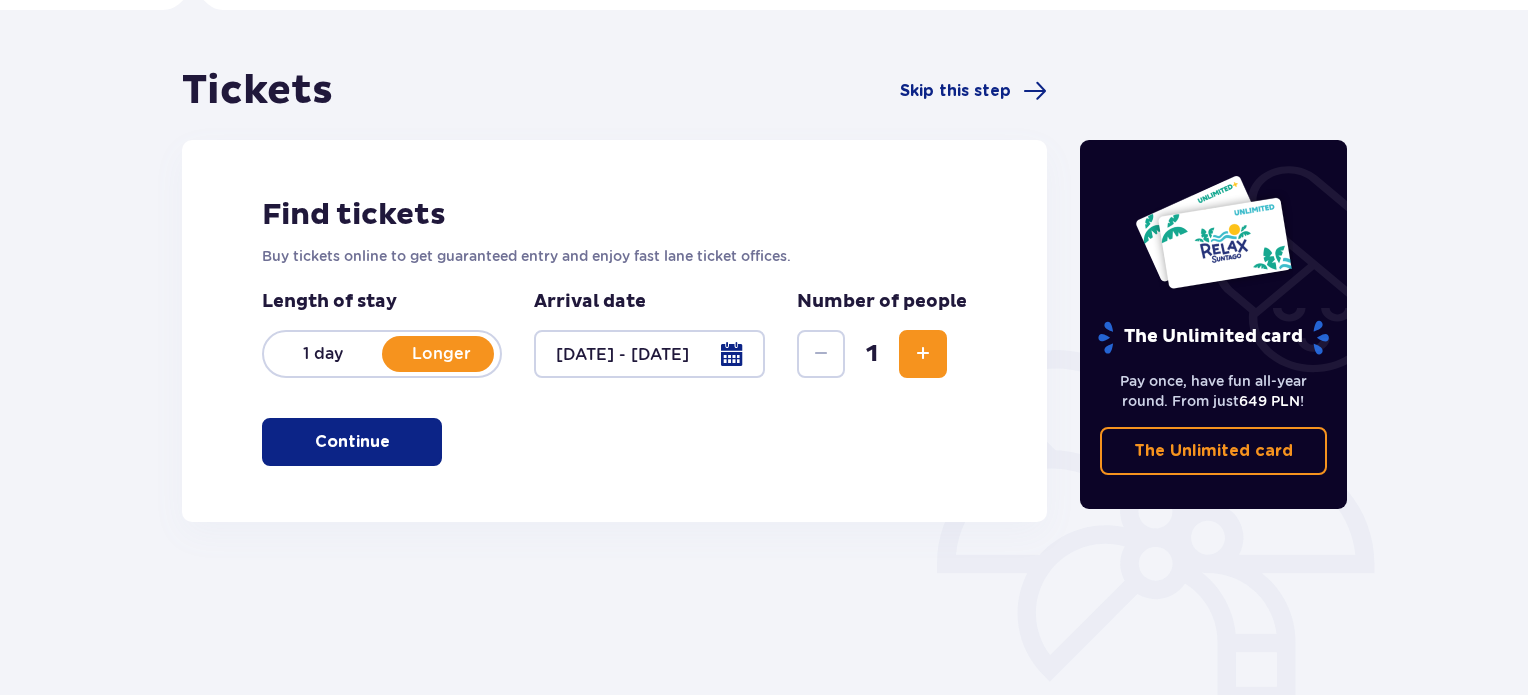 scroll, scrollTop: 164, scrollLeft: 0, axis: vertical 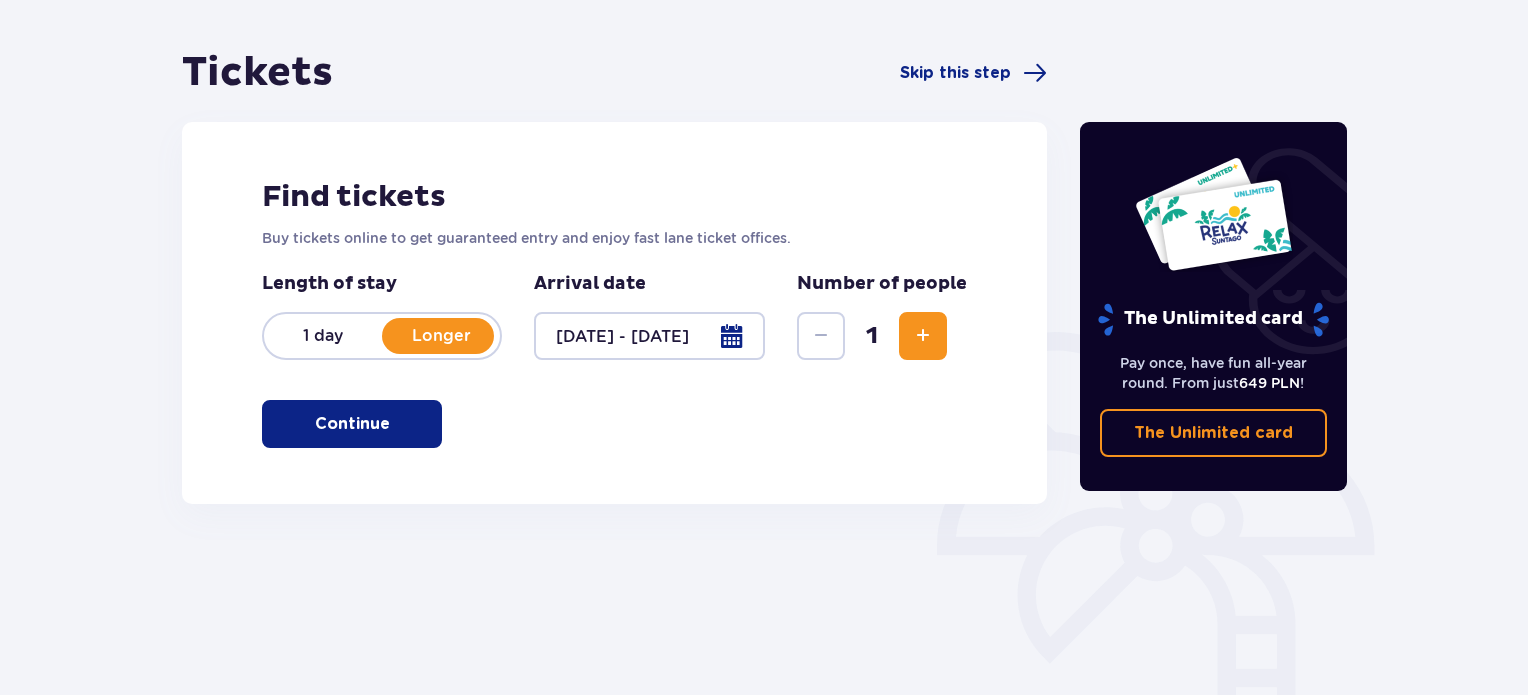click at bounding box center [394, 424] 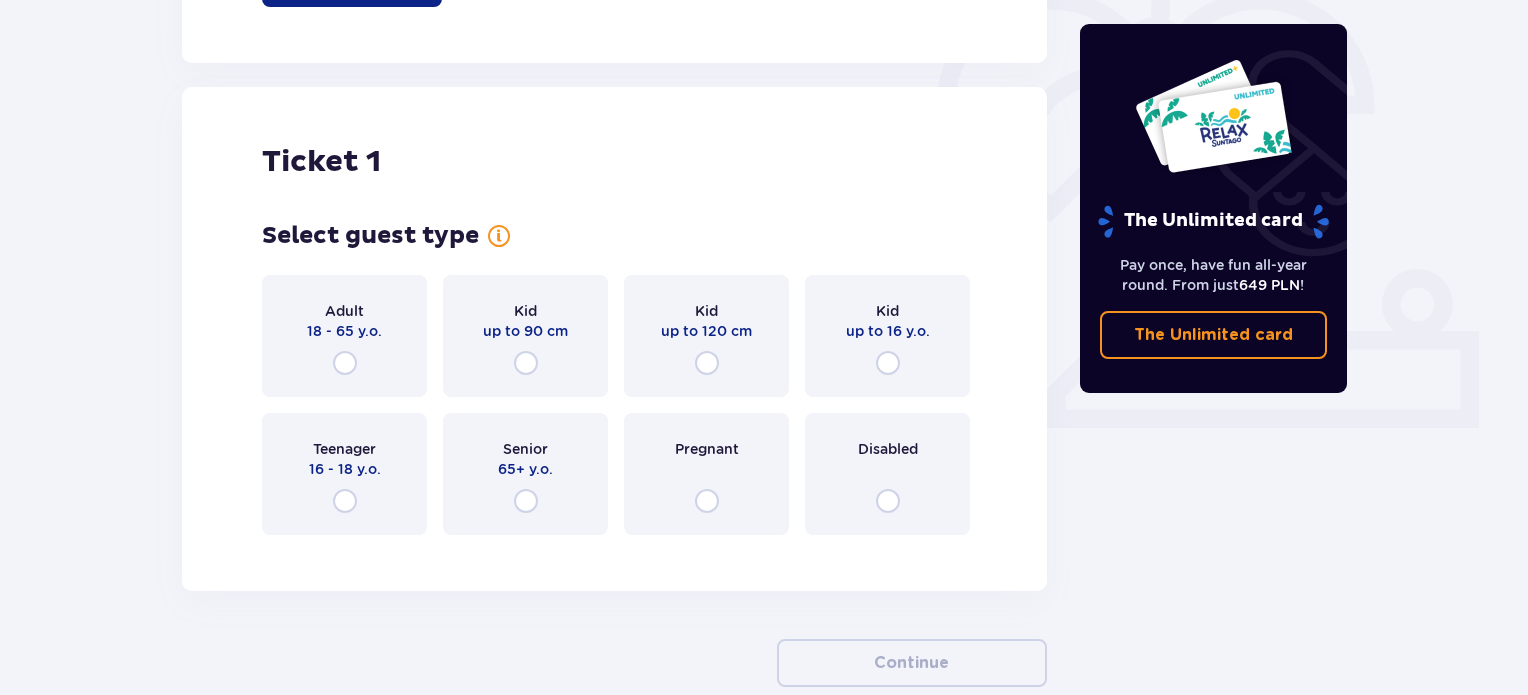 scroll, scrollTop: 668, scrollLeft: 0, axis: vertical 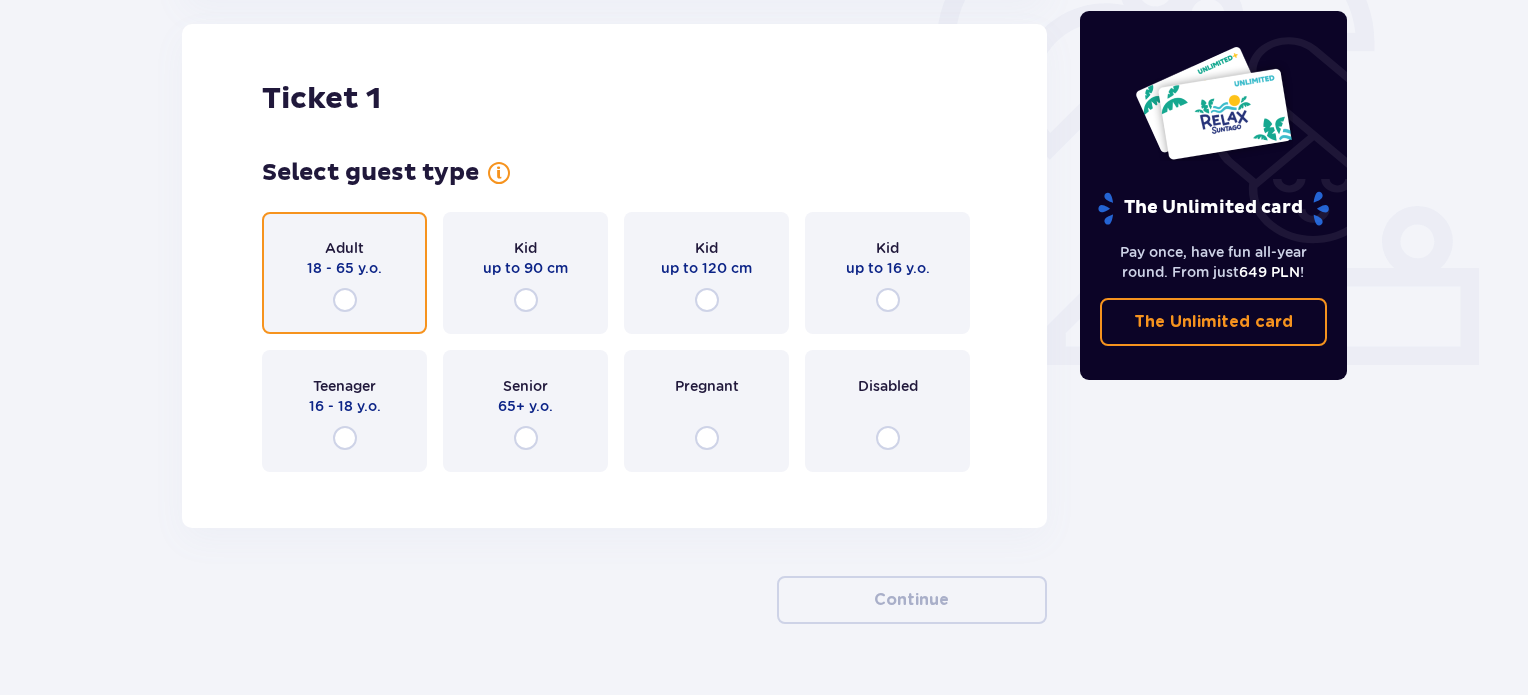 click at bounding box center (345, 300) 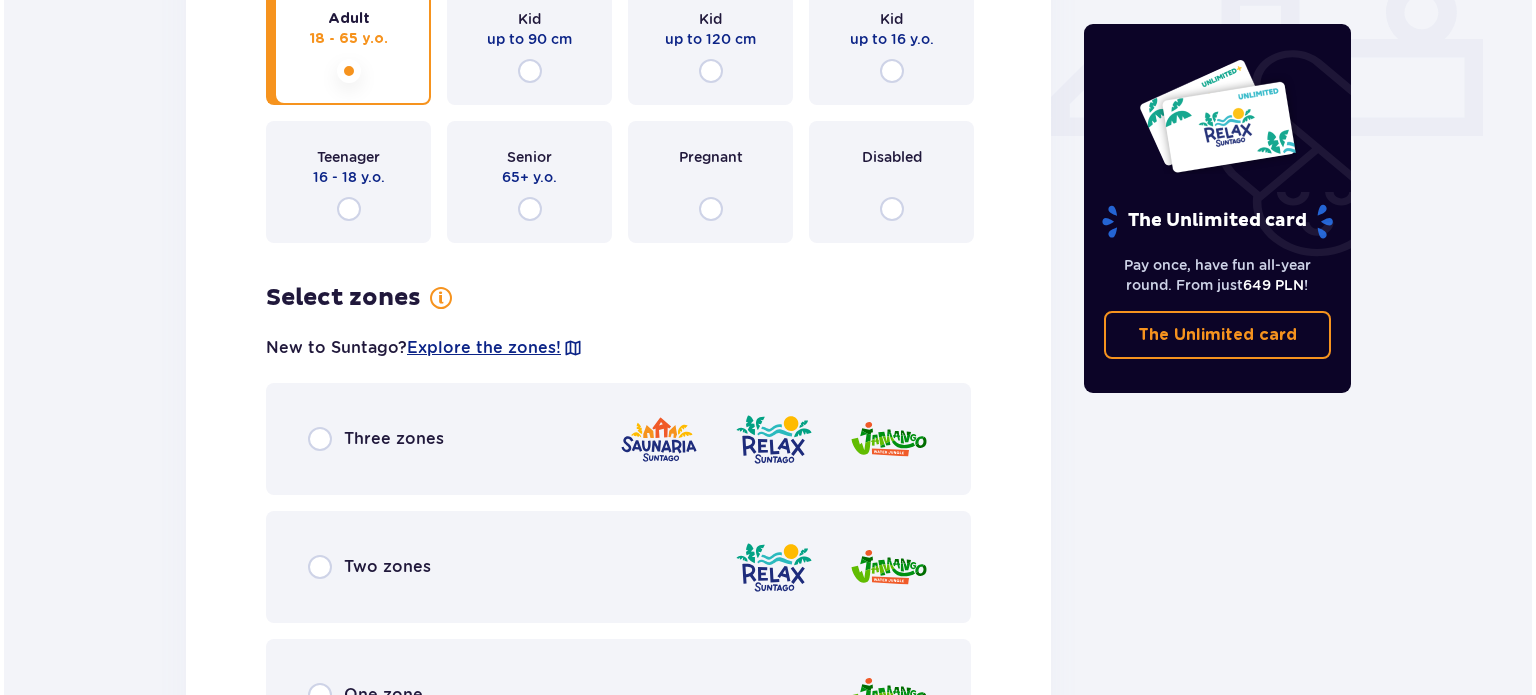 scroll, scrollTop: 903, scrollLeft: 0, axis: vertical 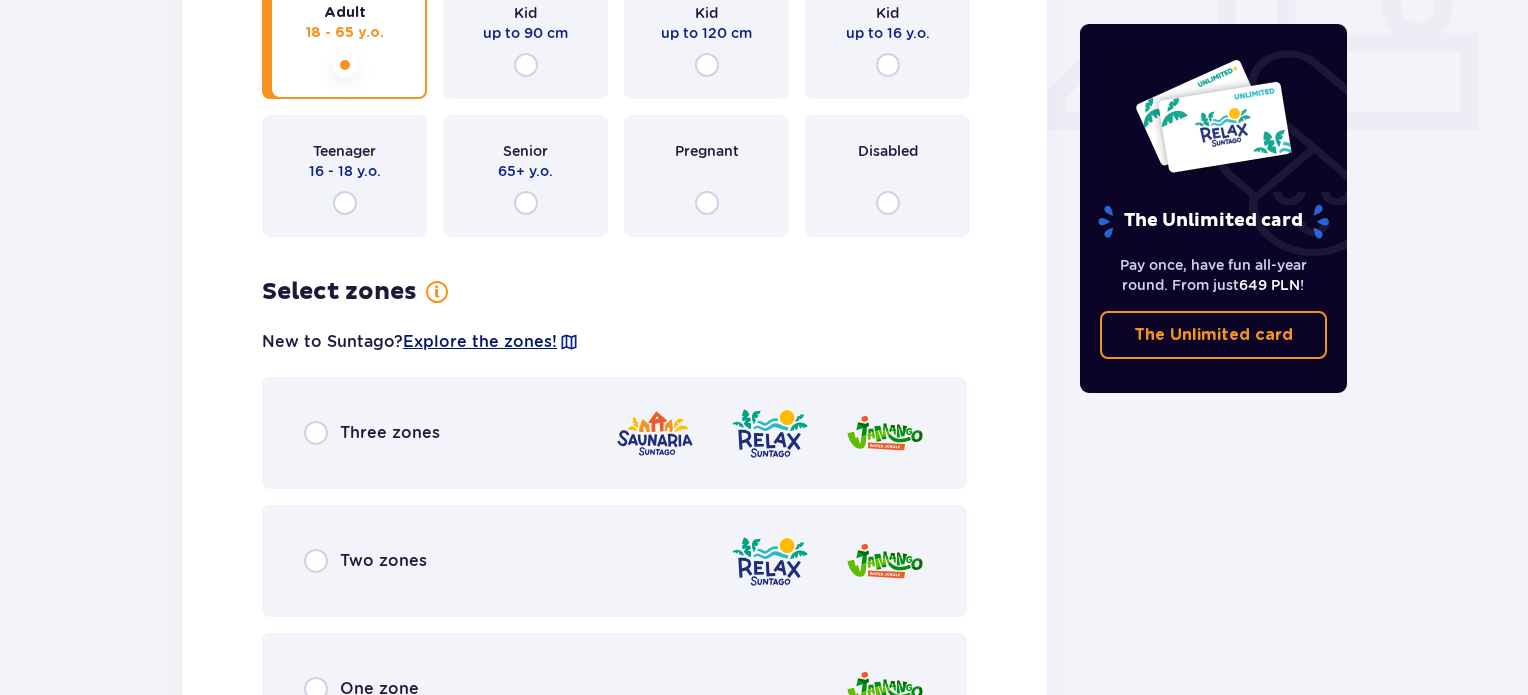 click on "Explore the zones!" at bounding box center [480, 342] 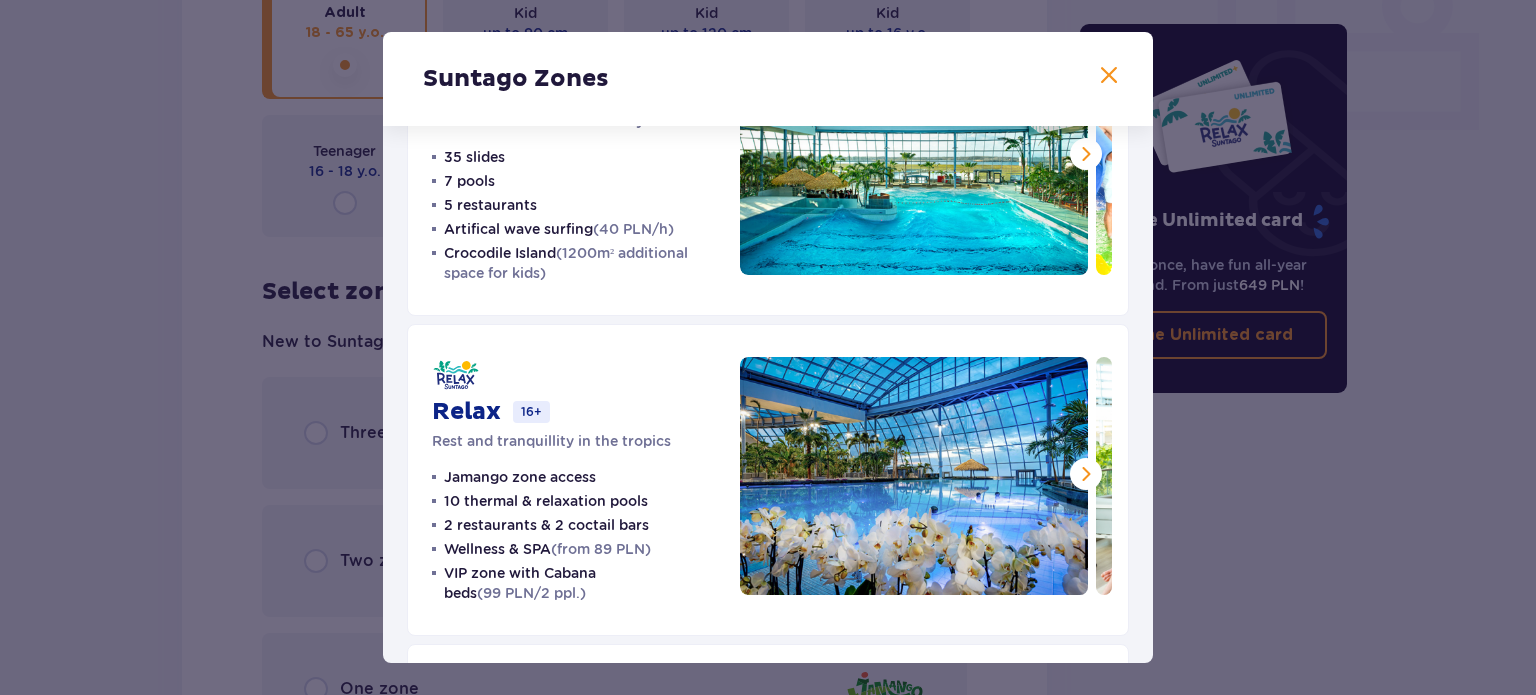scroll, scrollTop: 147, scrollLeft: 0, axis: vertical 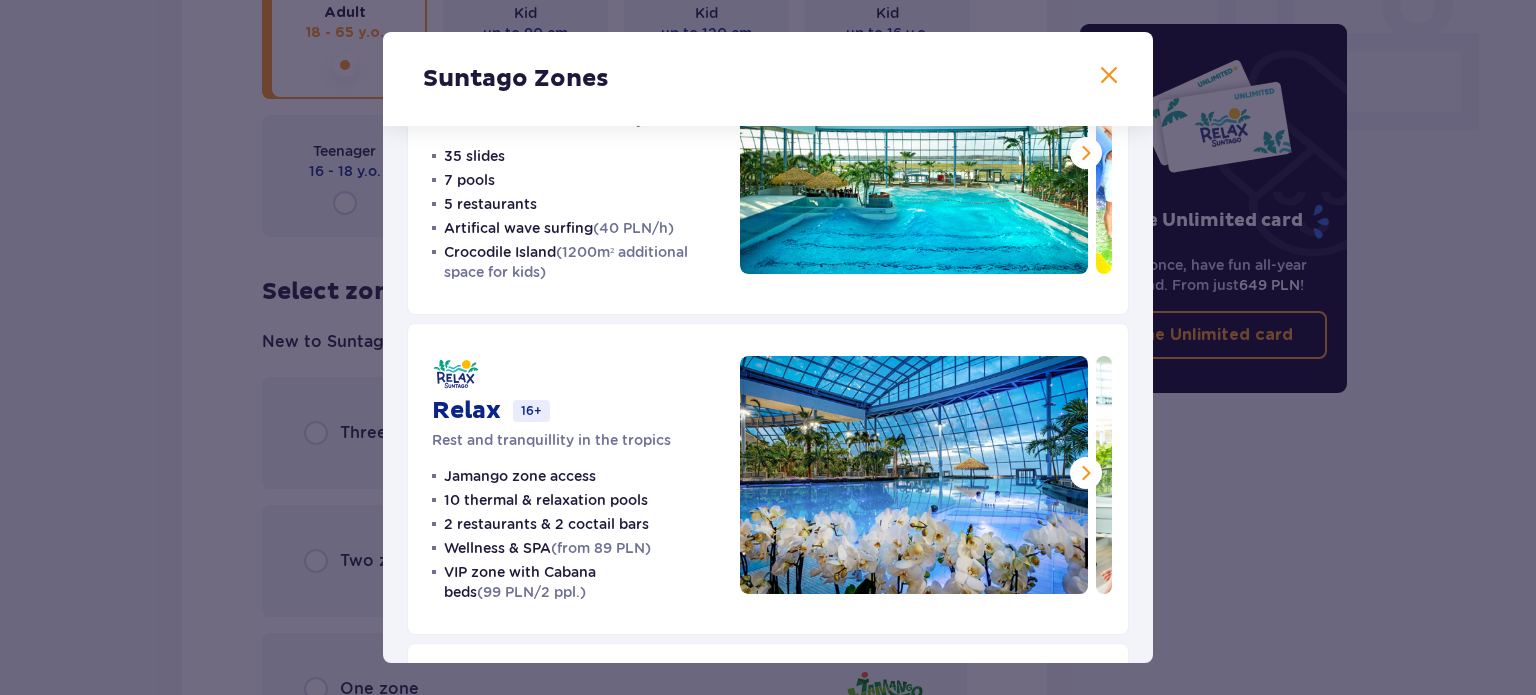 drag, startPoint x: 958, startPoint y: 302, endPoint x: 874, endPoint y: 331, distance: 88.86507 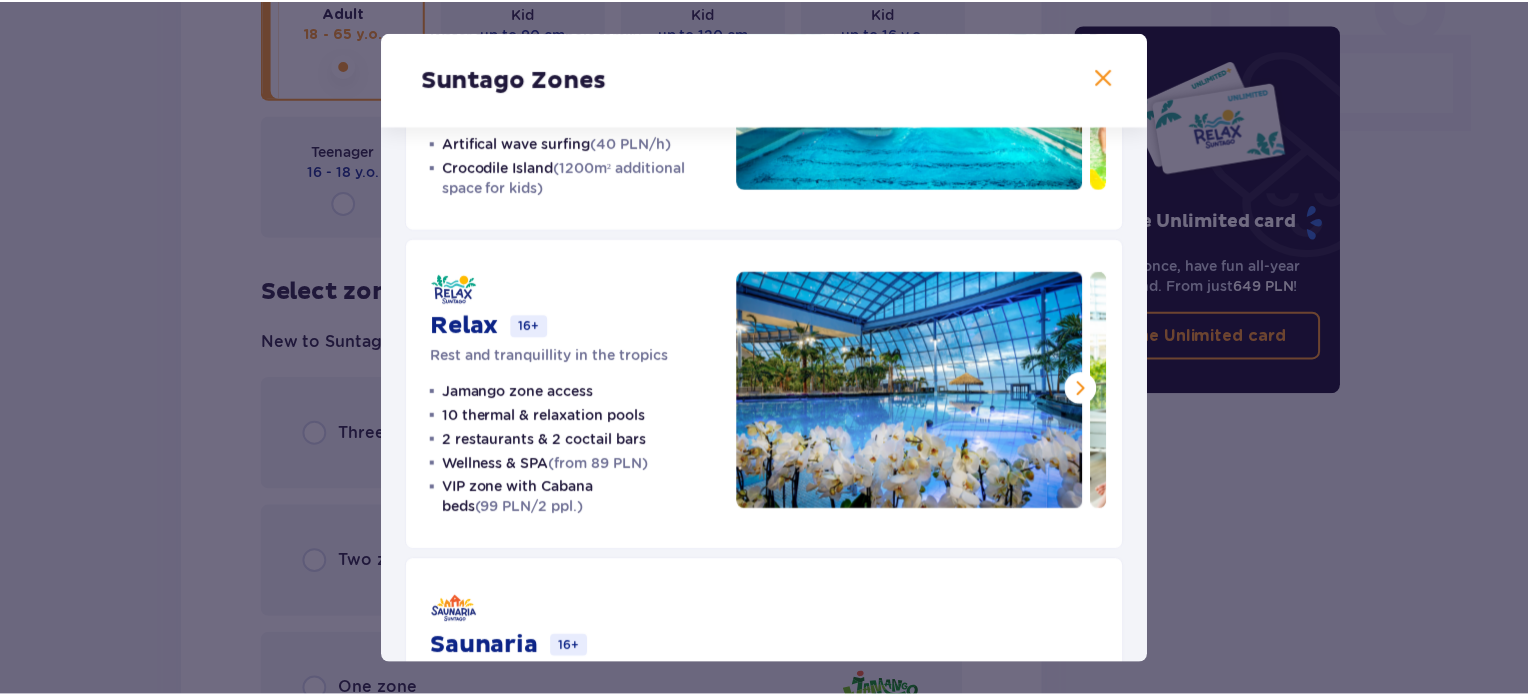 scroll, scrollTop: 0, scrollLeft: 0, axis: both 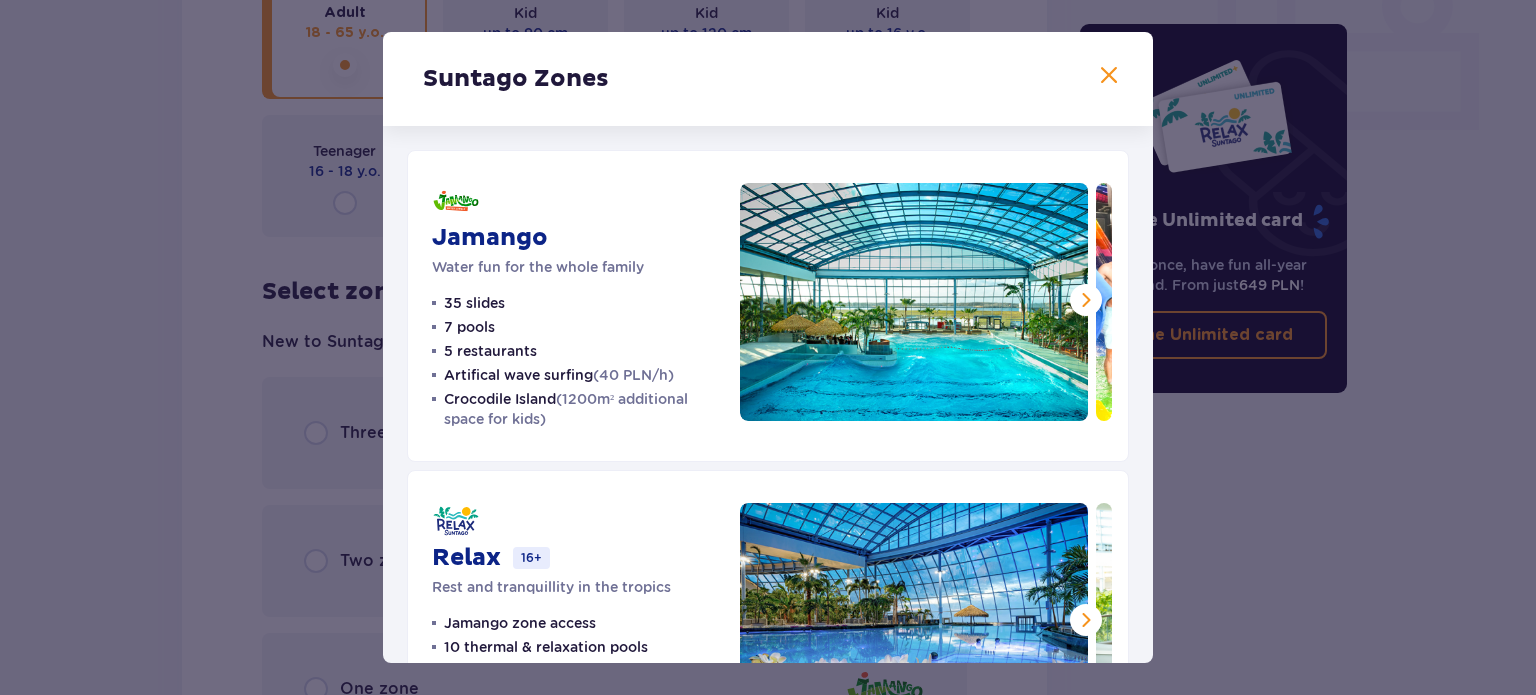 click at bounding box center (1086, 300) 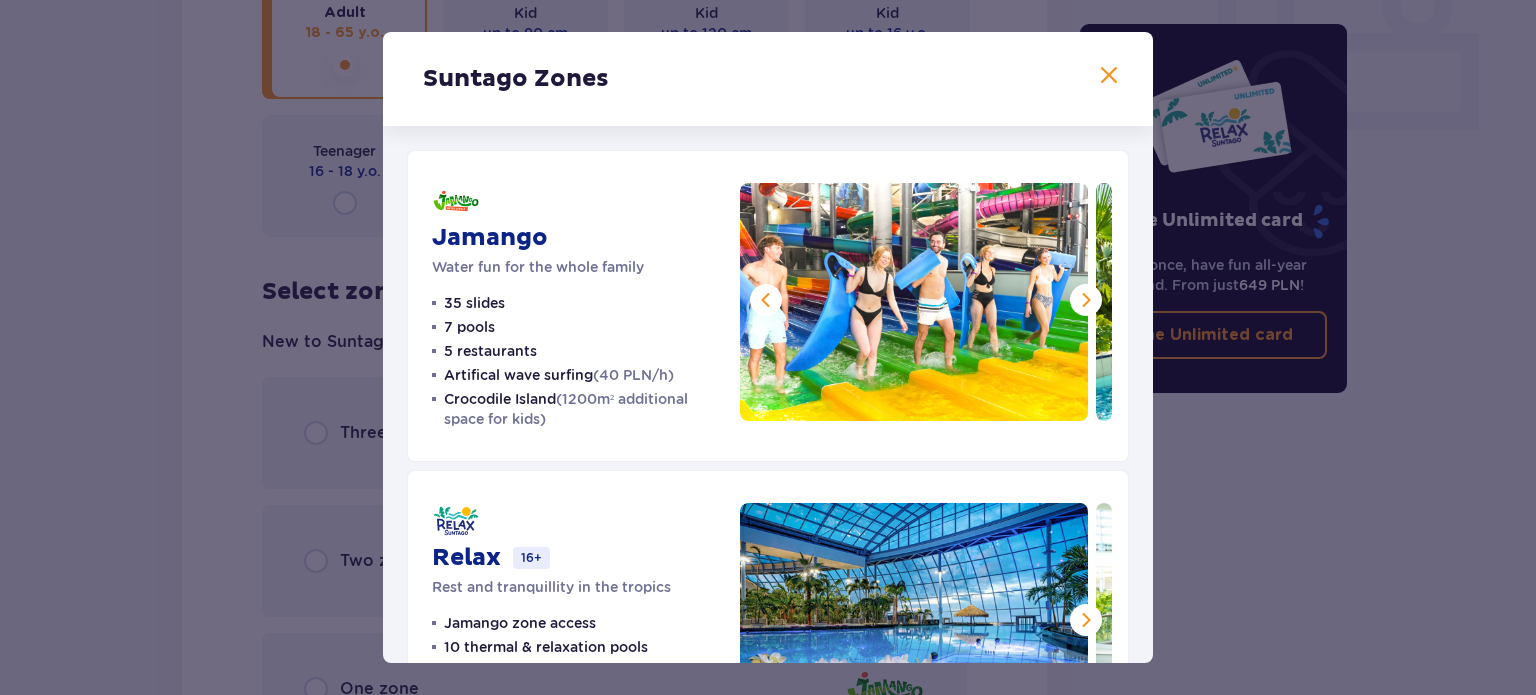 click at bounding box center [1086, 300] 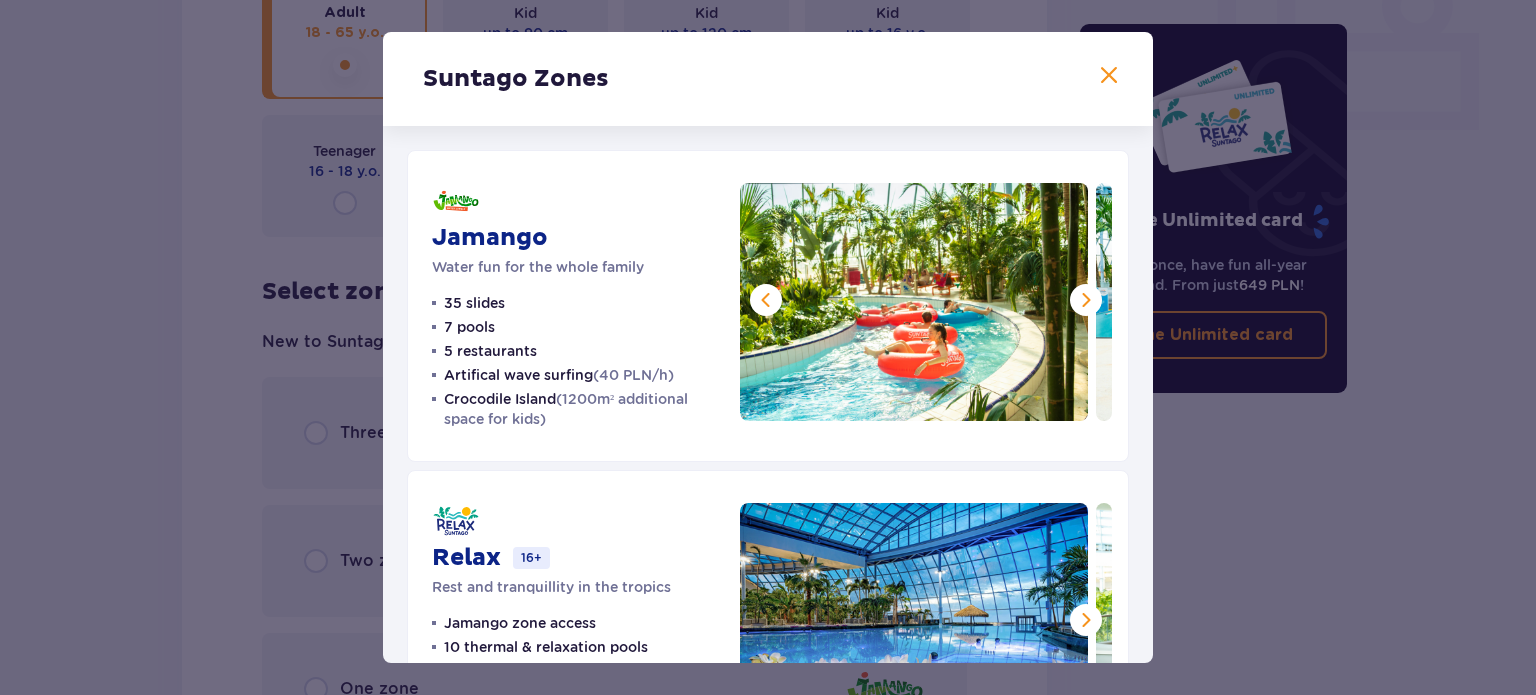click at bounding box center [1086, 300] 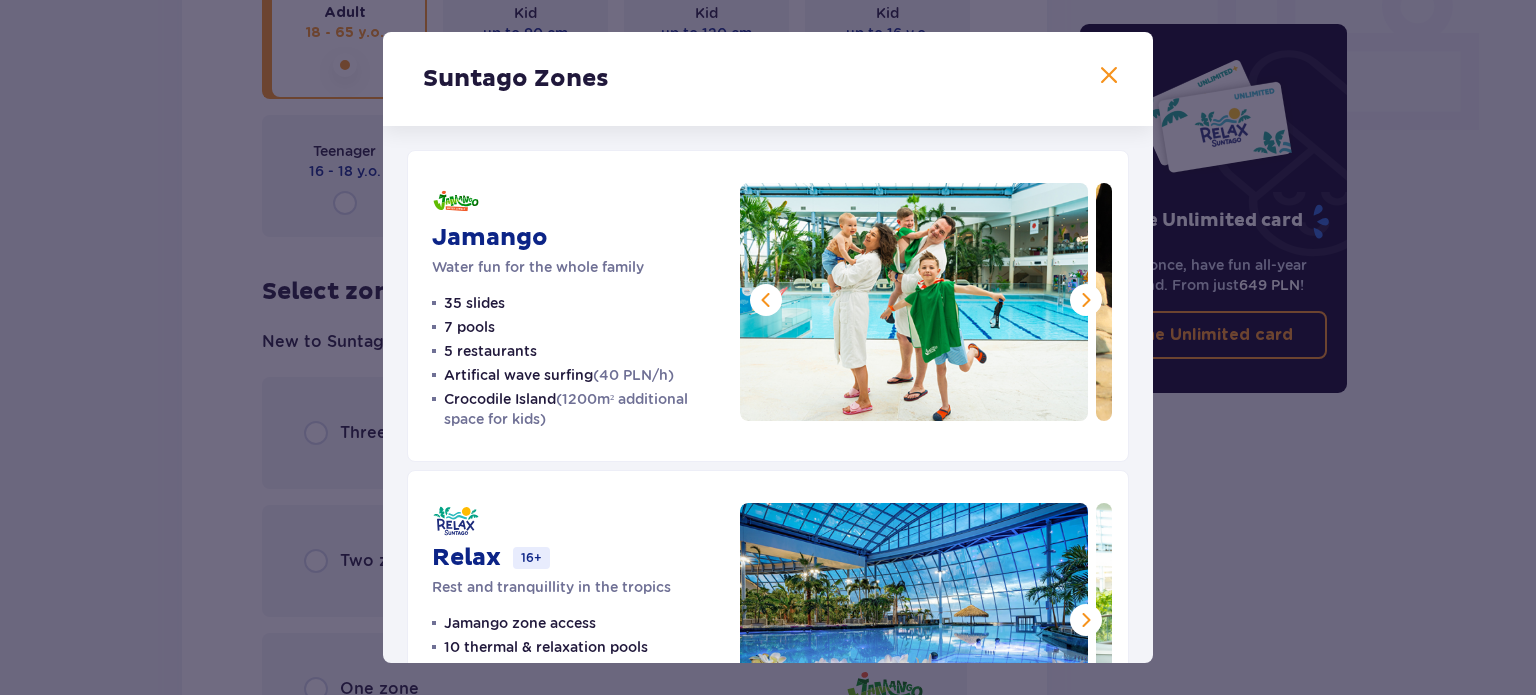 click at bounding box center (1086, 300) 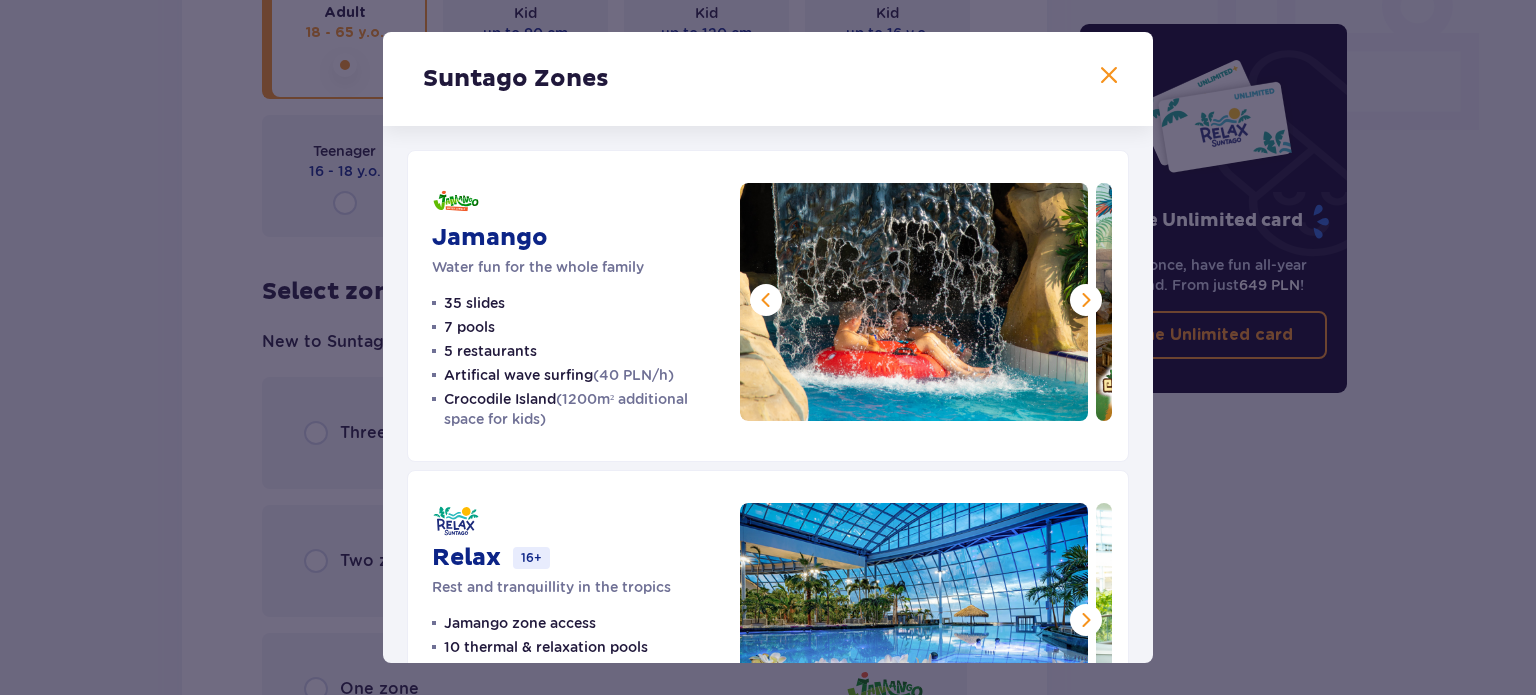 click at bounding box center [1086, 300] 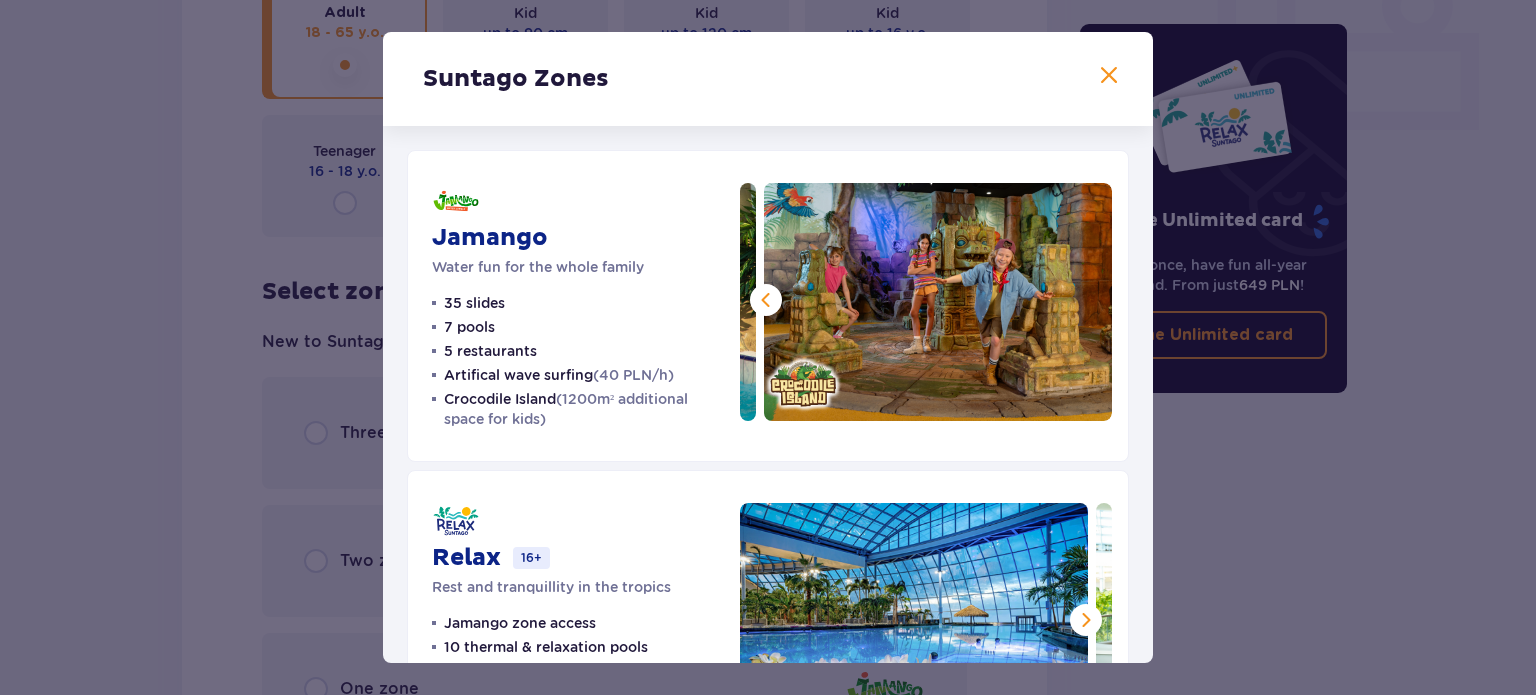 click at bounding box center (938, 302) 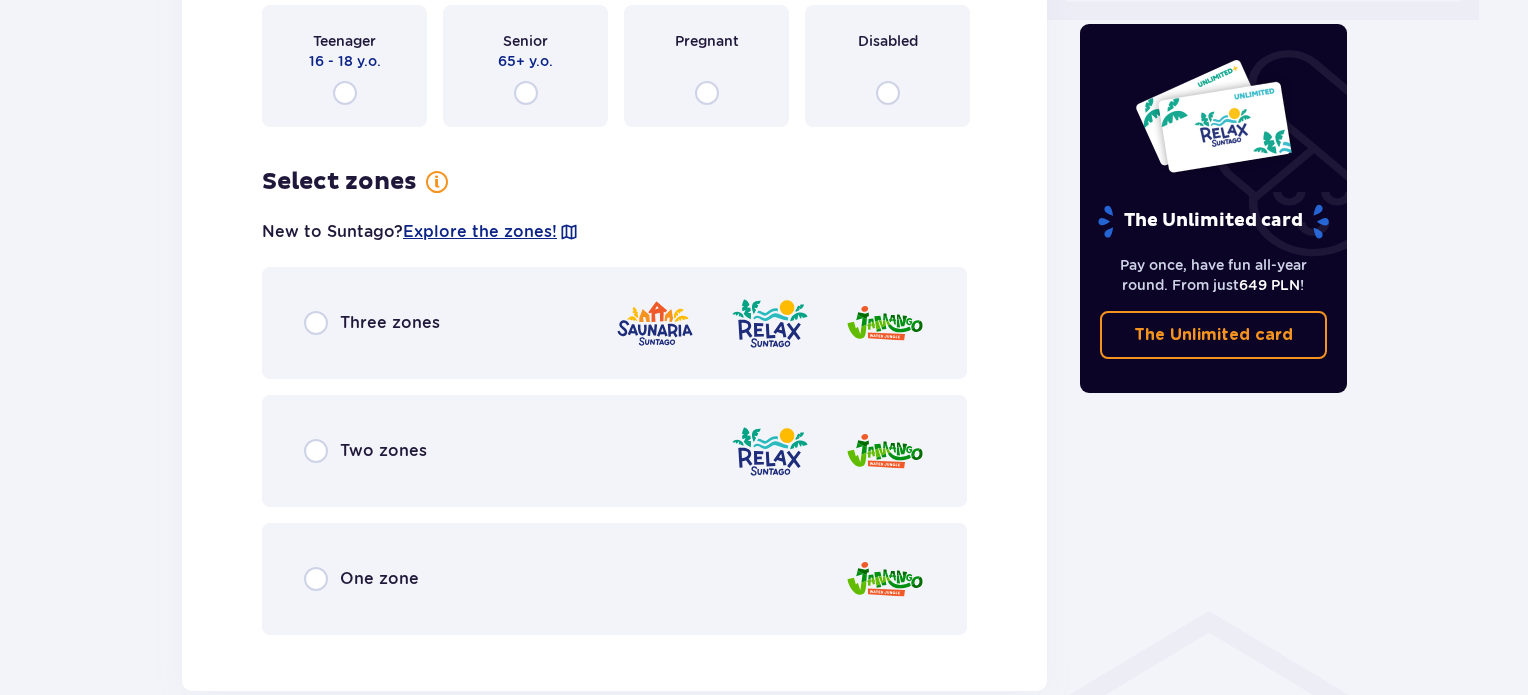 scroll, scrollTop: 1014, scrollLeft: 0, axis: vertical 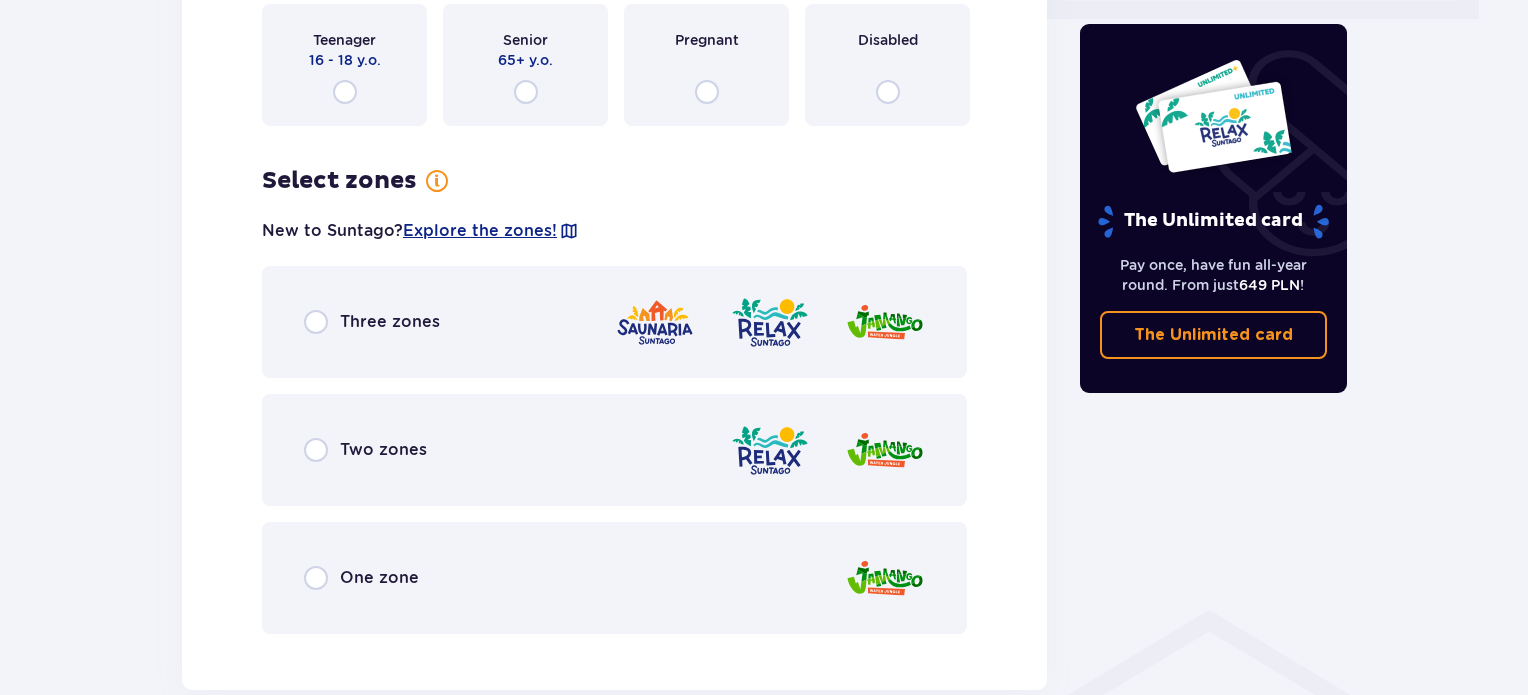 click on "One zone" at bounding box center (379, 578) 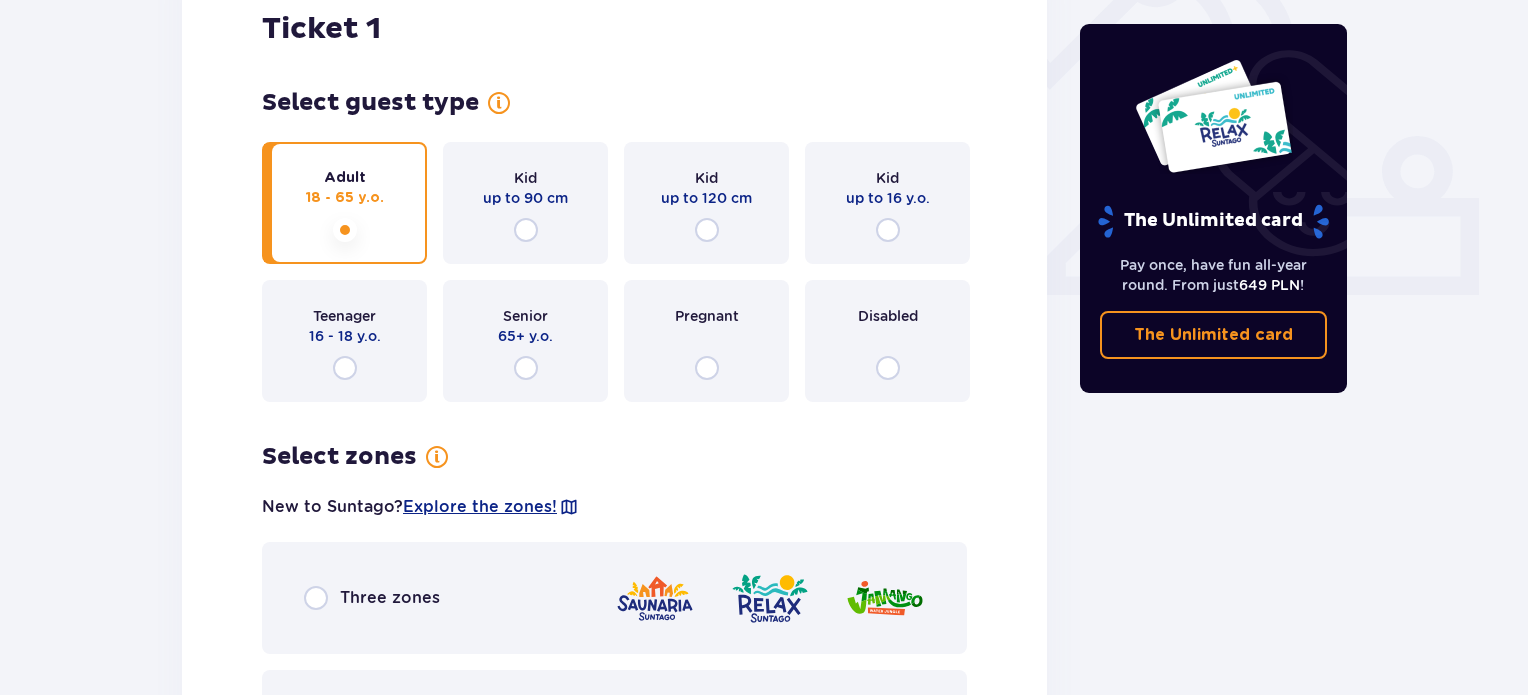 scroll, scrollTop: 728, scrollLeft: 0, axis: vertical 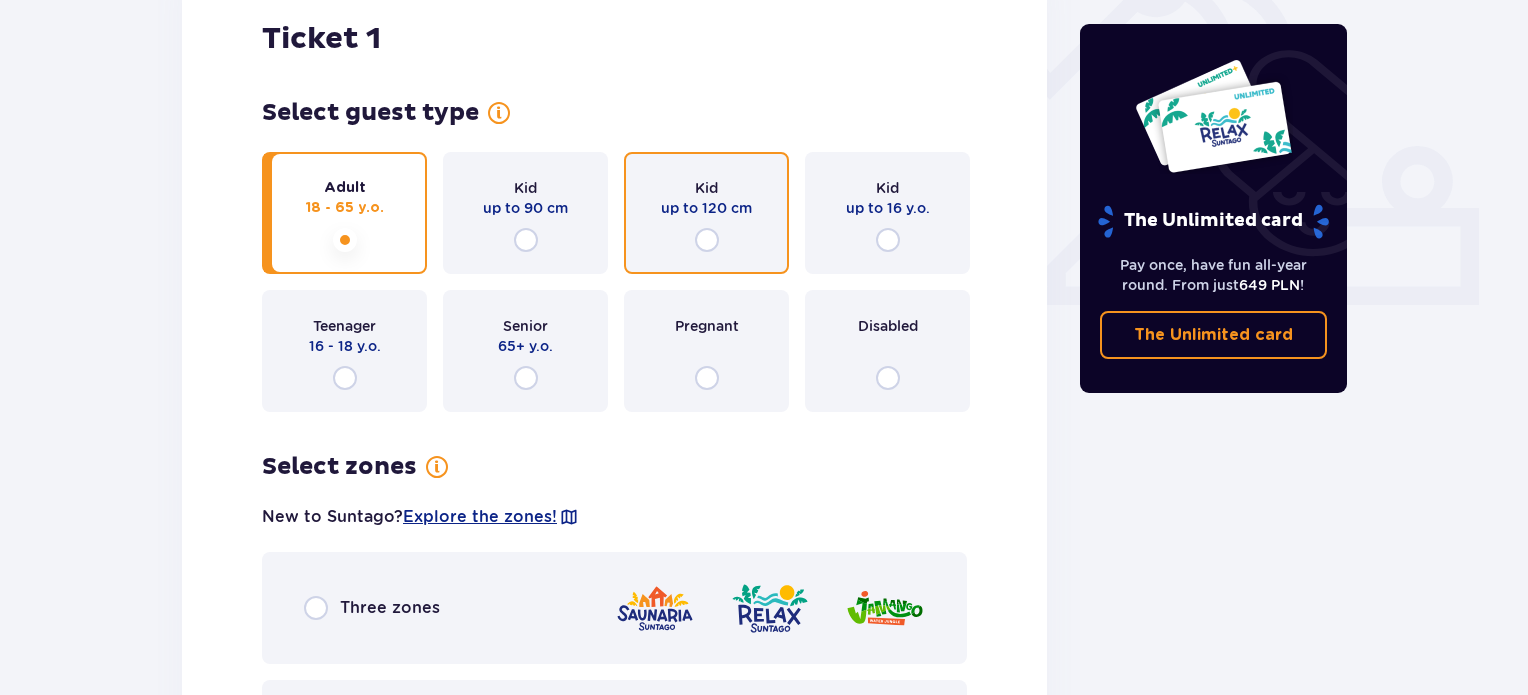 click at bounding box center (707, 240) 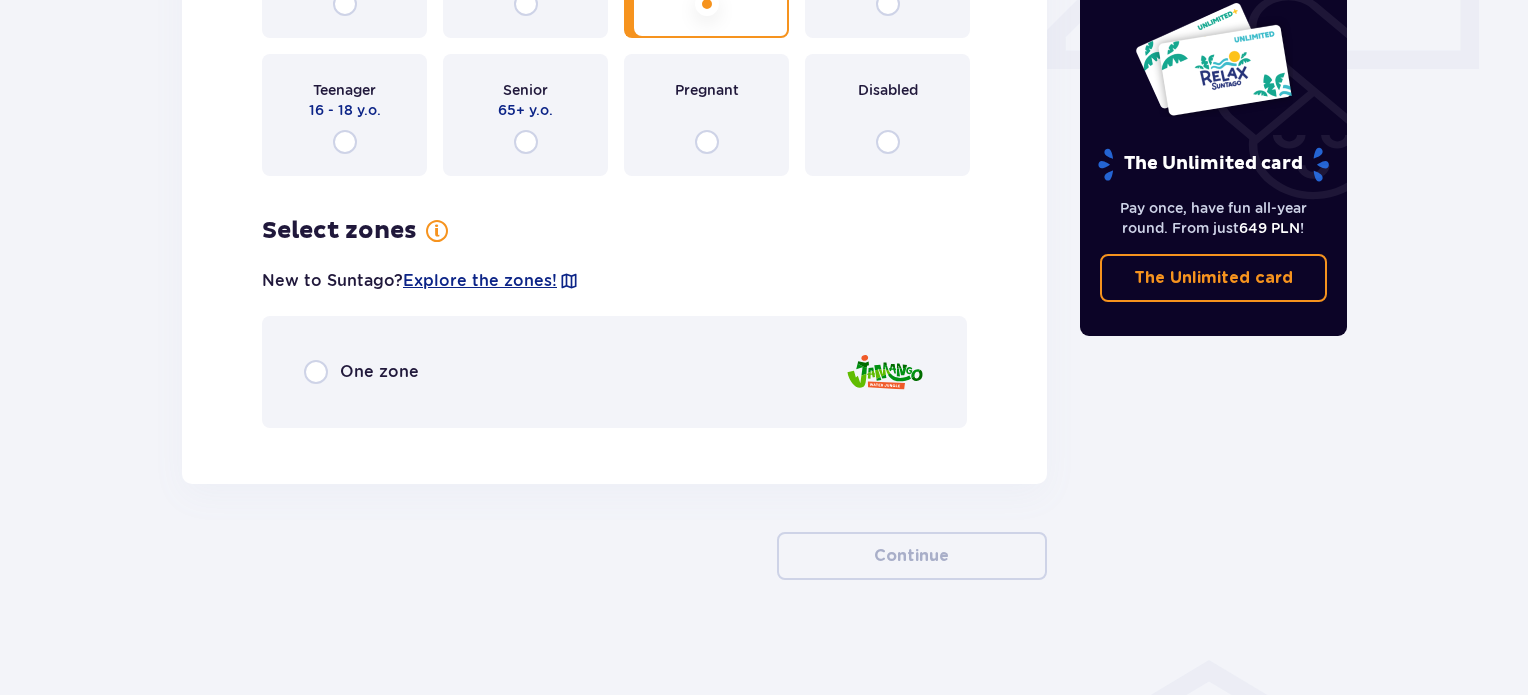 scroll, scrollTop: 968, scrollLeft: 0, axis: vertical 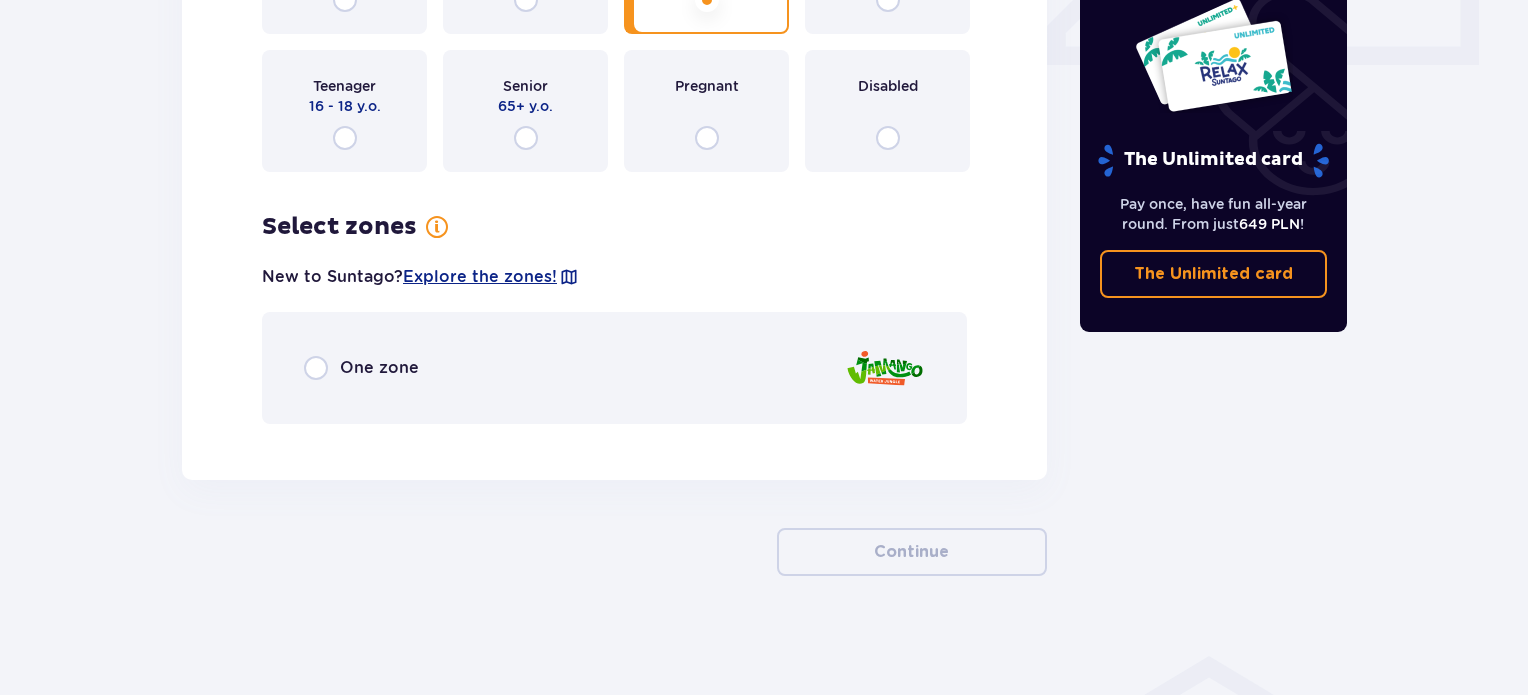 click on "One zone" at bounding box center [614, 368] 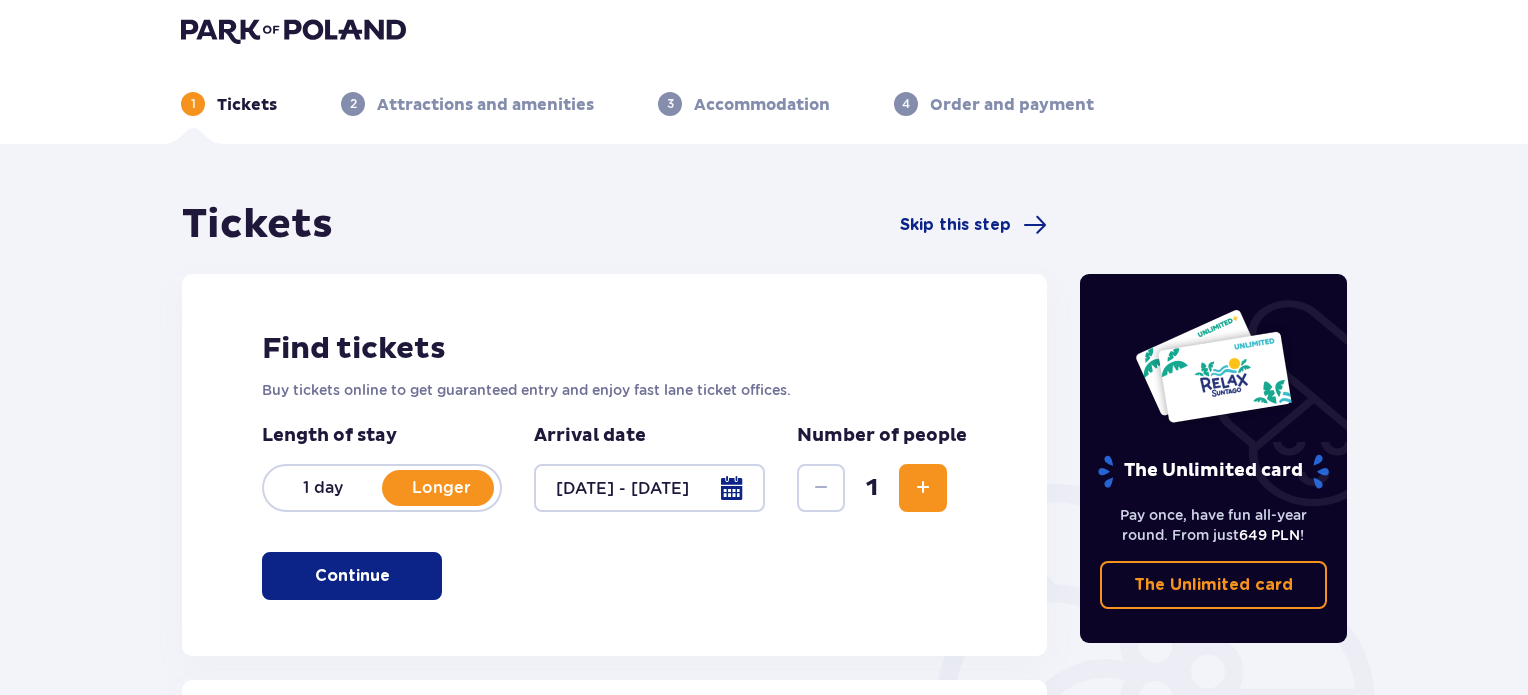 scroll, scrollTop: 0, scrollLeft: 0, axis: both 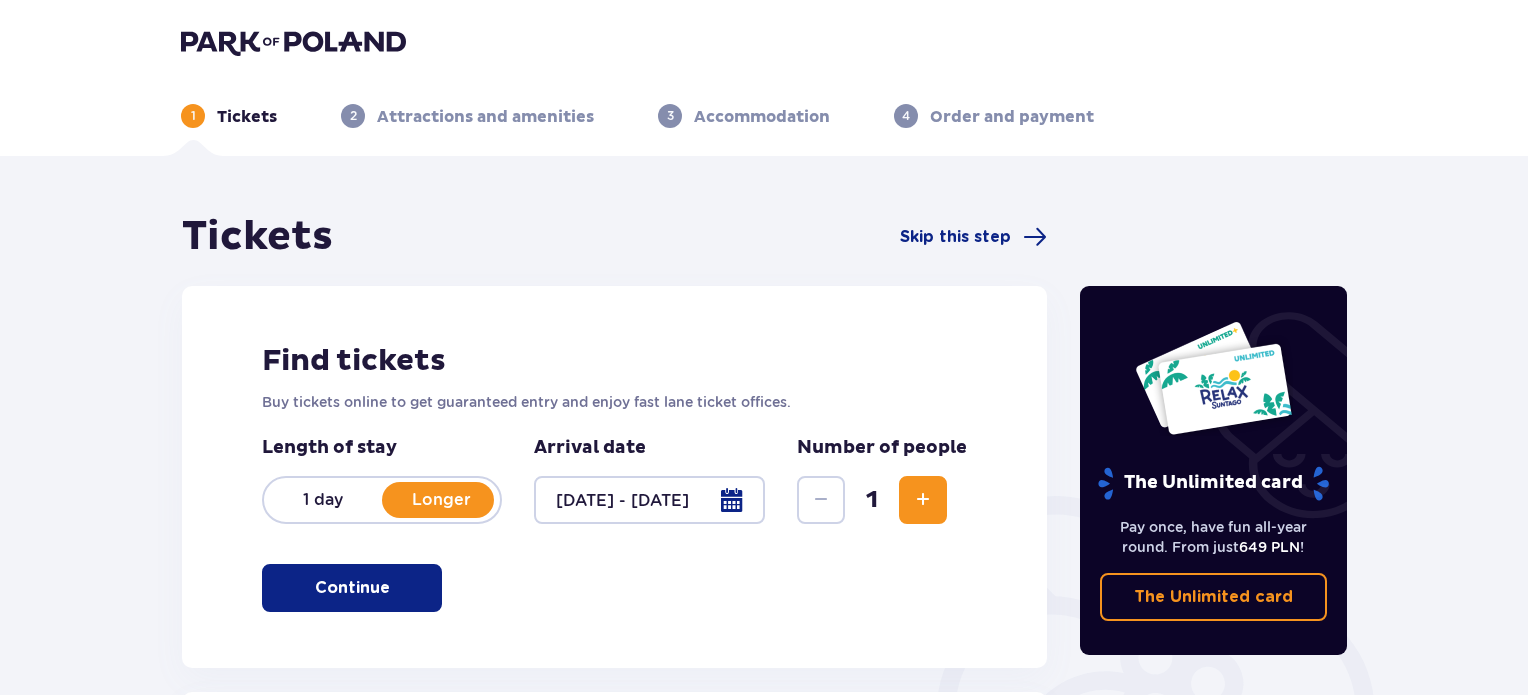 click at bounding box center [649, 500] 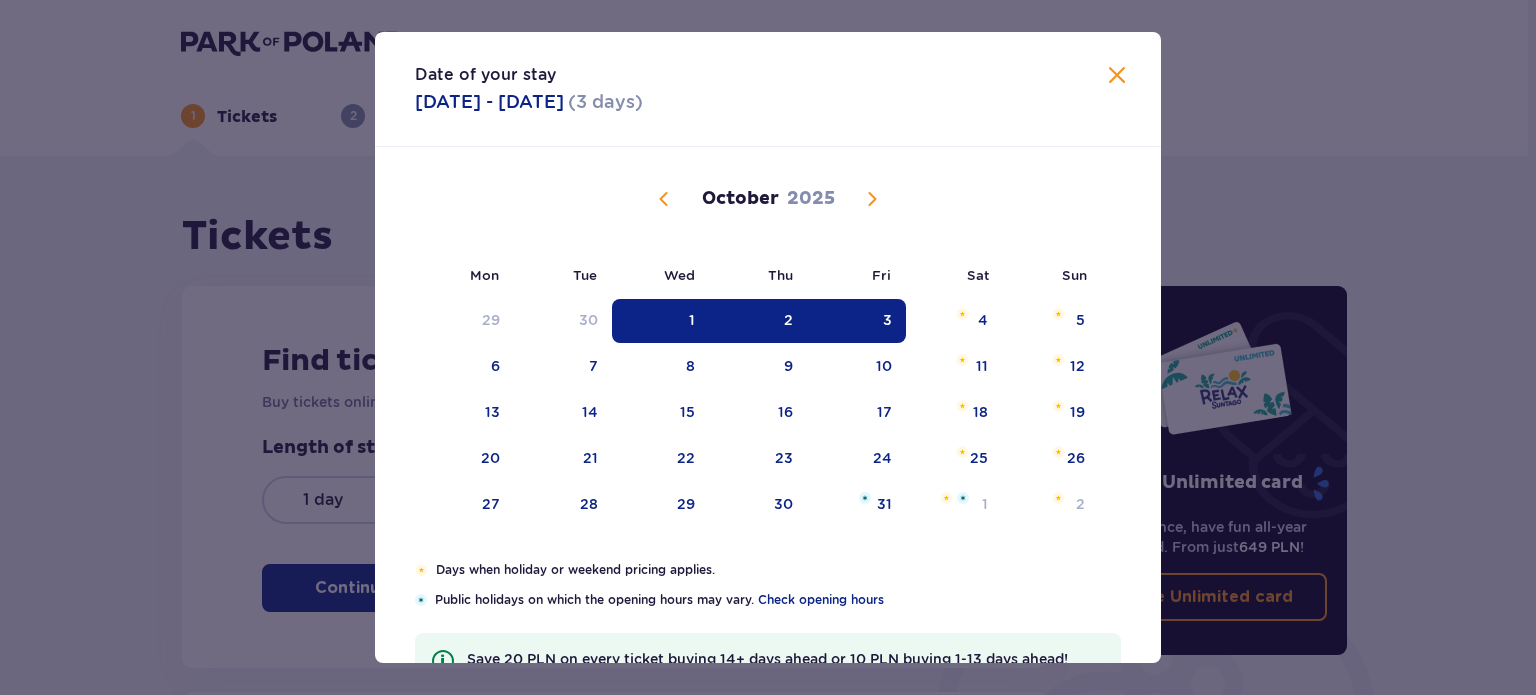 click at bounding box center [664, 199] 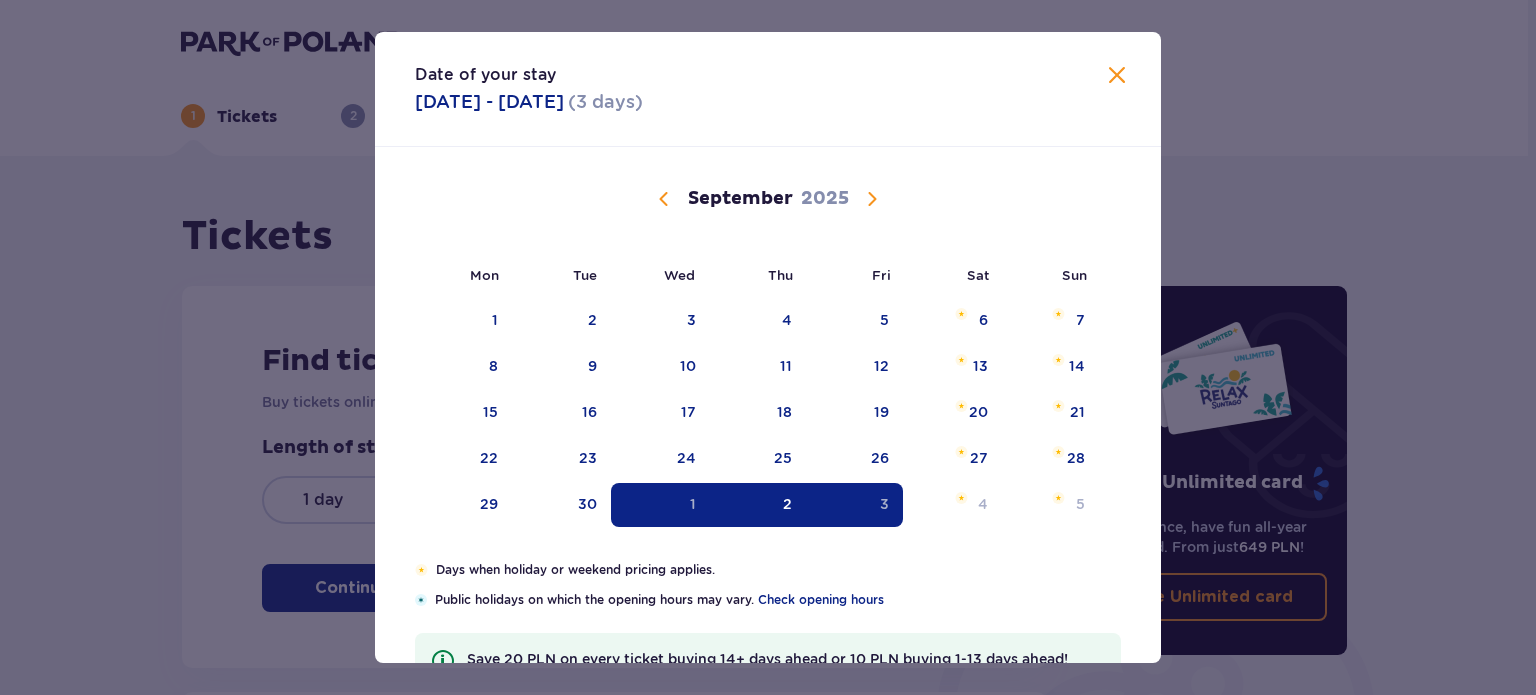 click at bounding box center (664, 199) 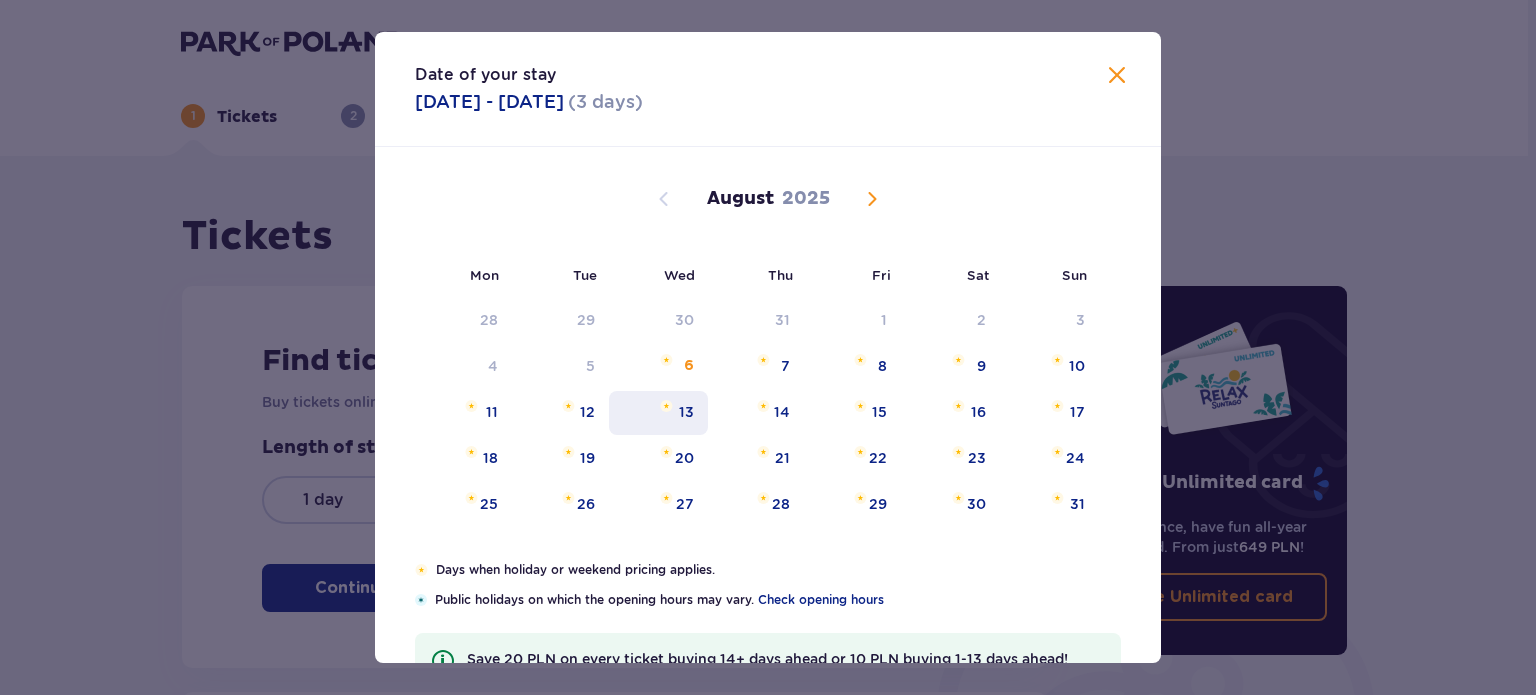 click on "13" at bounding box center (686, 412) 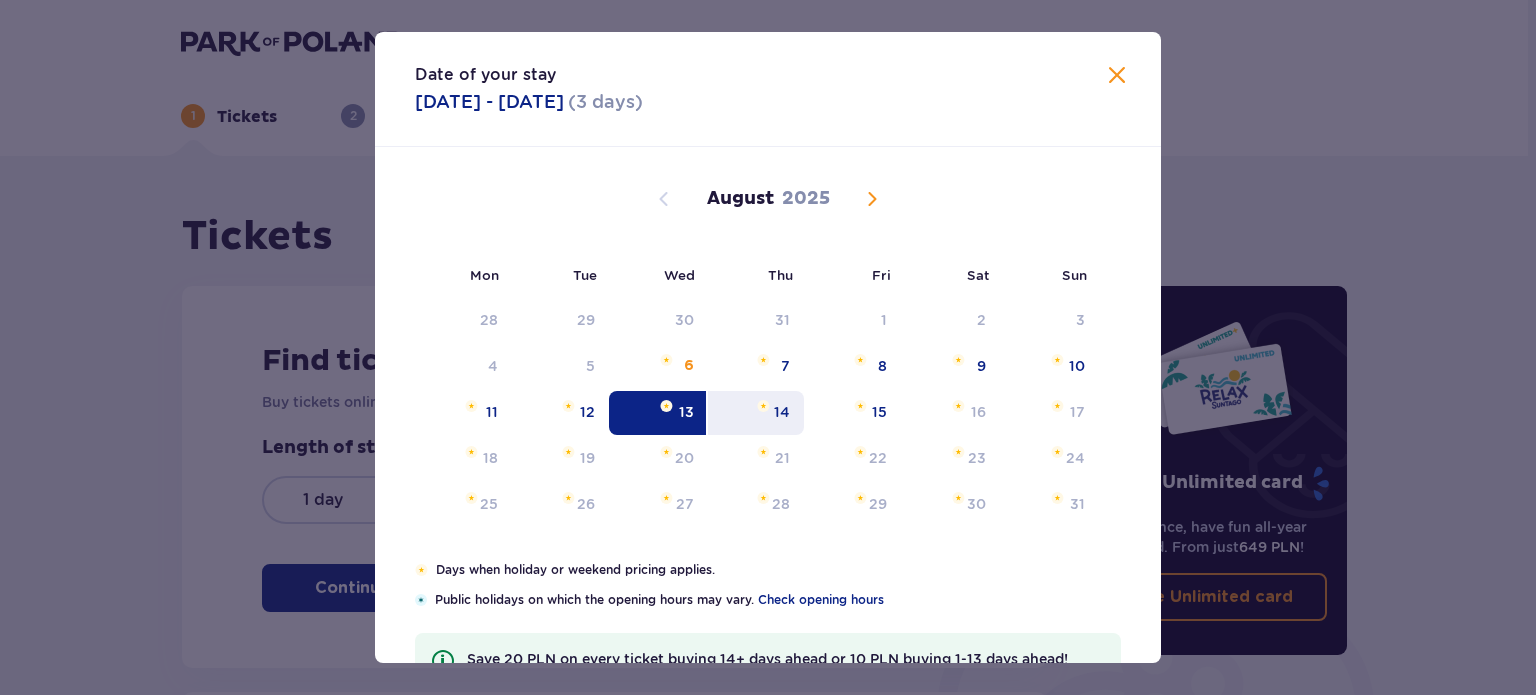 click on "14" at bounding box center [756, 413] 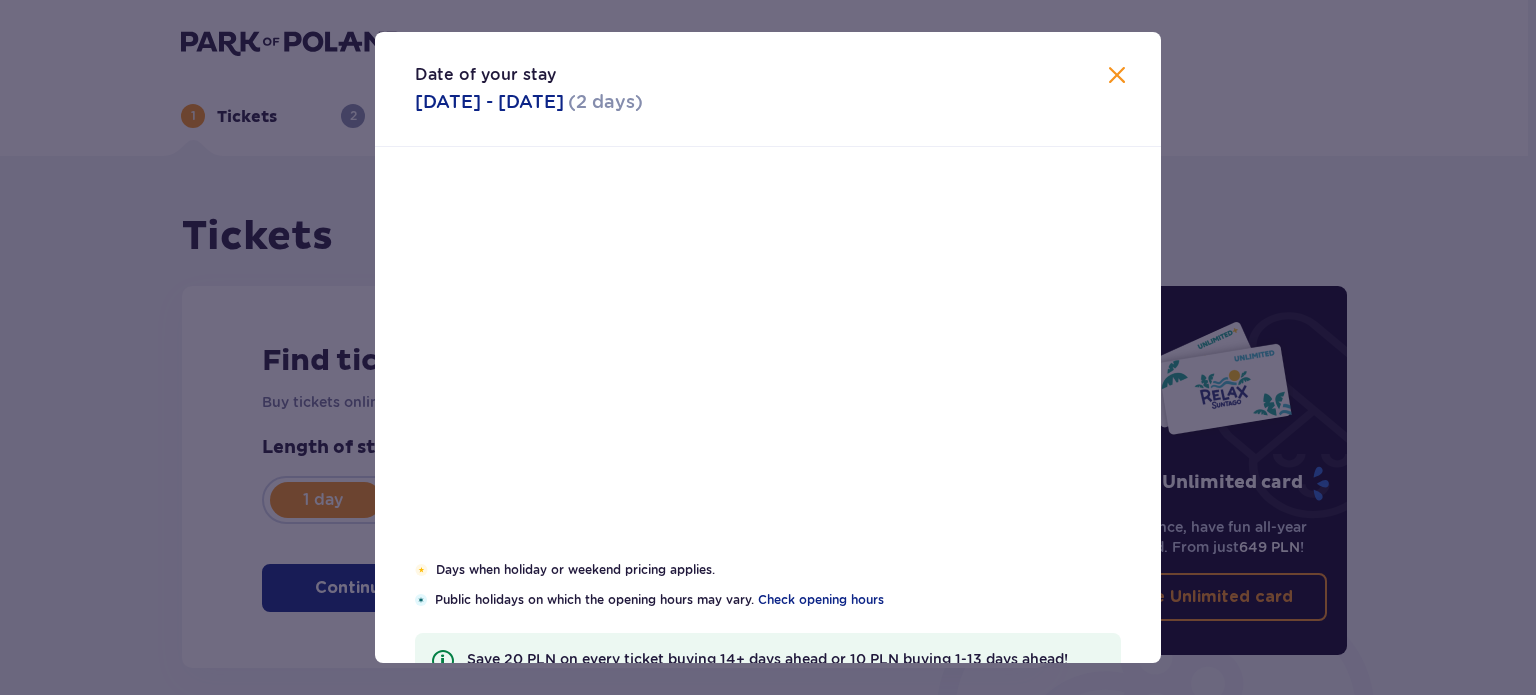 type on "13.08.25 - 14.08.25" 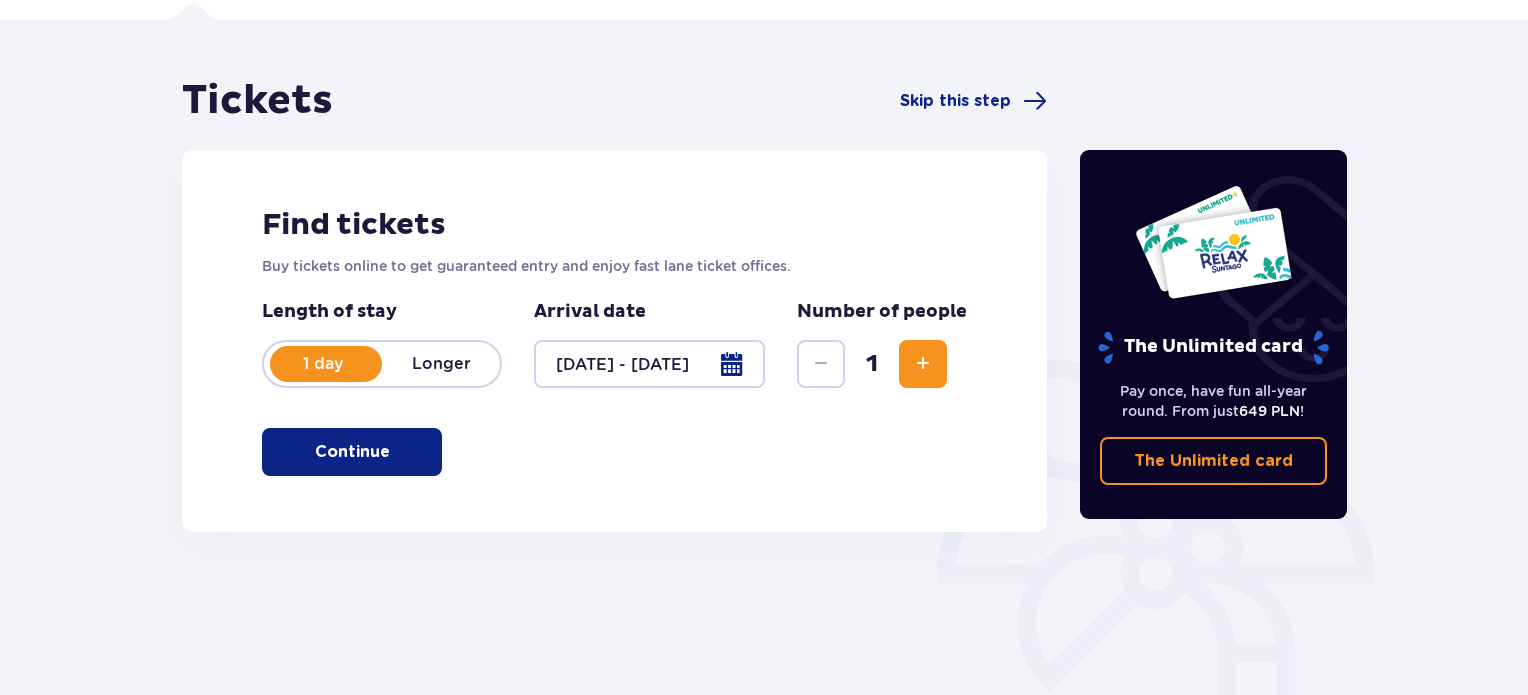 scroll, scrollTop: 324, scrollLeft: 0, axis: vertical 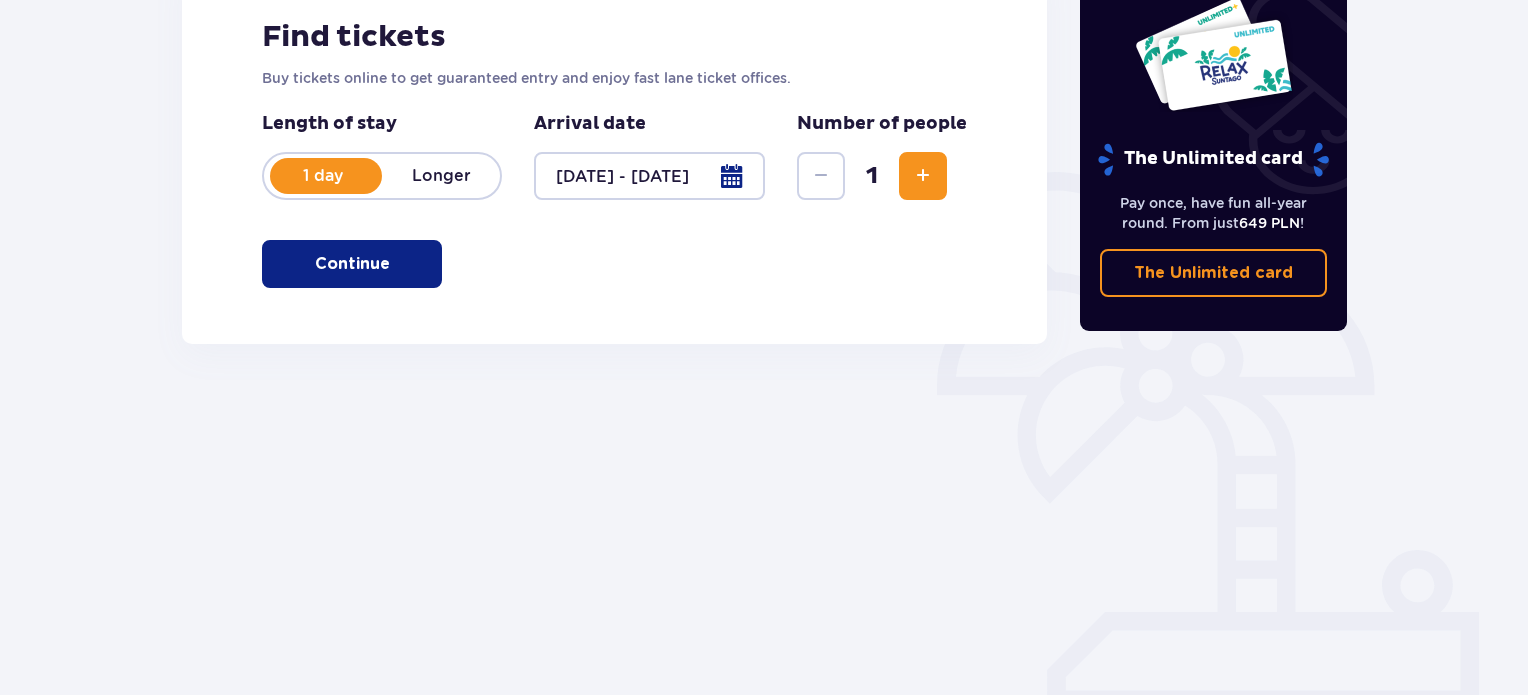 click on "Continue" at bounding box center (352, 264) 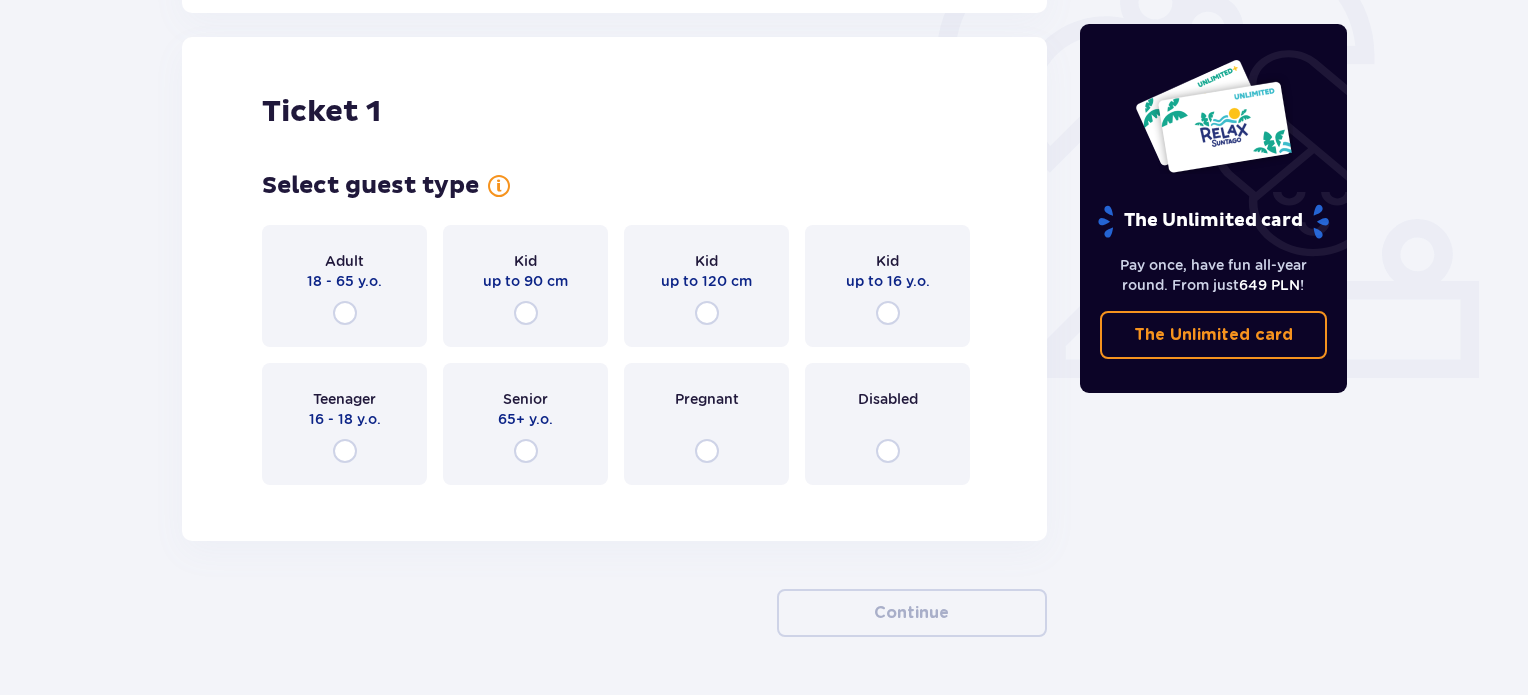 scroll, scrollTop: 668, scrollLeft: 0, axis: vertical 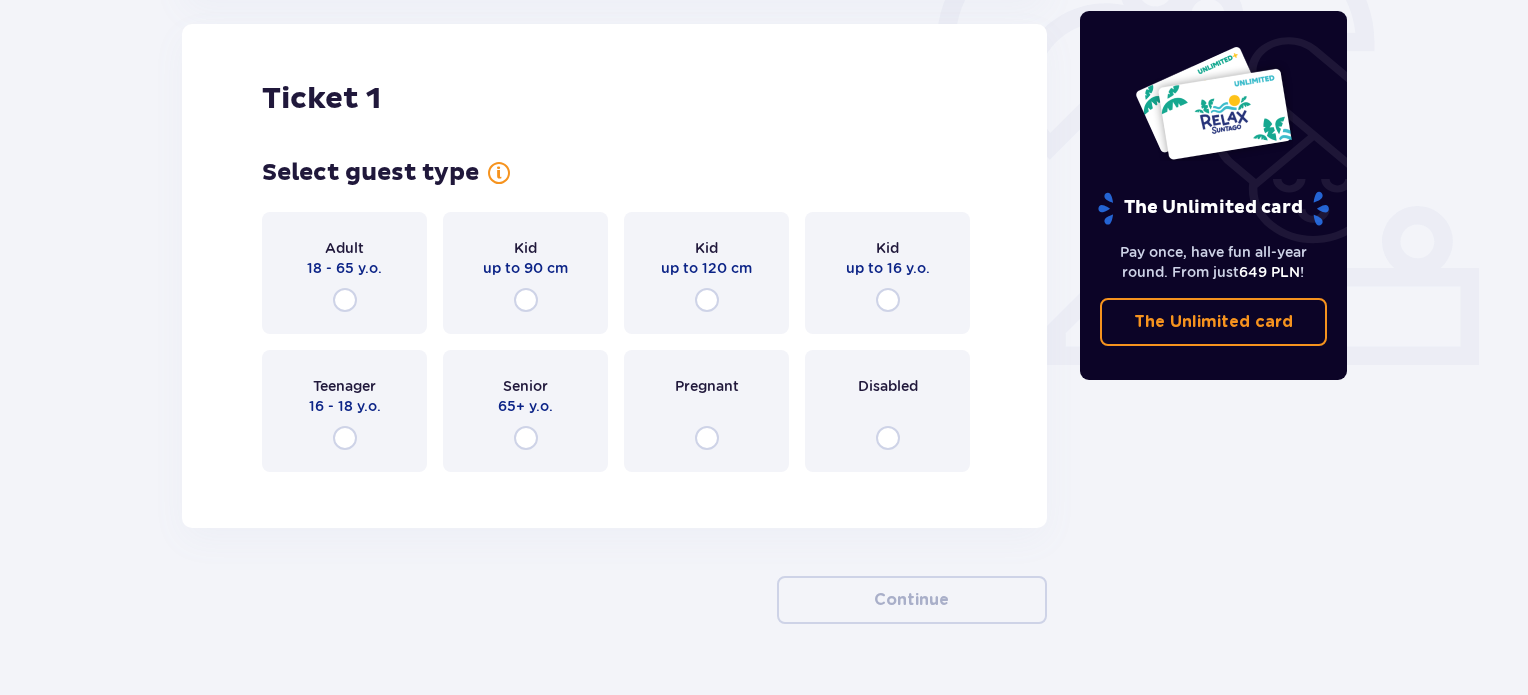 click on "Adult 18 - 65 y.o." at bounding box center (344, 273) 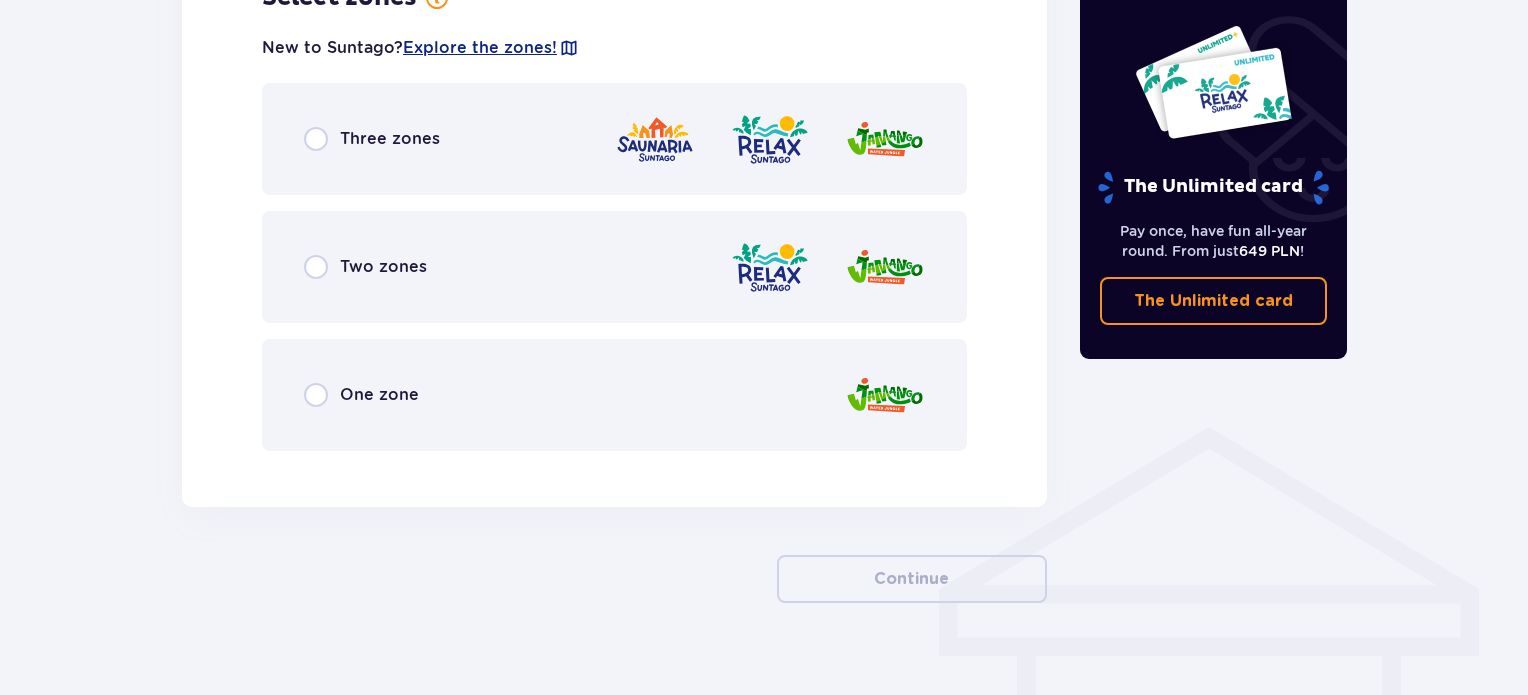 scroll, scrollTop: 1200, scrollLeft: 0, axis: vertical 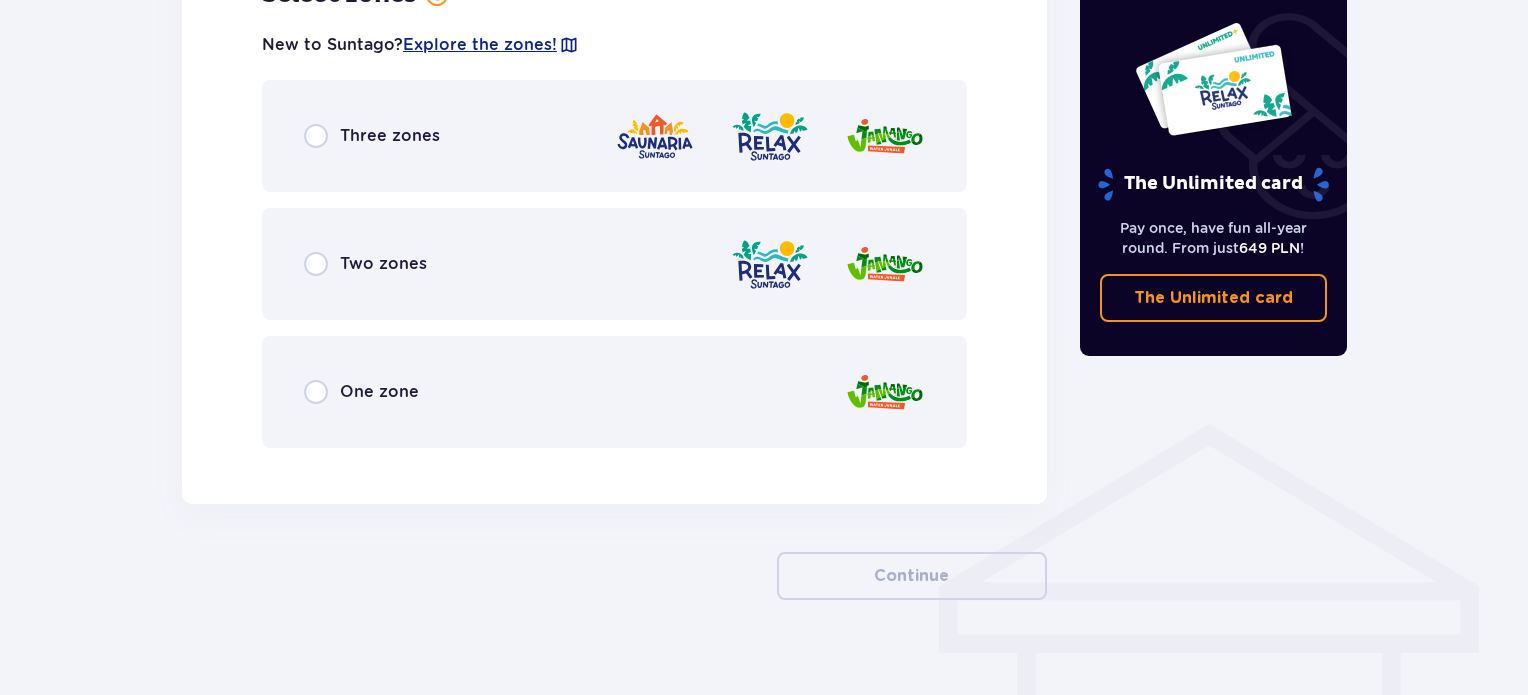click on "Three zones" at bounding box center [614, 136] 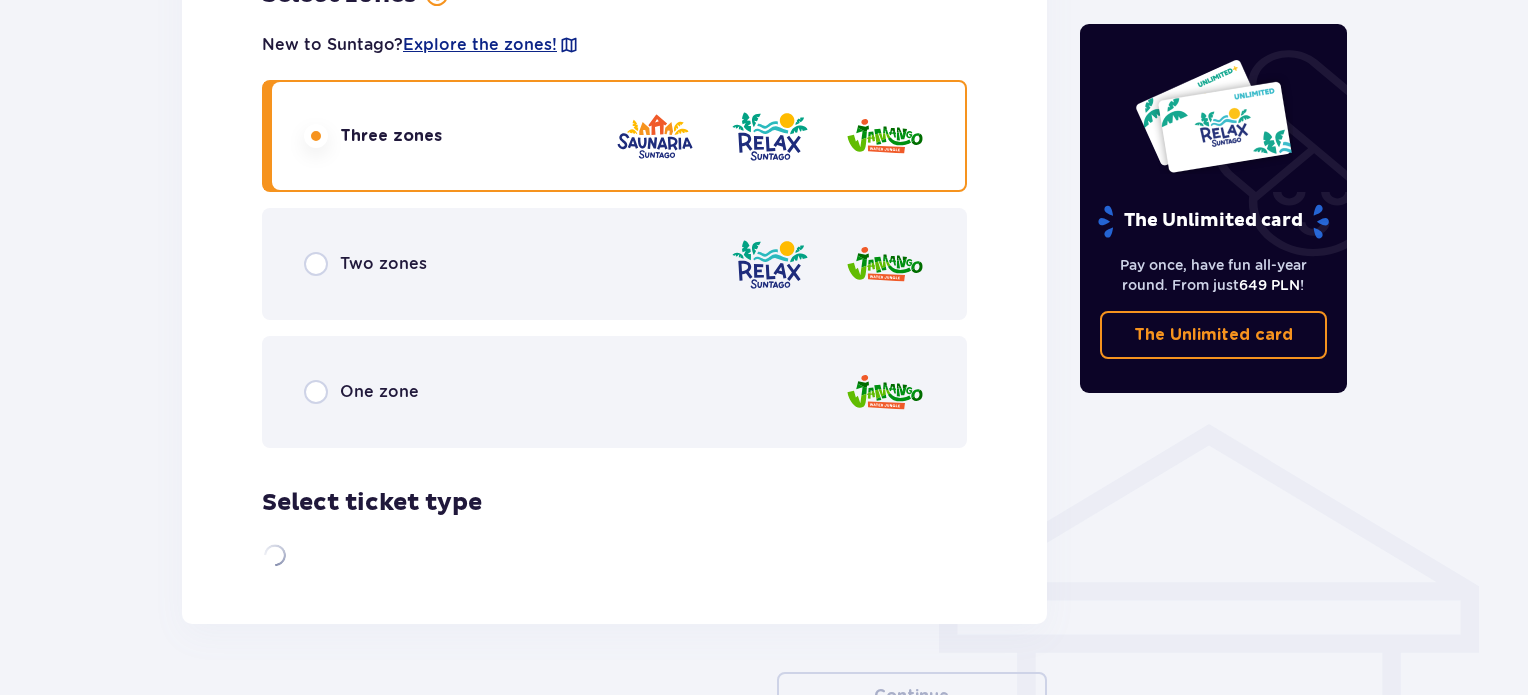 click on "Two zones" at bounding box center [614, 264] 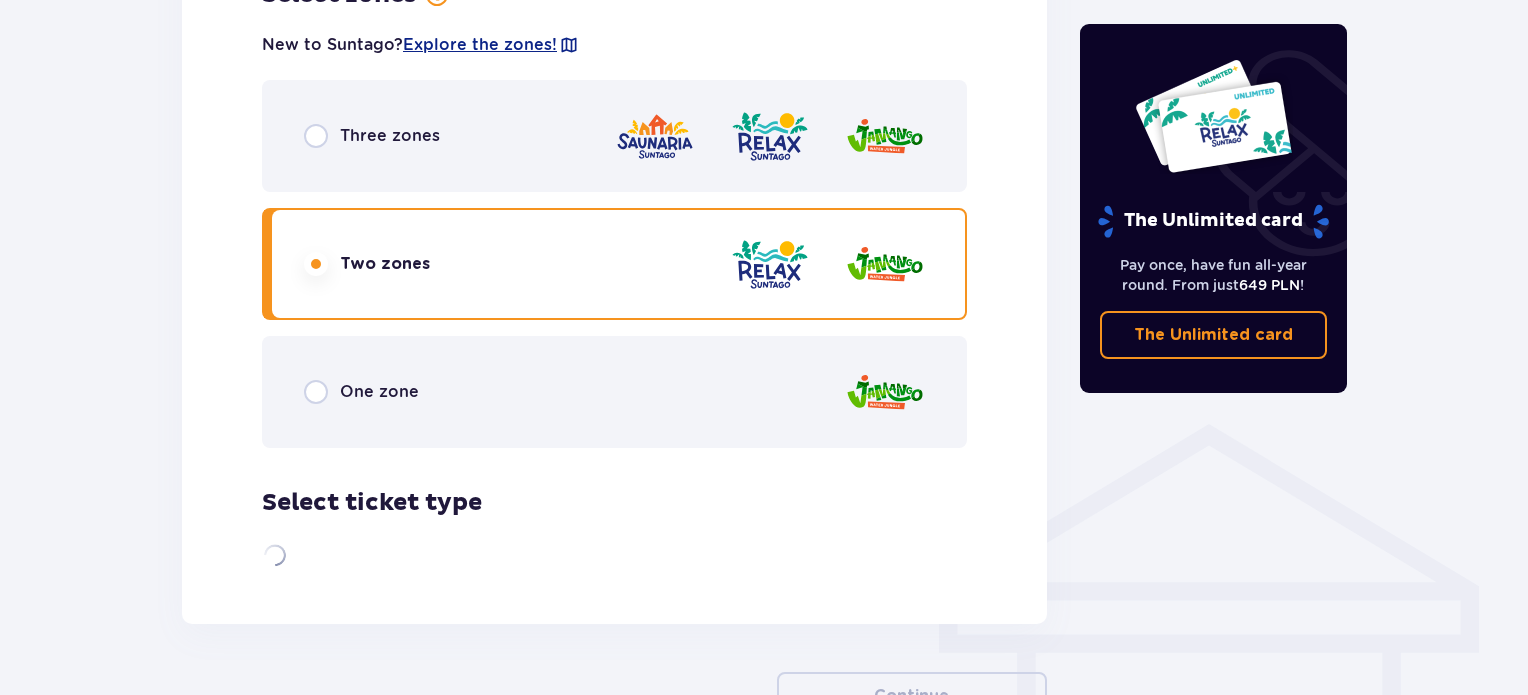 click on "One zone" at bounding box center [614, 392] 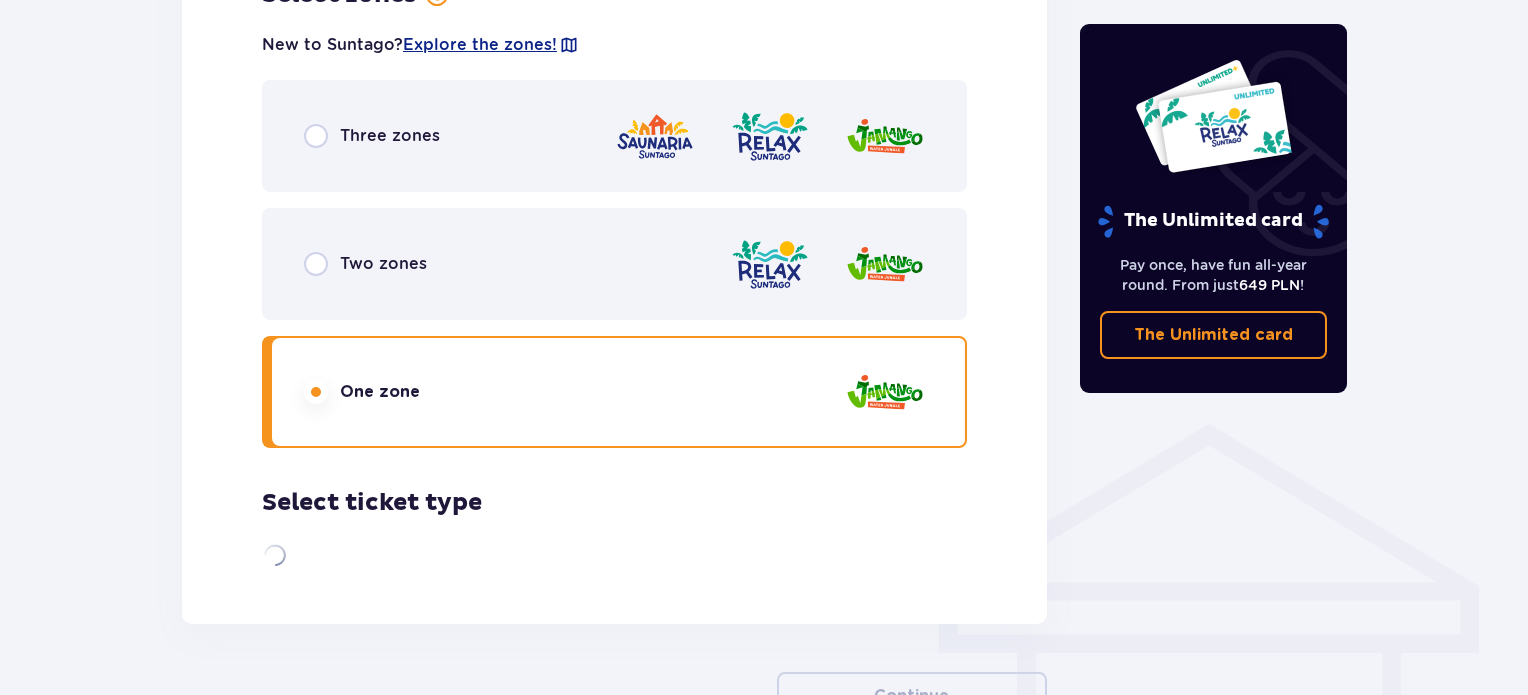 click on "Two zones" at bounding box center (614, 264) 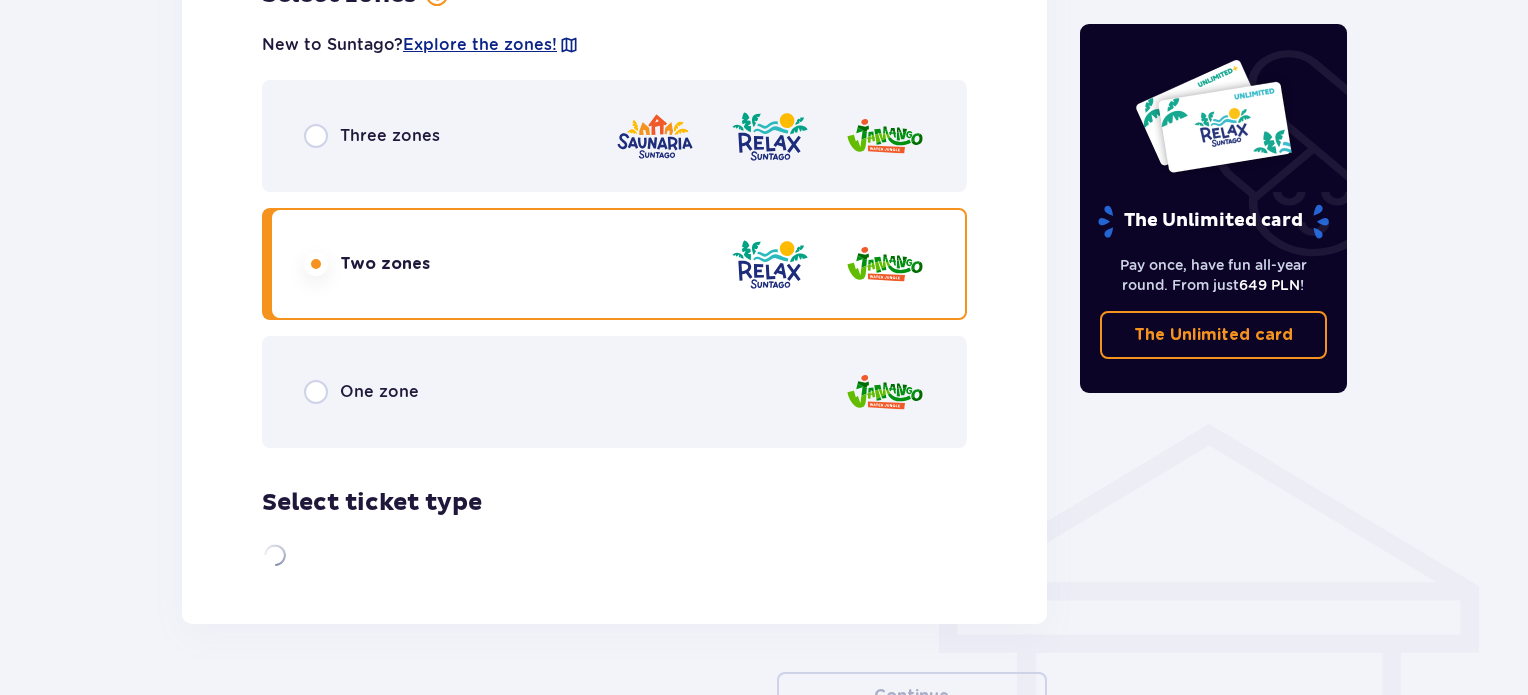 click on "Three zones Two zones One zone" at bounding box center (614, 264) 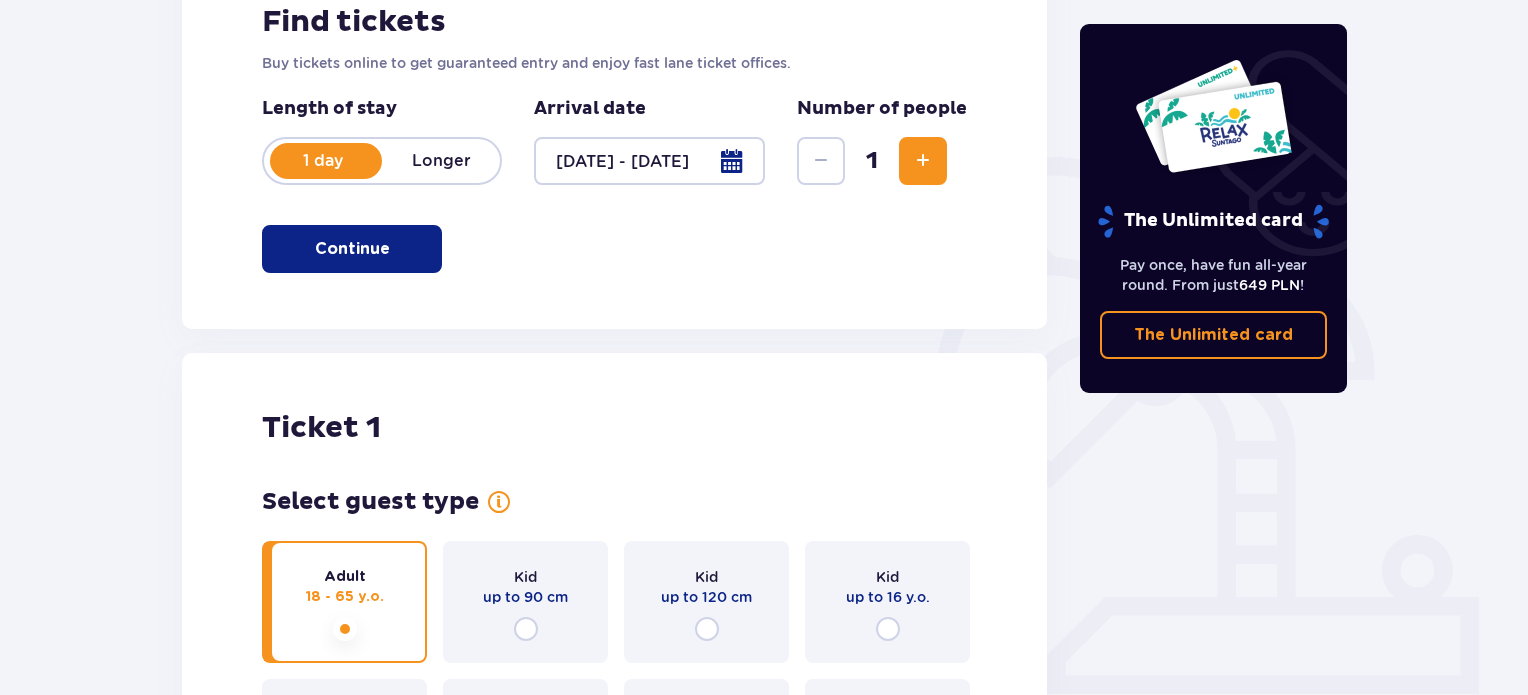scroll, scrollTop: 0, scrollLeft: 0, axis: both 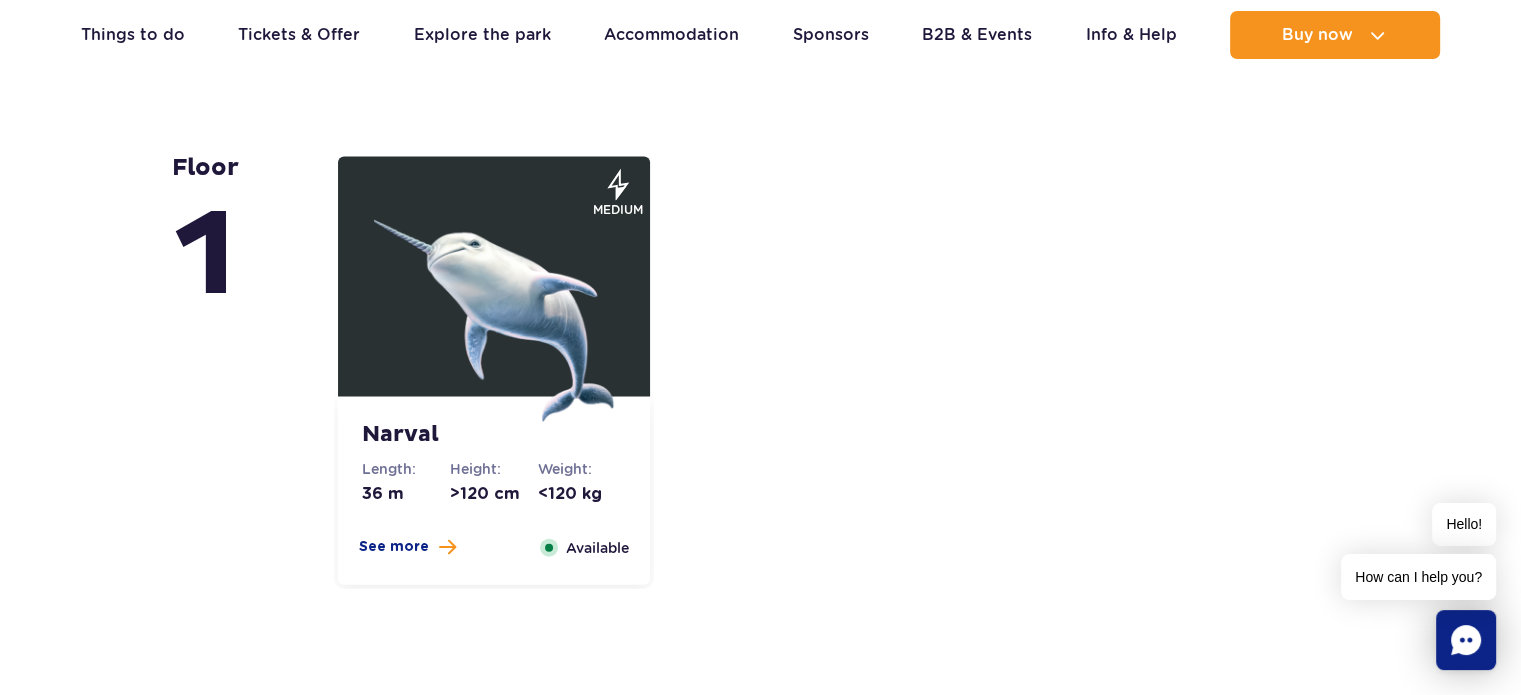 click at bounding box center (494, 302) 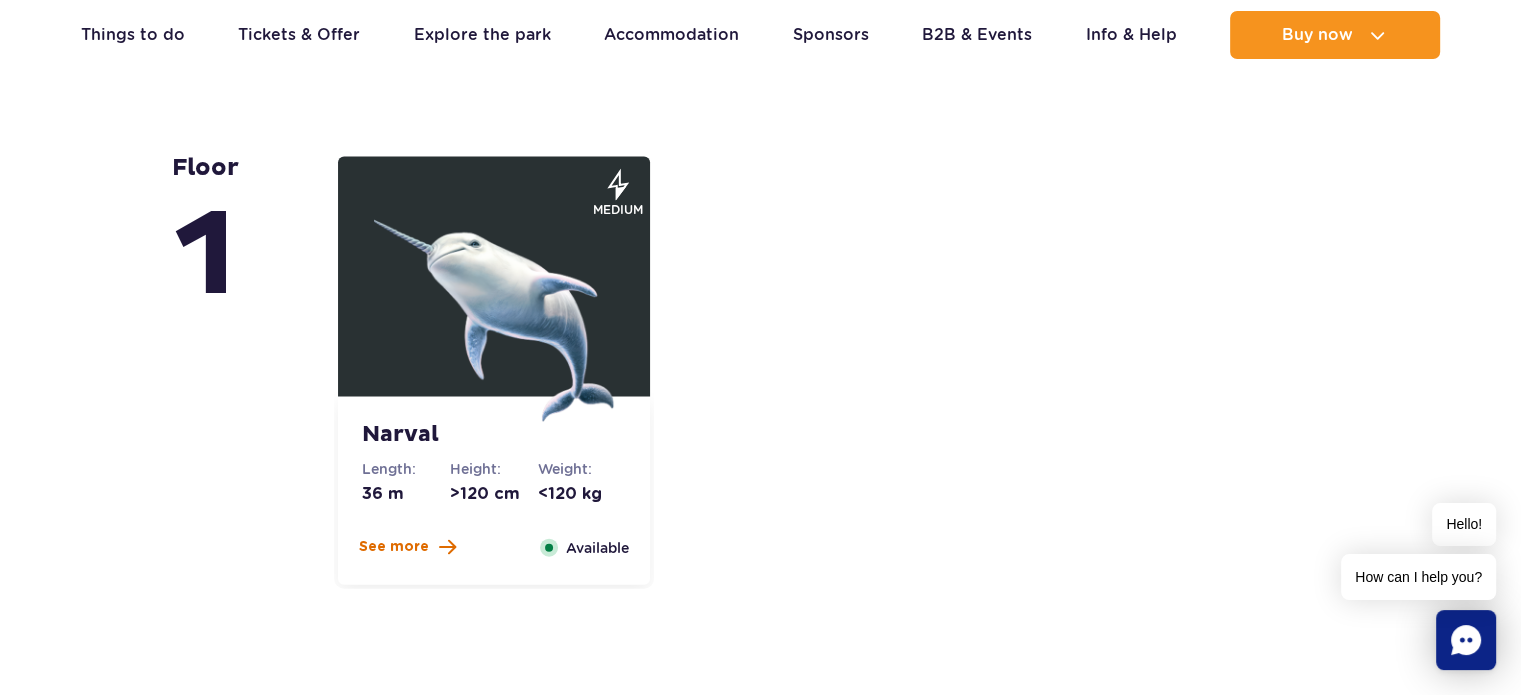click on "See more" at bounding box center [394, 547] 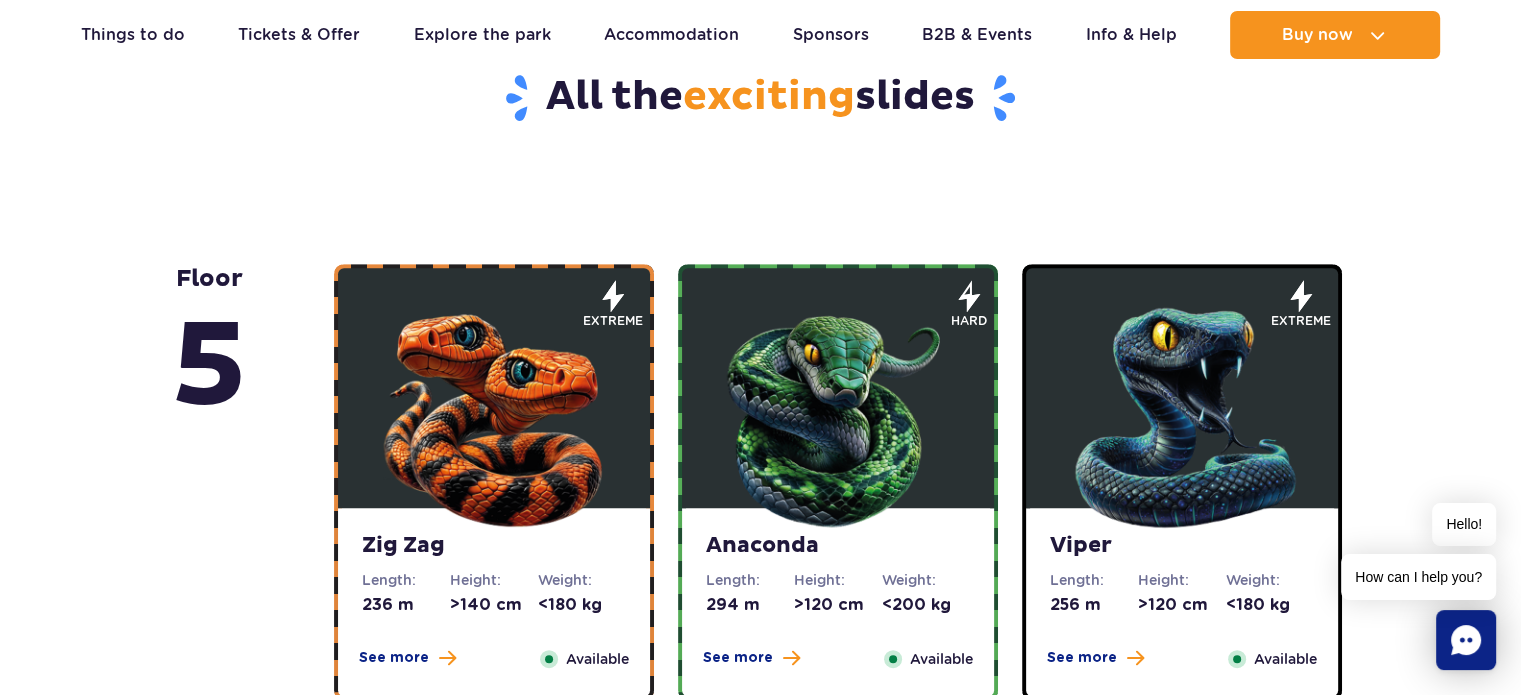 scroll, scrollTop: 1056, scrollLeft: 0, axis: vertical 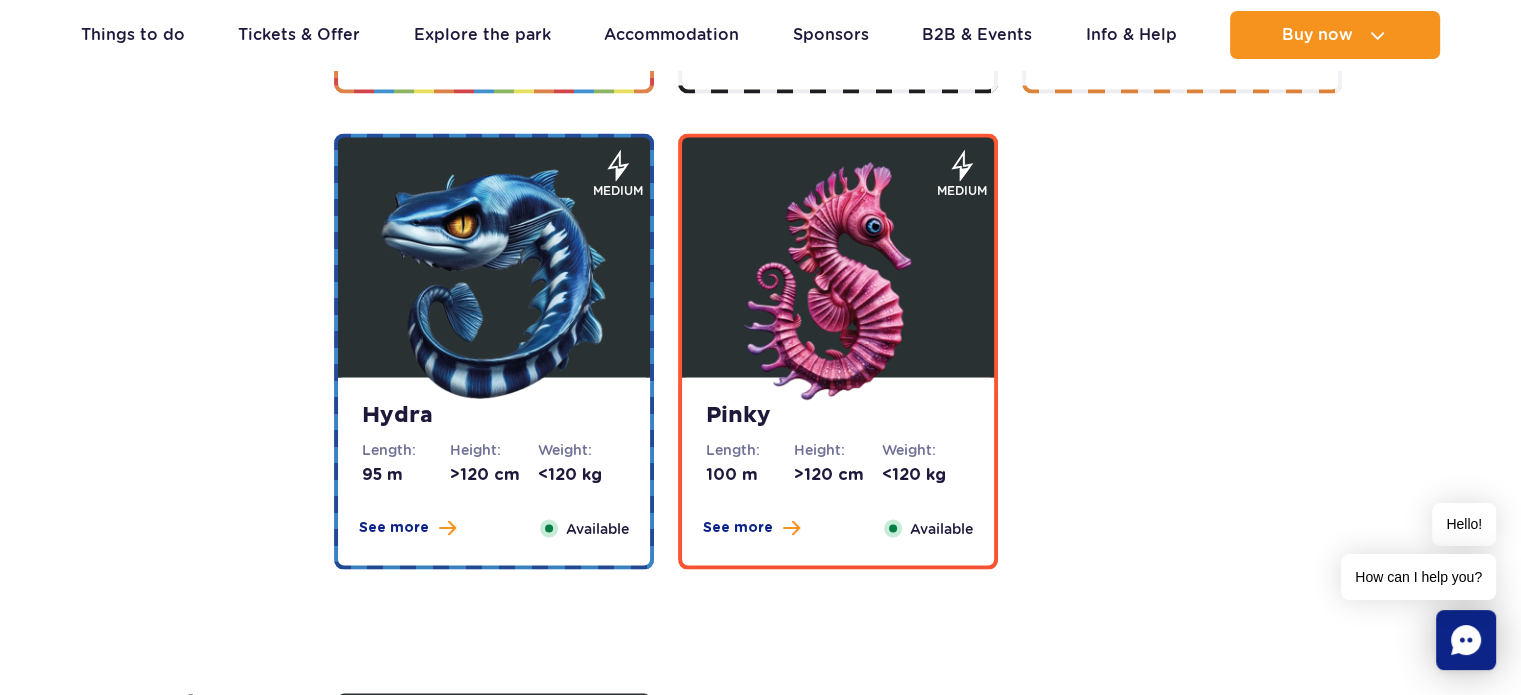 click at bounding box center (494, 283) 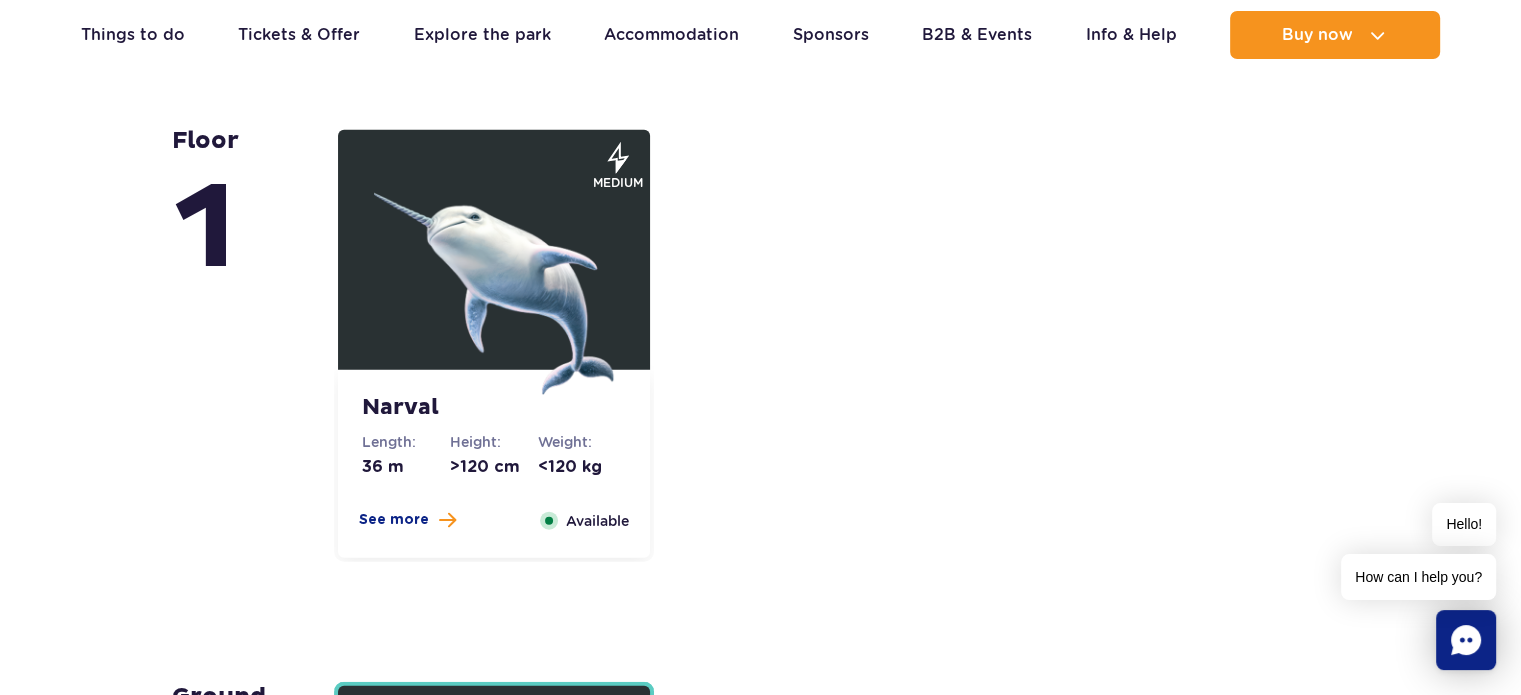 scroll, scrollTop: 4997, scrollLeft: 0, axis: vertical 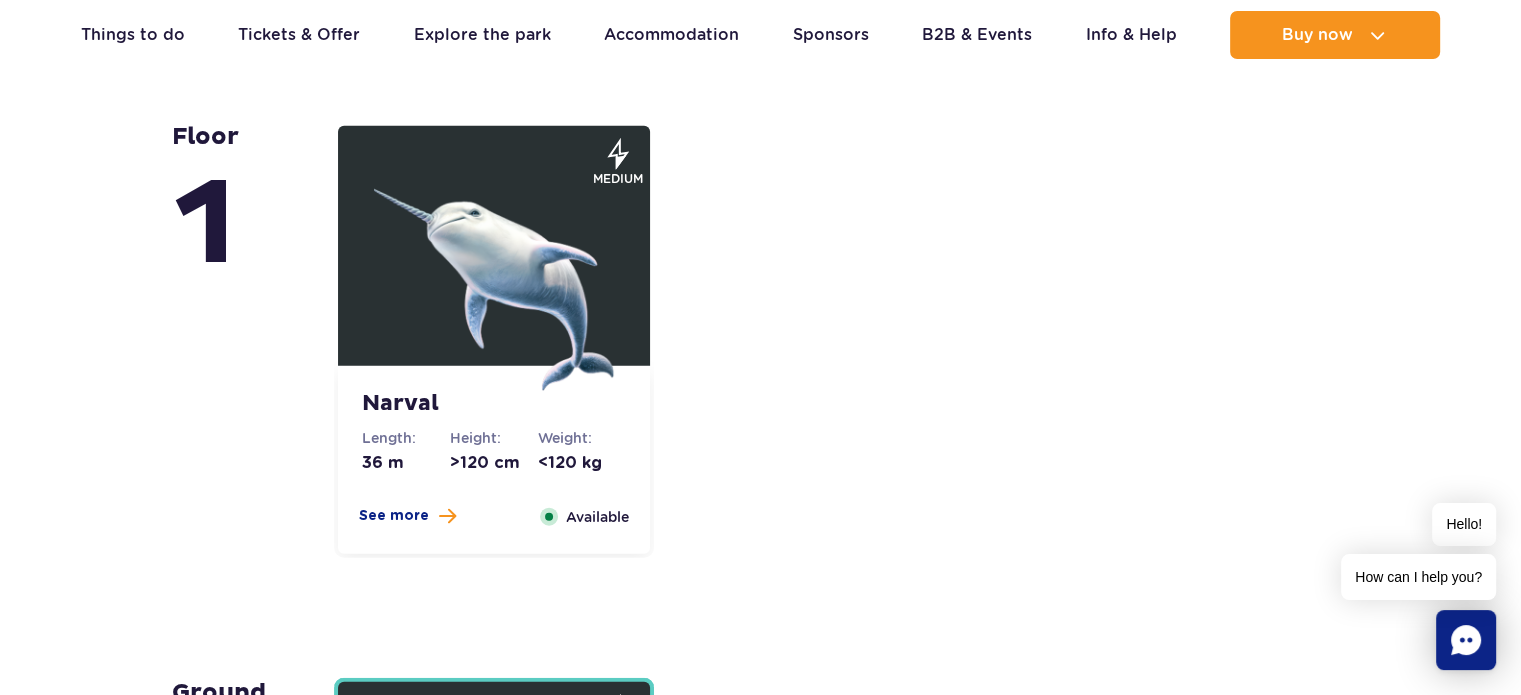 click at bounding box center (494, 271) 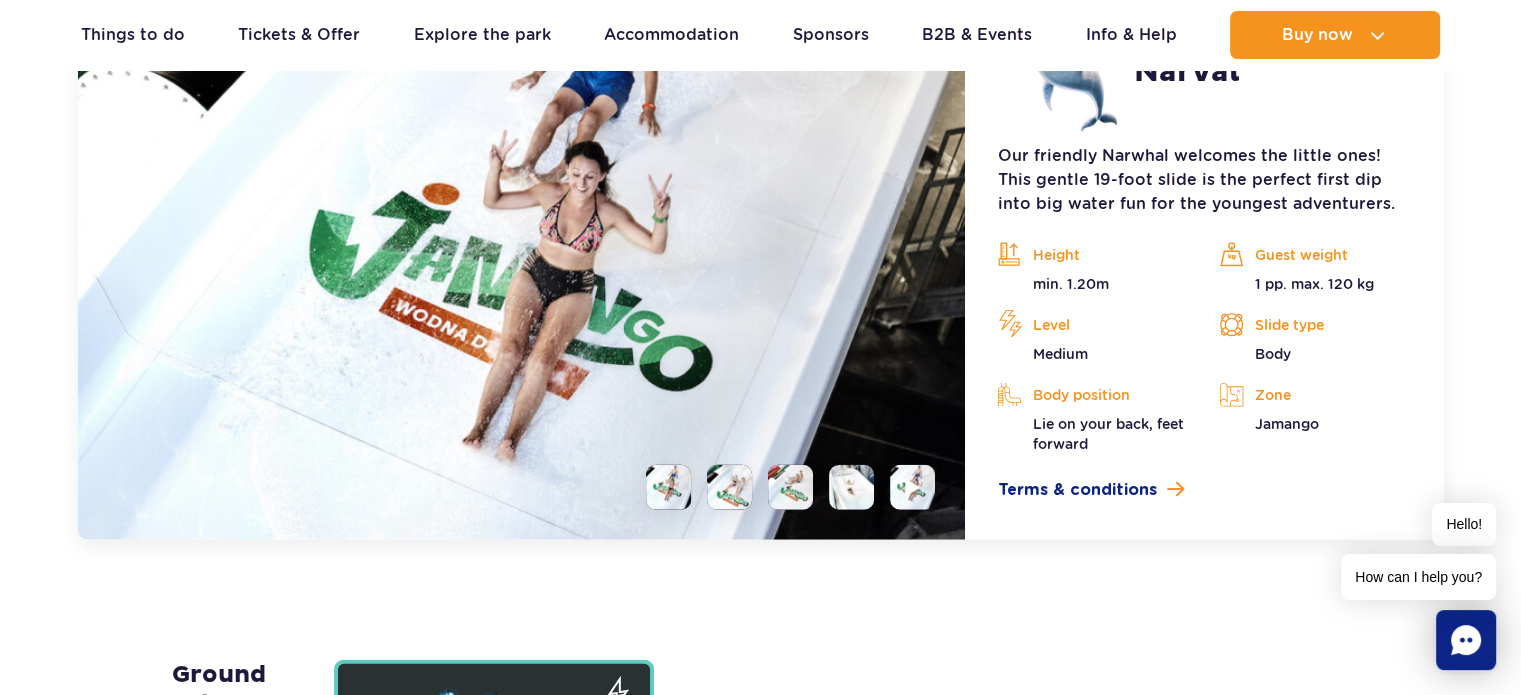 scroll, scrollTop: 4856, scrollLeft: 0, axis: vertical 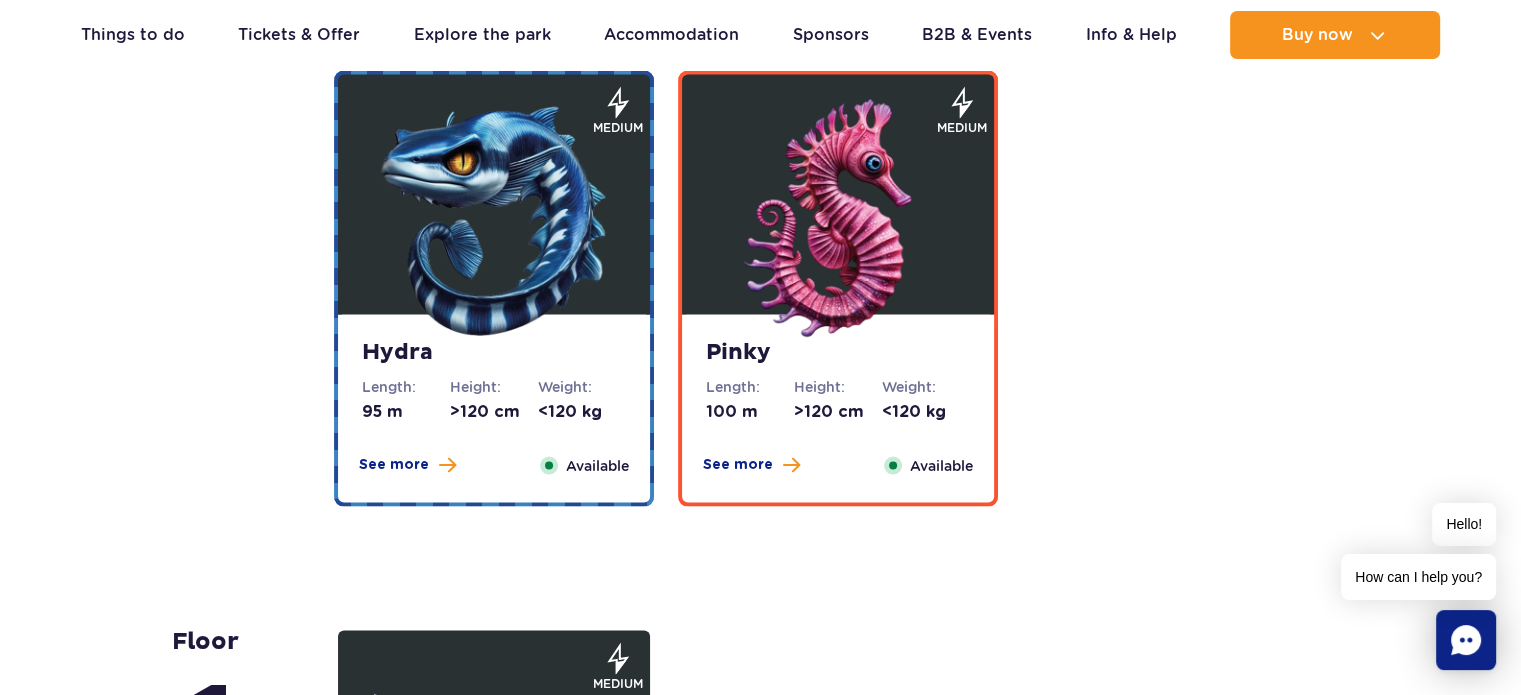 click at bounding box center [838, 220] 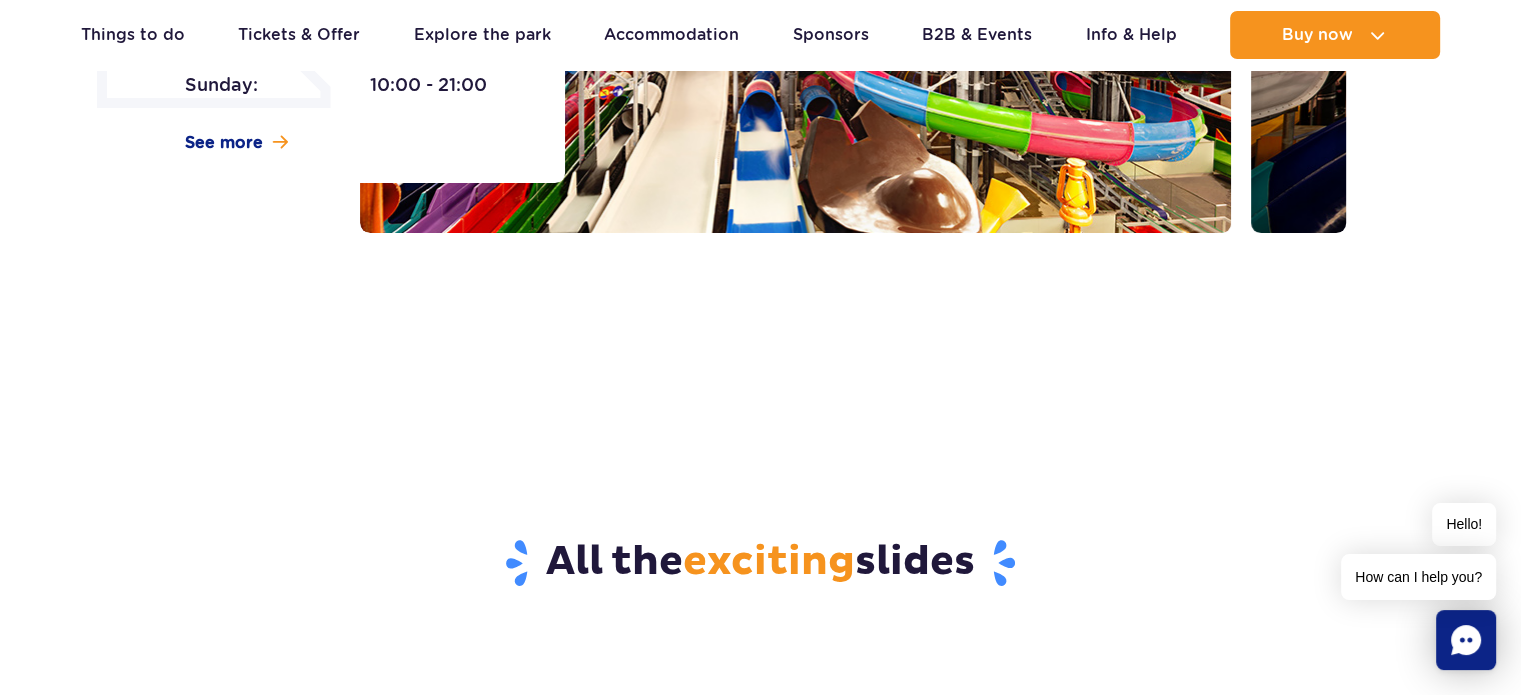 scroll, scrollTop: 588, scrollLeft: 0, axis: vertical 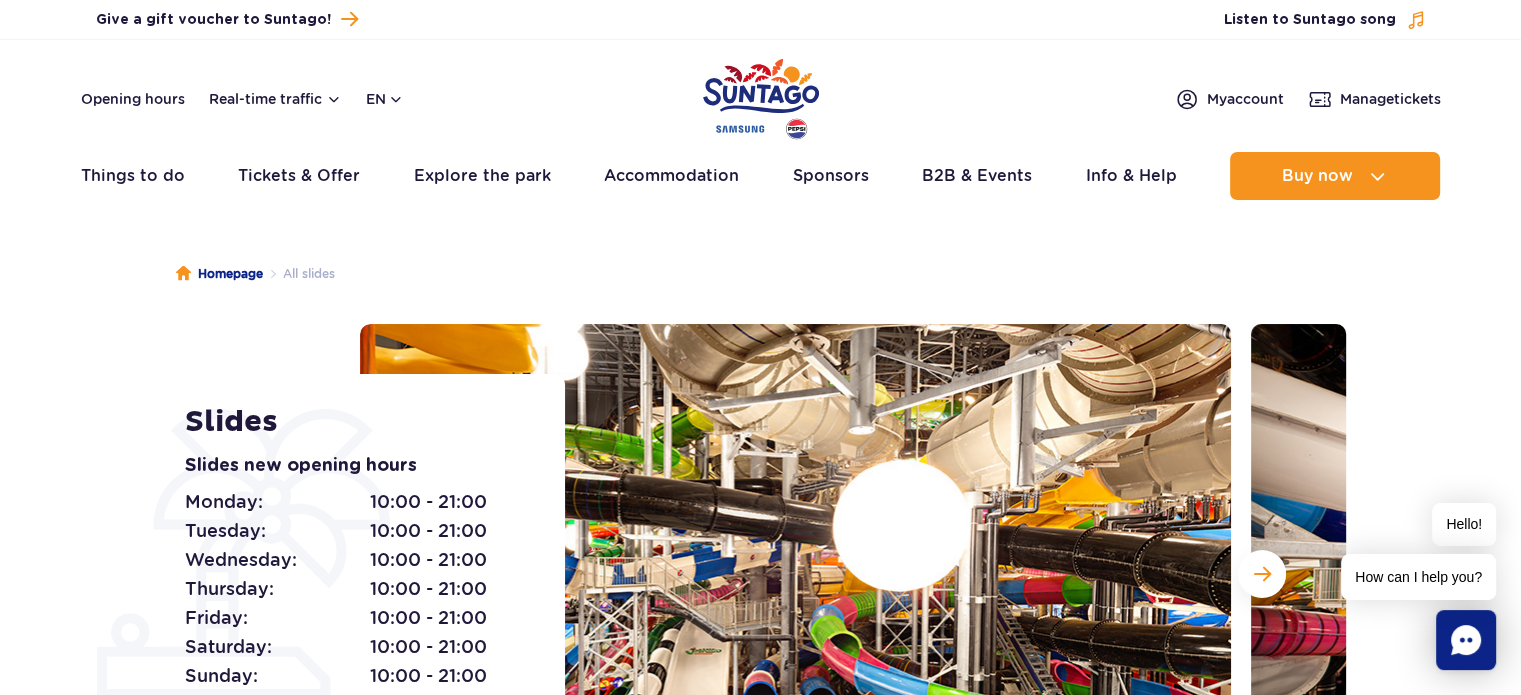 click at bounding box center (761, 99) 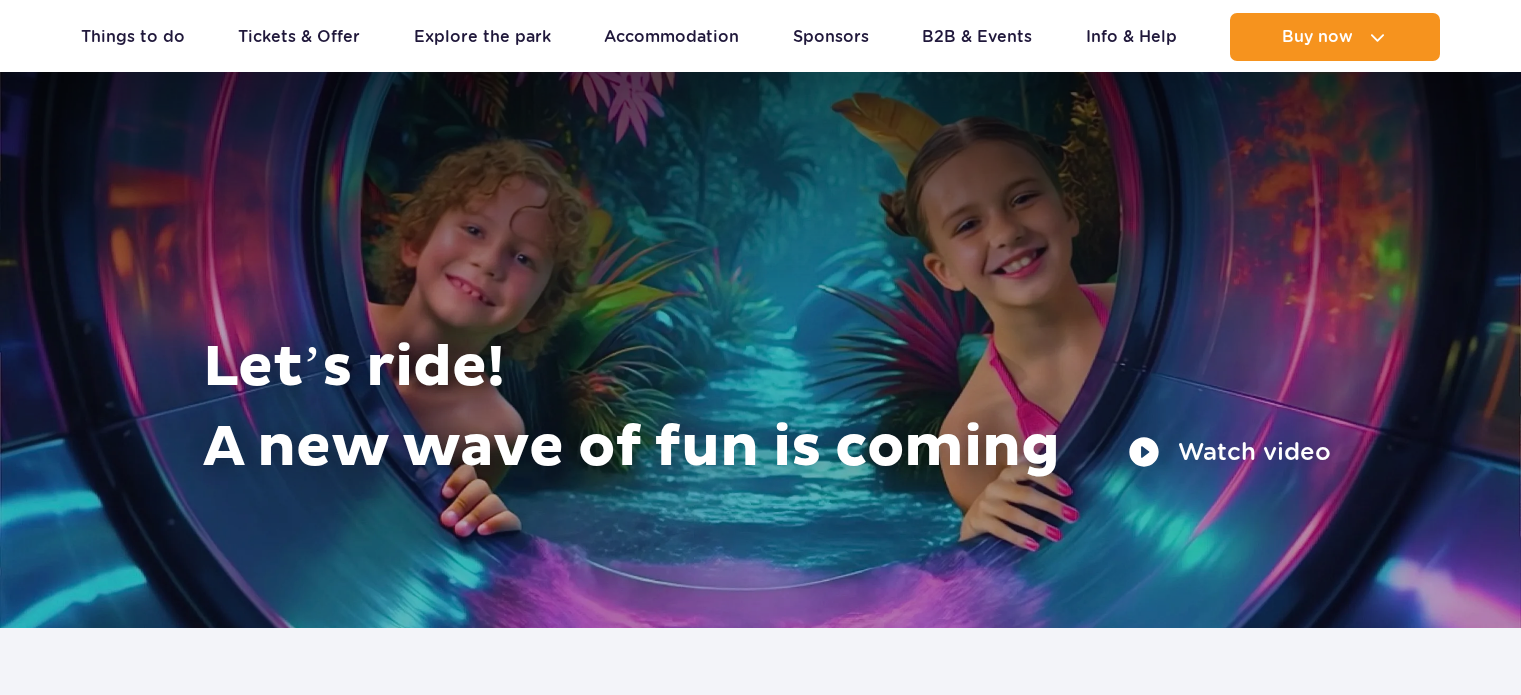 scroll, scrollTop: 2139, scrollLeft: 0, axis: vertical 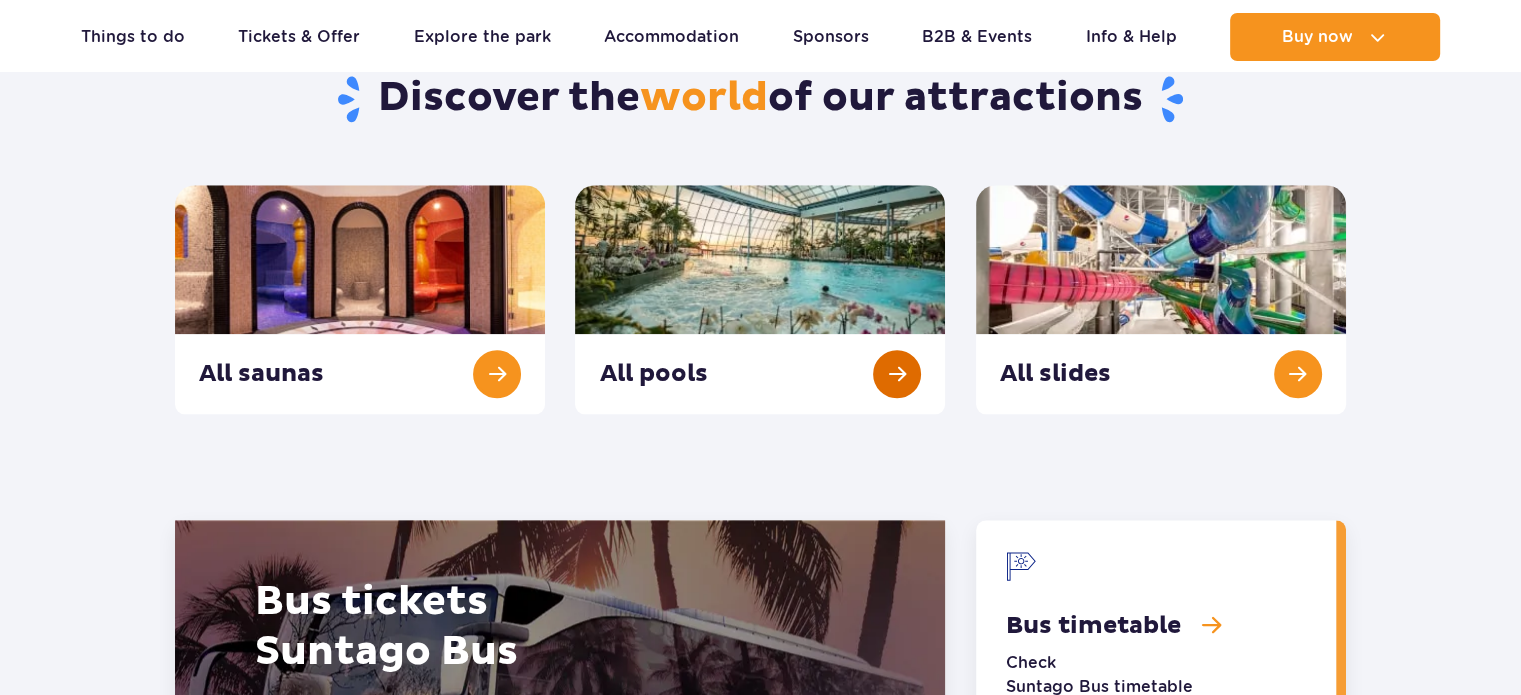 click at bounding box center [760, 299] 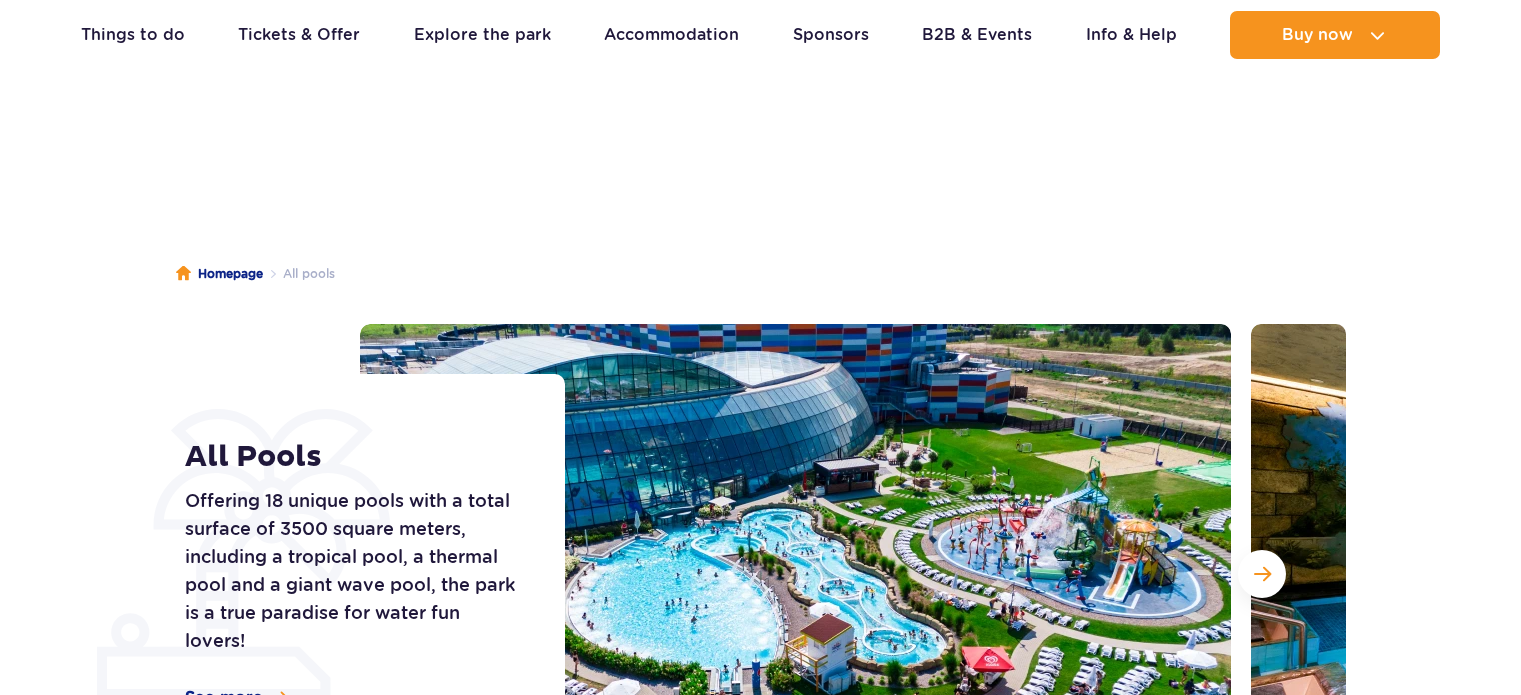 scroll, scrollTop: 172, scrollLeft: 0, axis: vertical 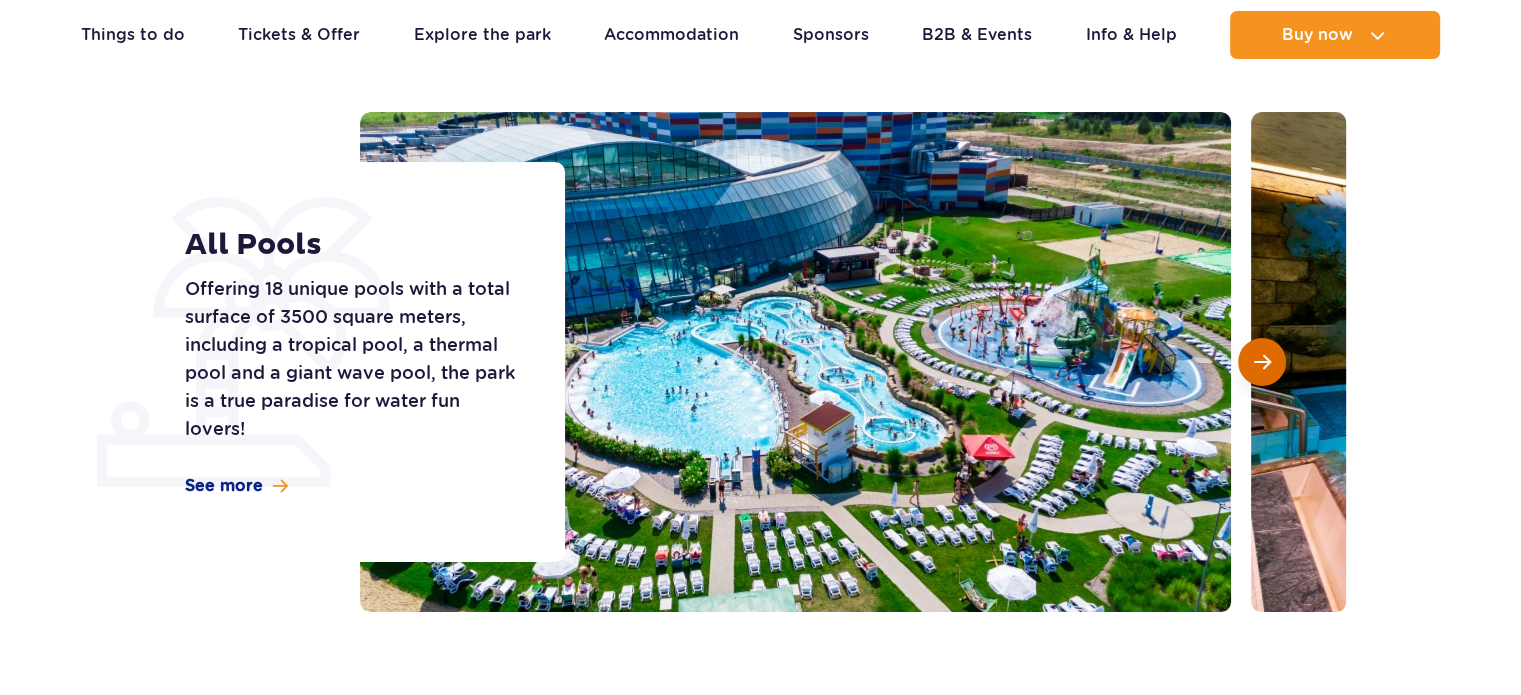click at bounding box center [1262, 362] 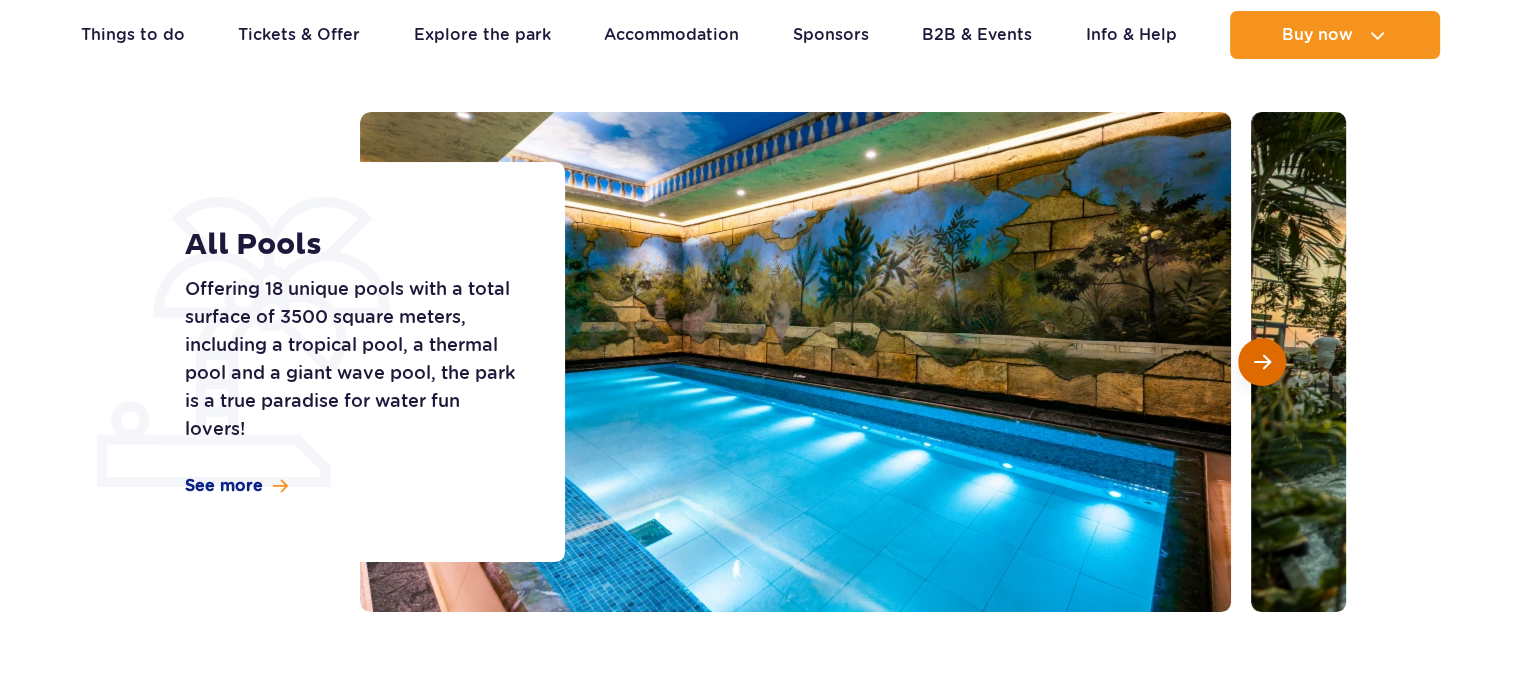 click at bounding box center [1262, 362] 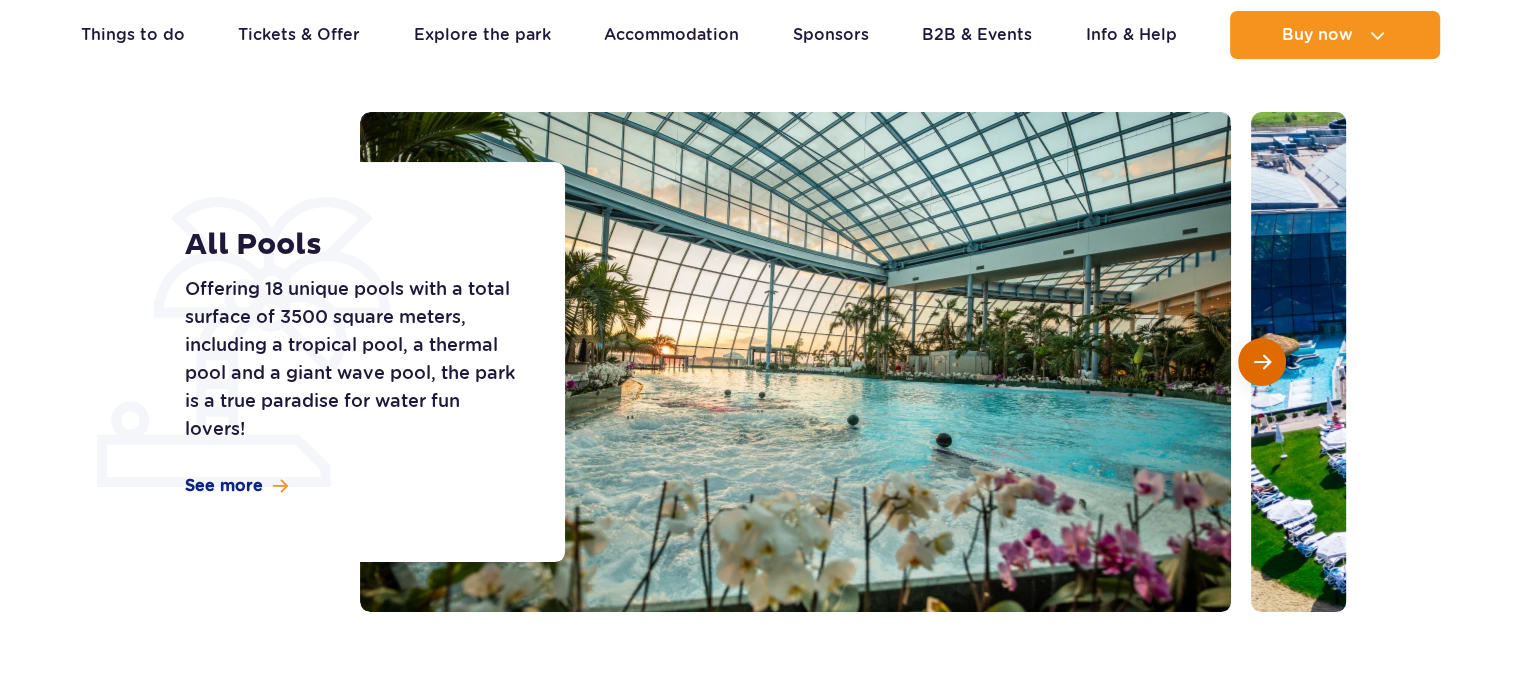 click at bounding box center (1262, 362) 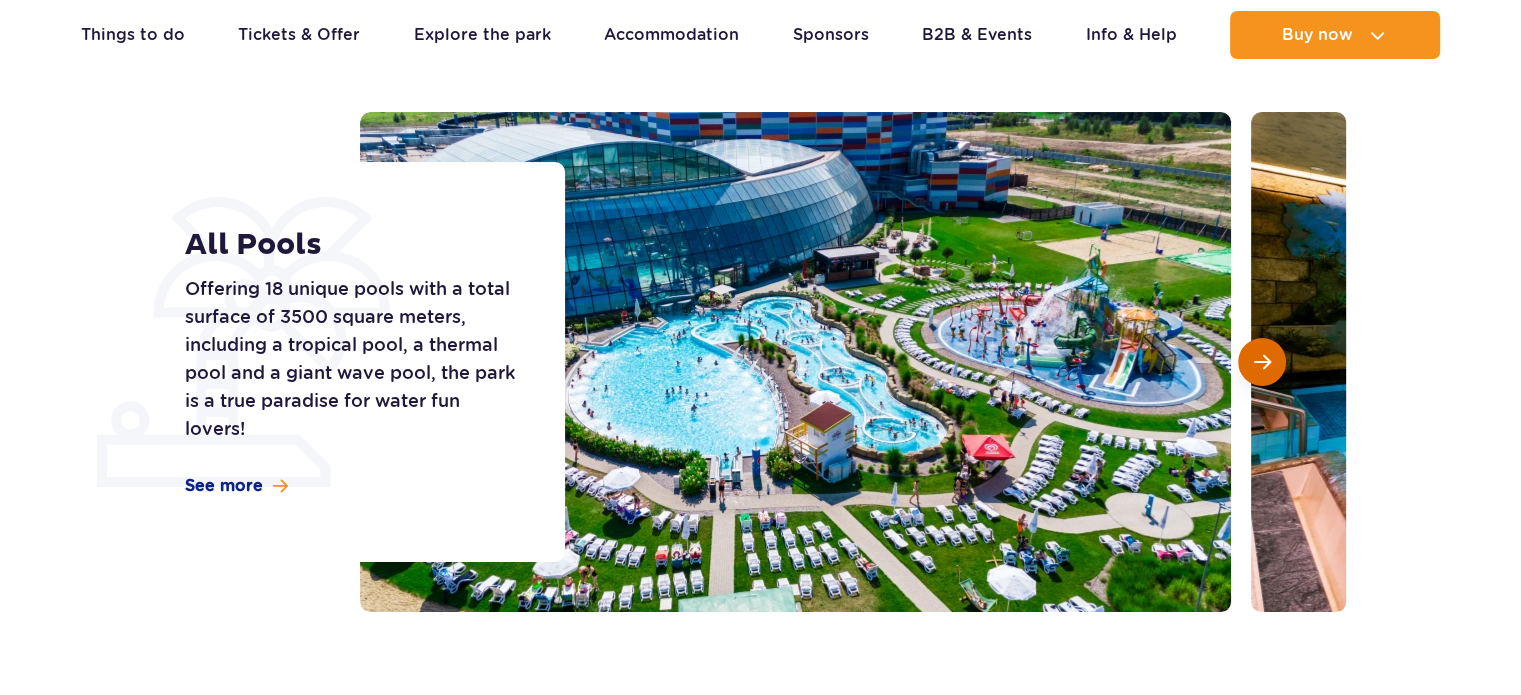 click at bounding box center [1262, 362] 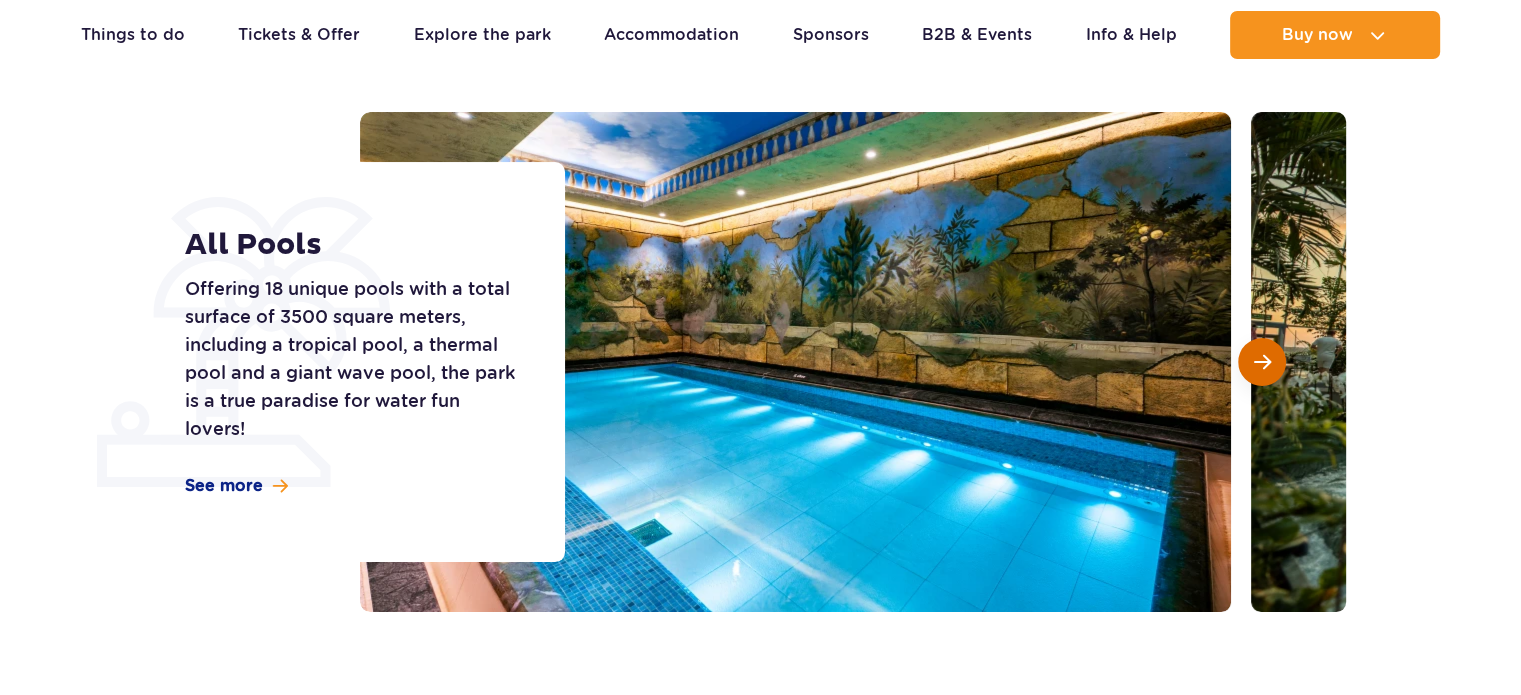 click at bounding box center [1262, 362] 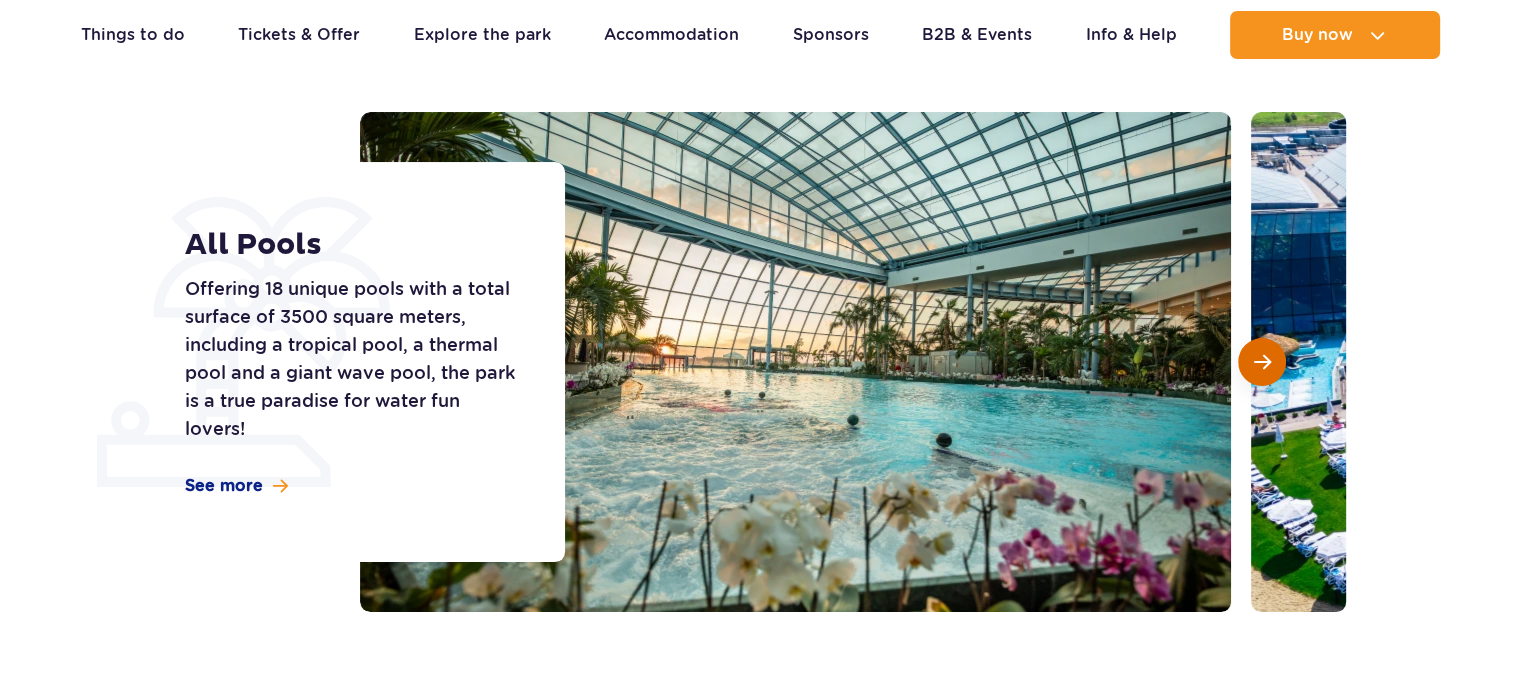 click at bounding box center [1262, 362] 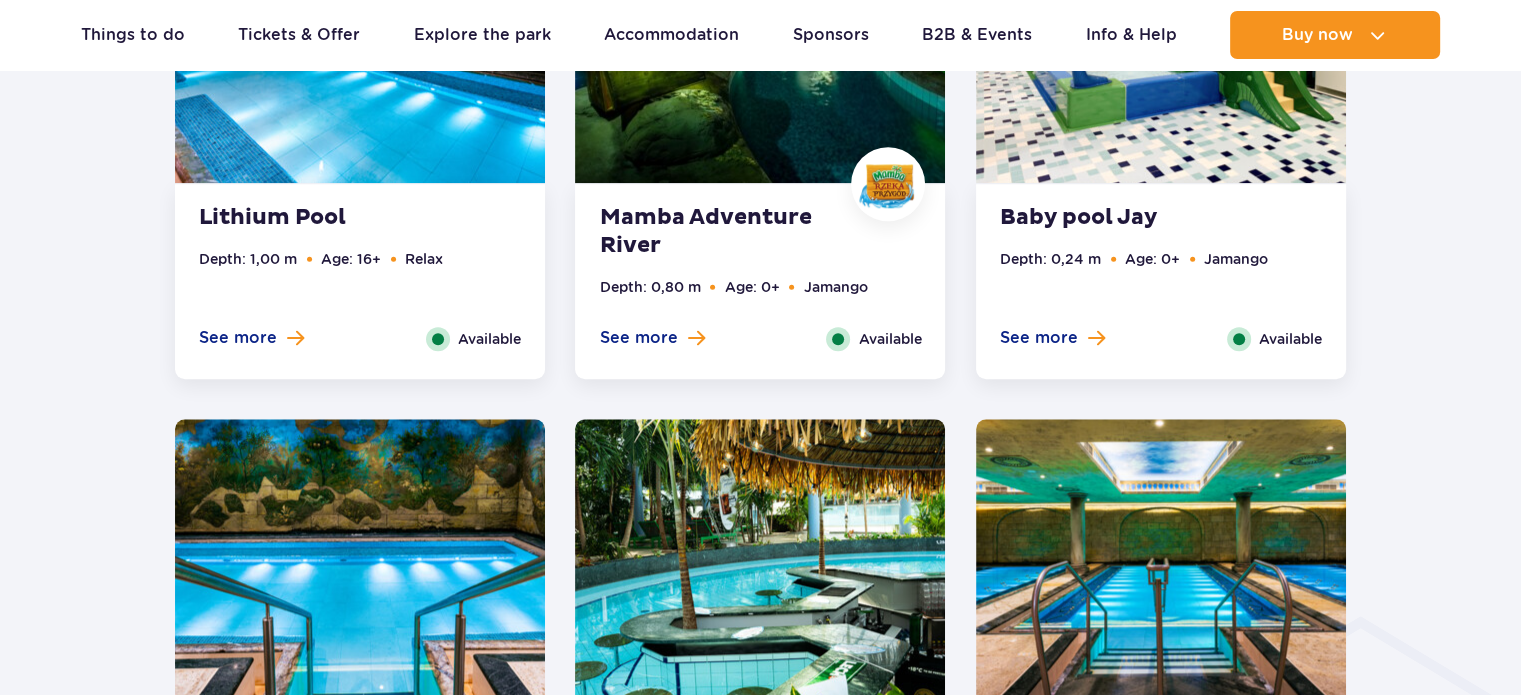 scroll, scrollTop: 1923, scrollLeft: 0, axis: vertical 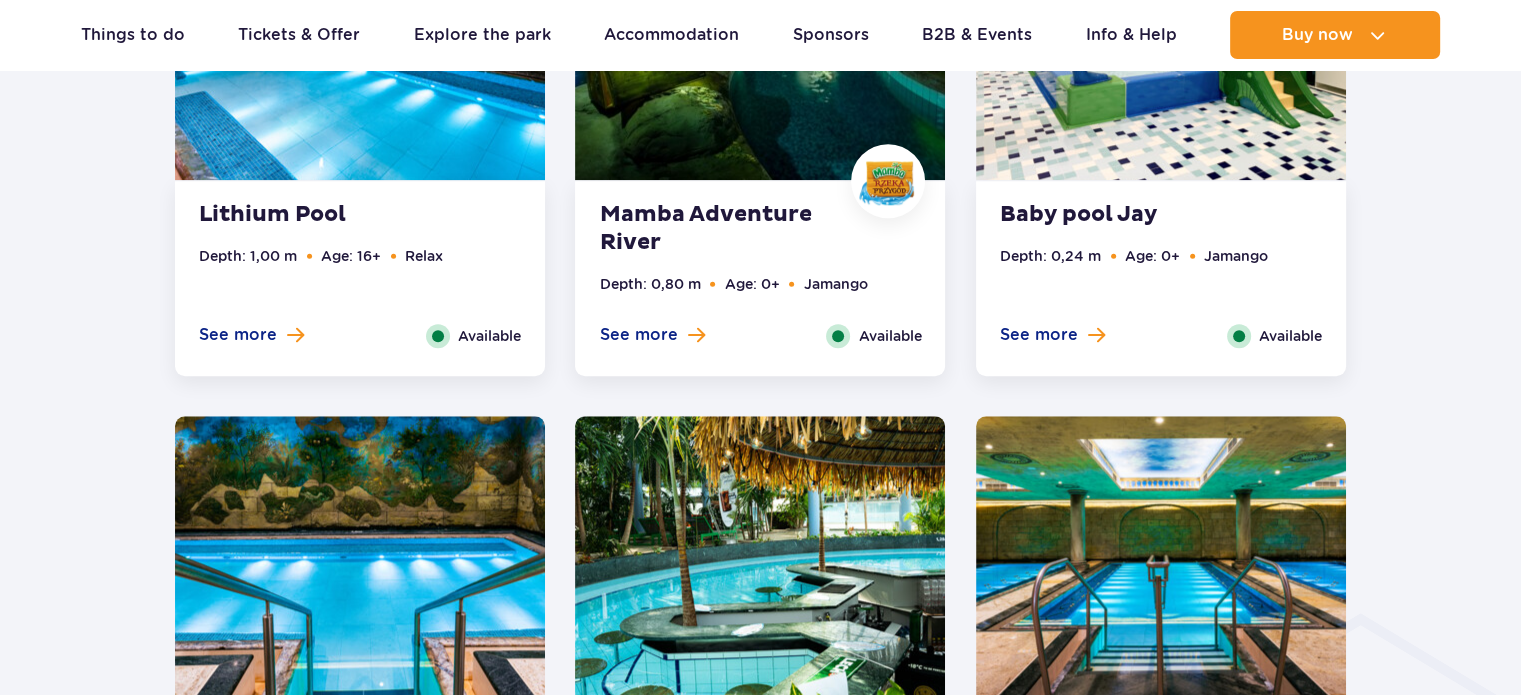 click on "Mamba Adventure River" at bounding box center [720, 229] 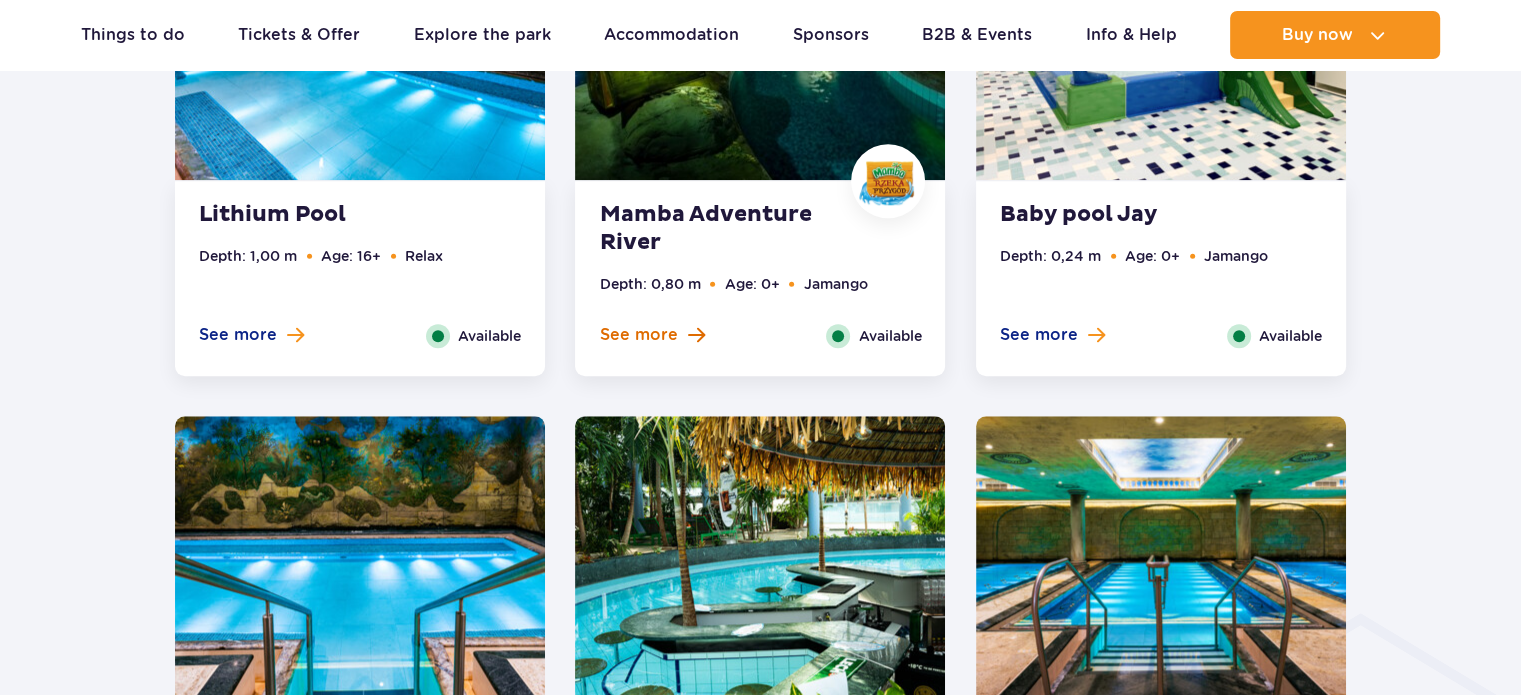 click on "See more" at bounding box center [638, 335] 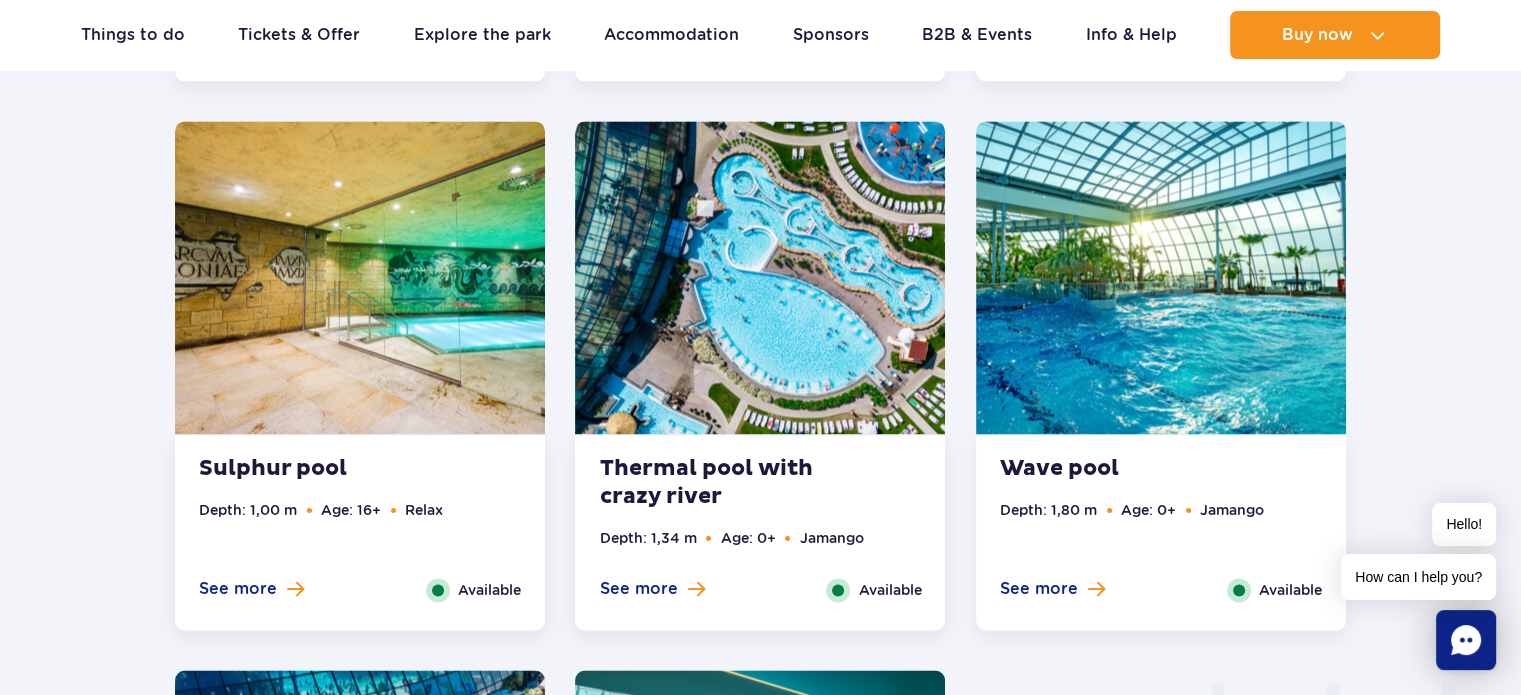 scroll, scrollTop: 2763, scrollLeft: 0, axis: vertical 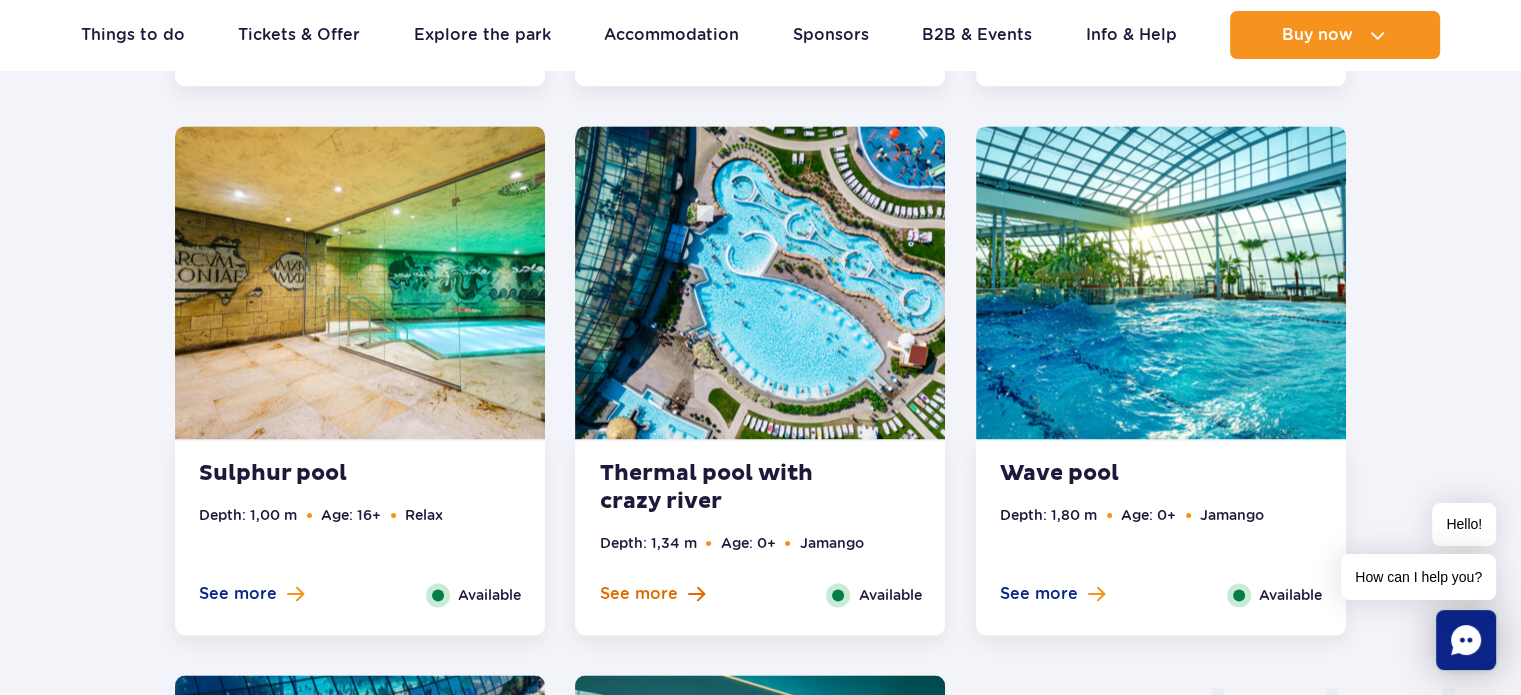click on "See more" at bounding box center [638, 594] 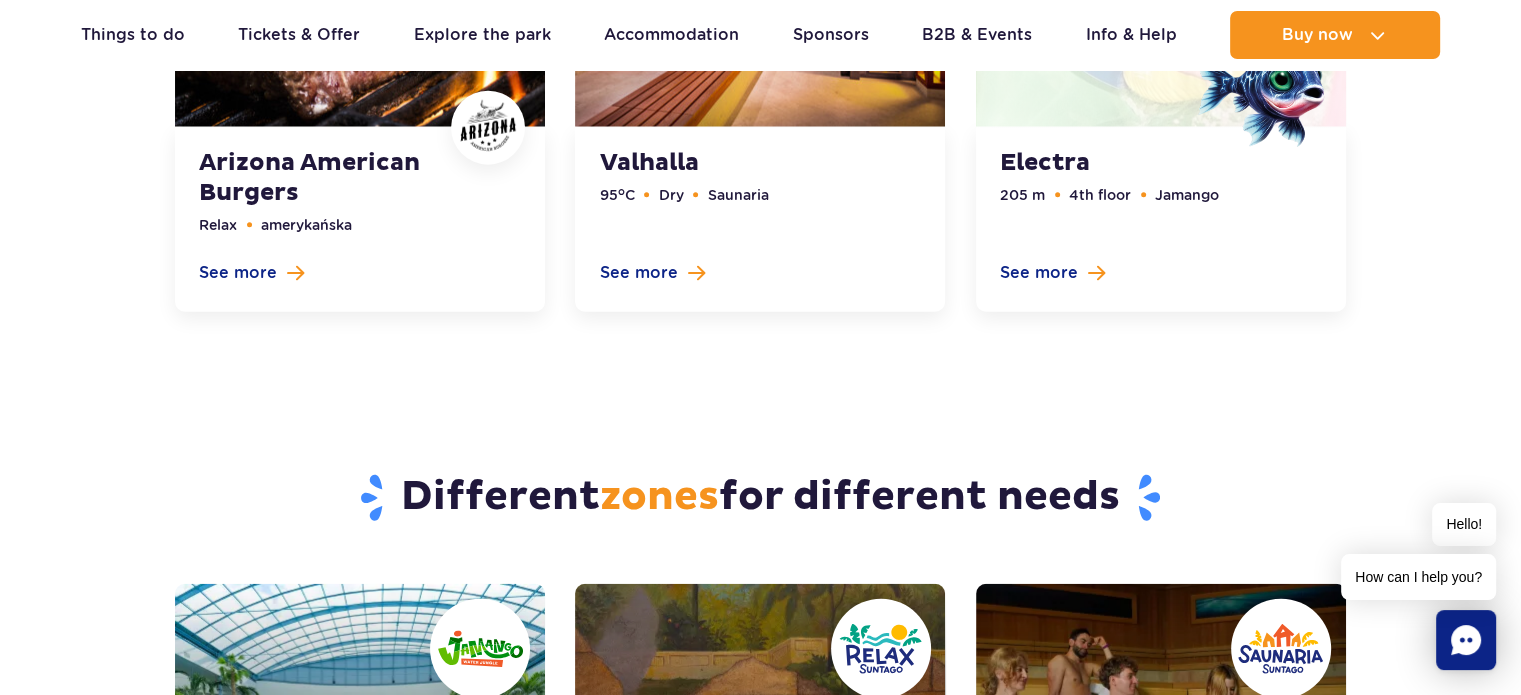 scroll, scrollTop: 4648, scrollLeft: 0, axis: vertical 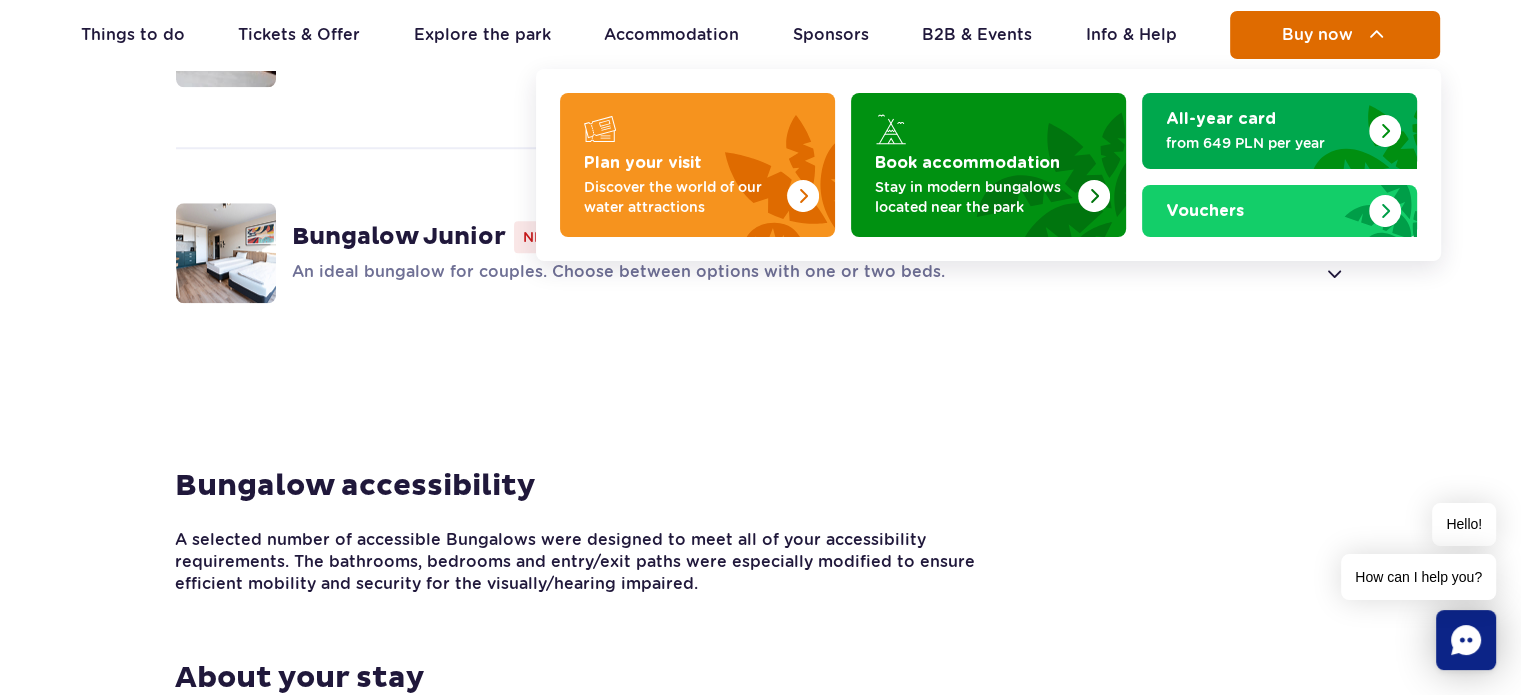 click on "Buy now" at bounding box center (1335, 35) 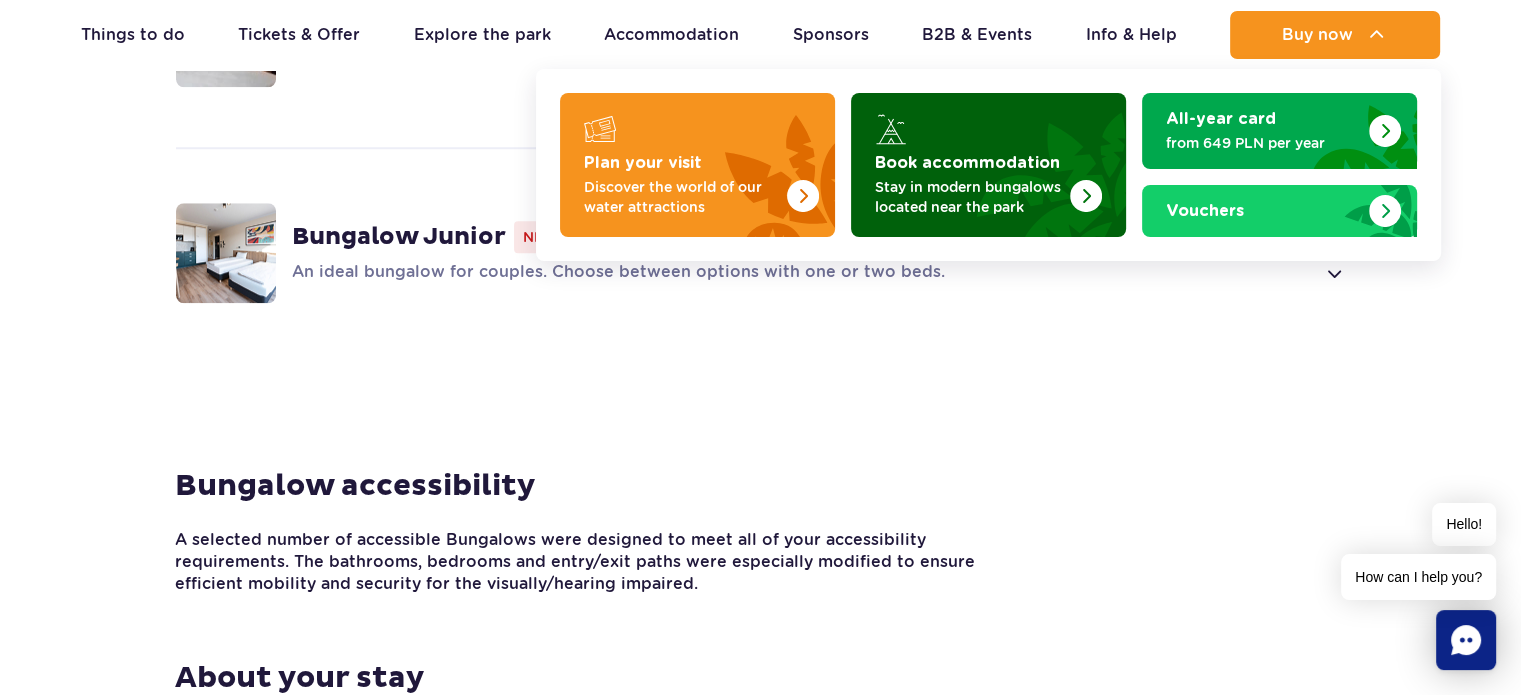 click at bounding box center [1086, 196] 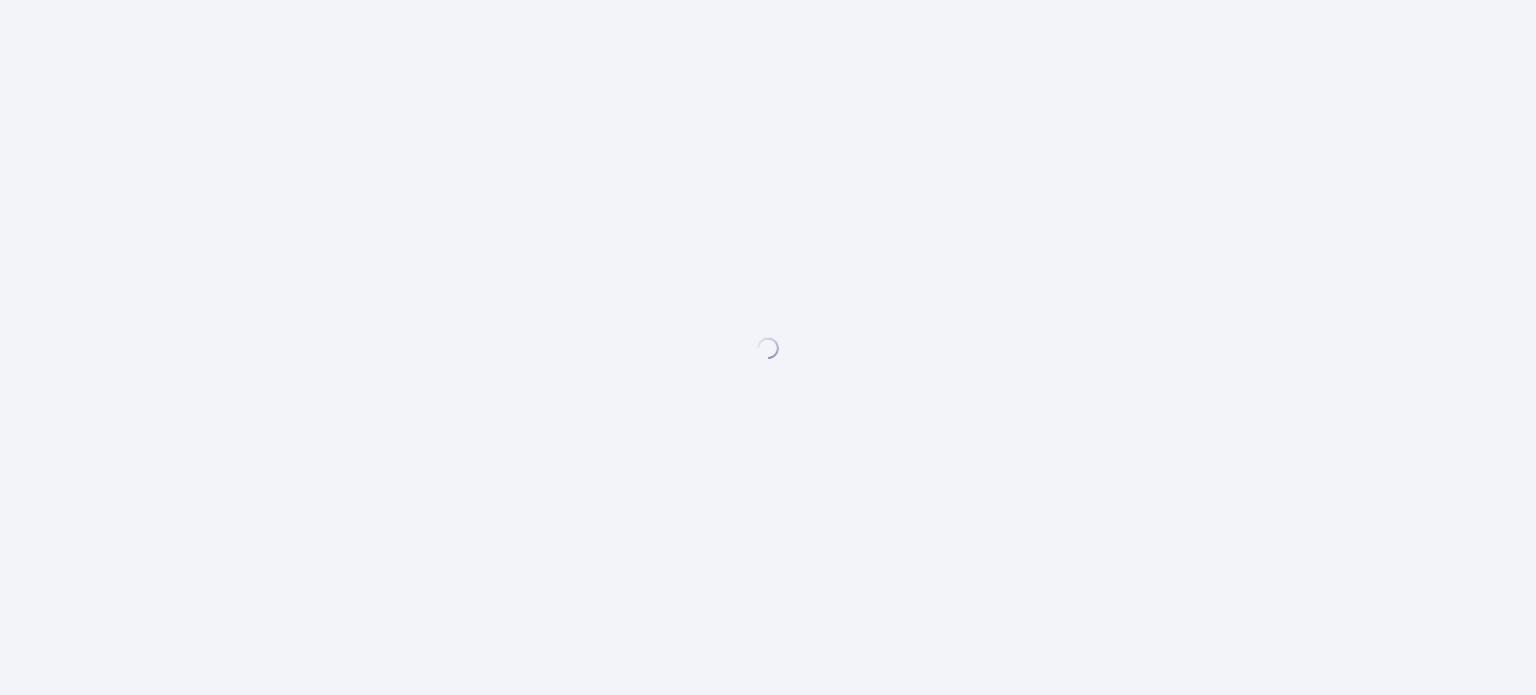 scroll, scrollTop: 0, scrollLeft: 0, axis: both 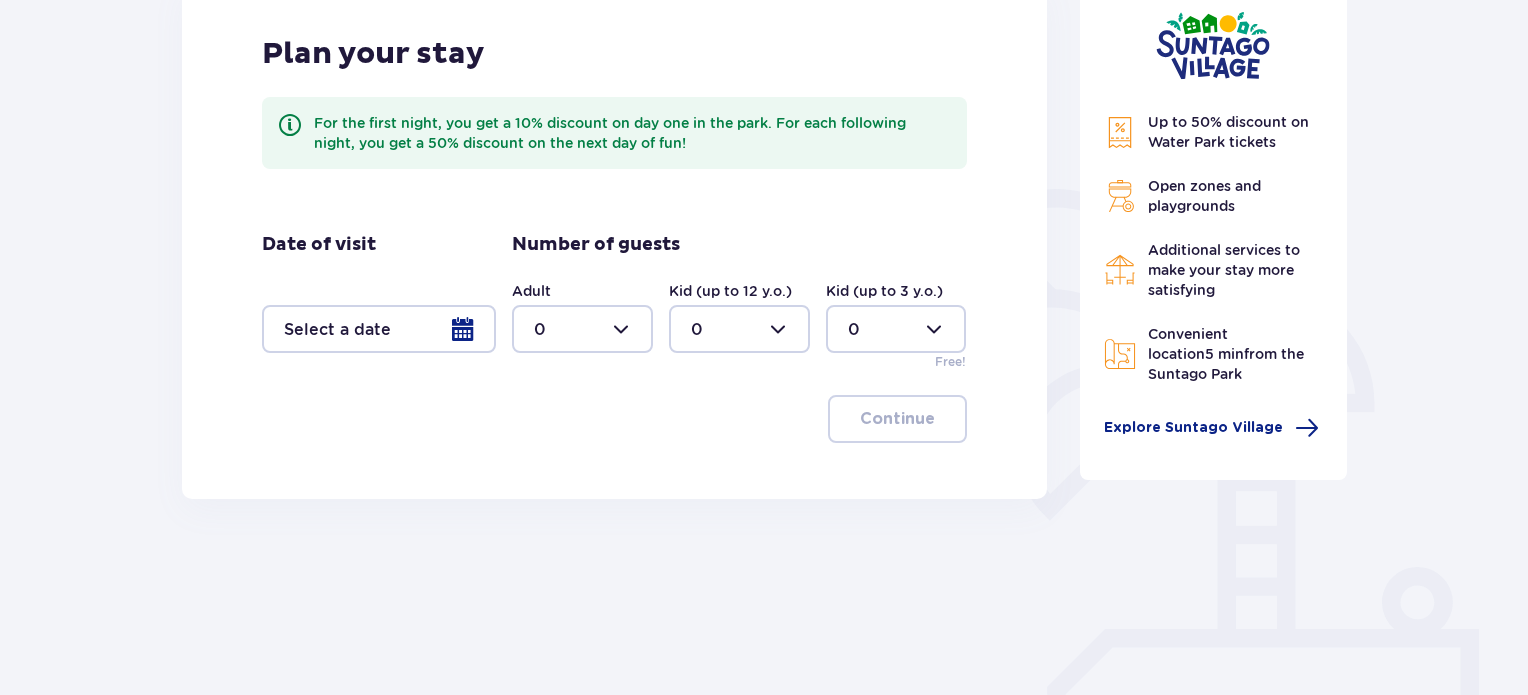 click at bounding box center (582, 329) 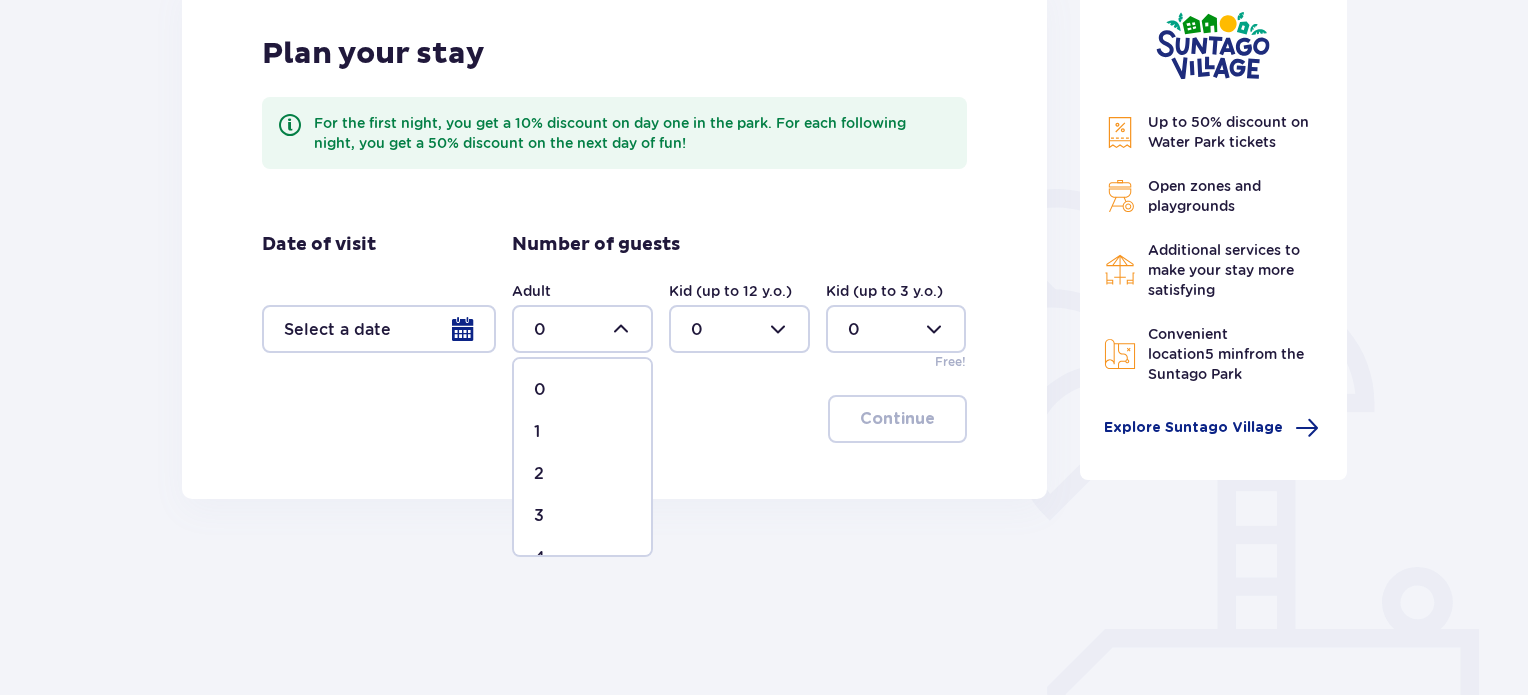 click on "2" at bounding box center [582, 474] 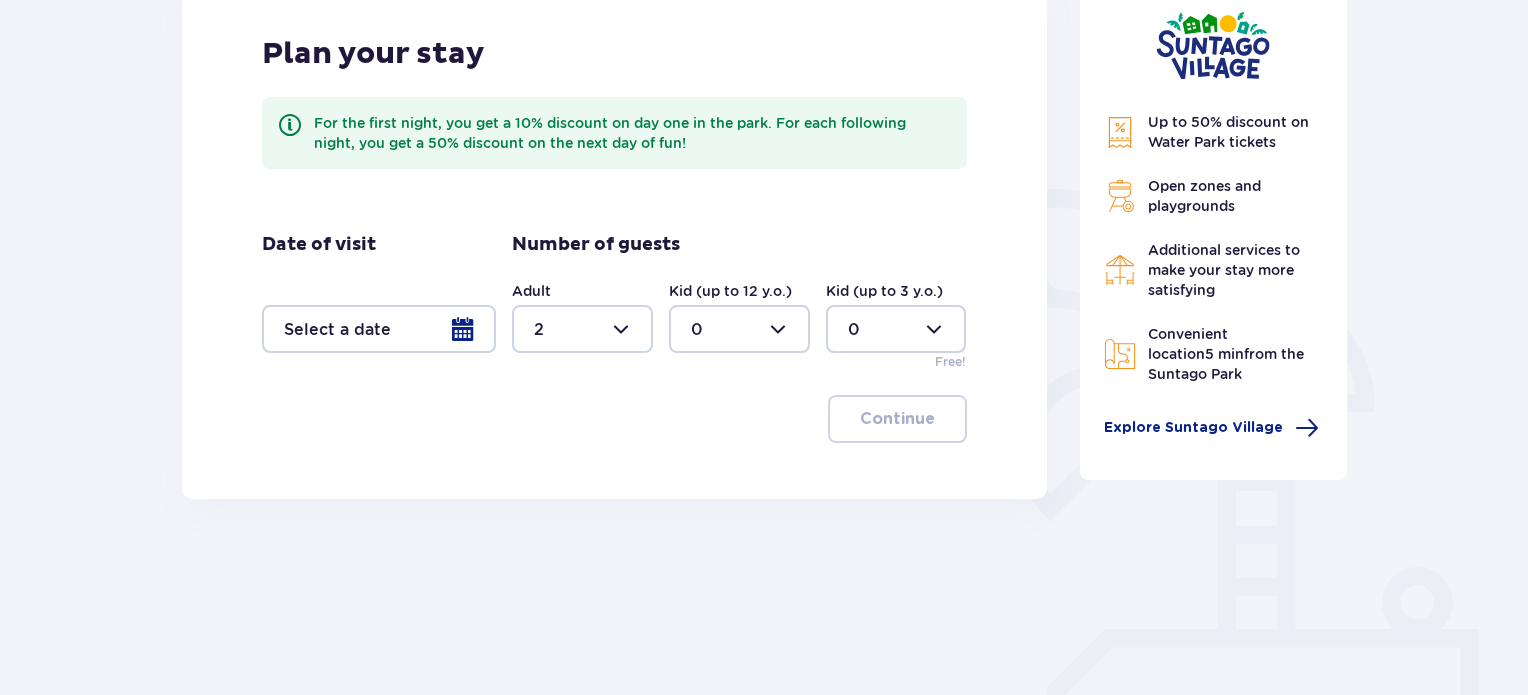type on "2" 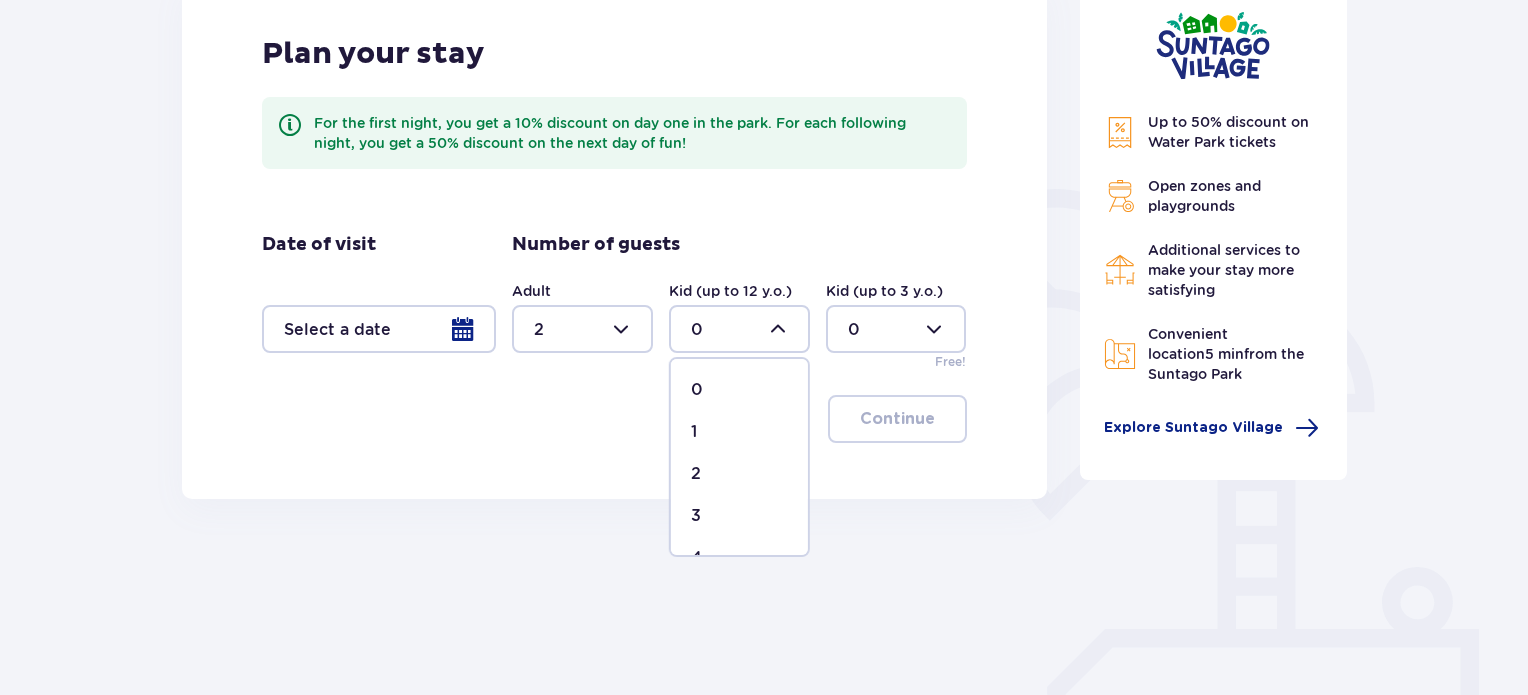 click on "1" at bounding box center [739, 432] 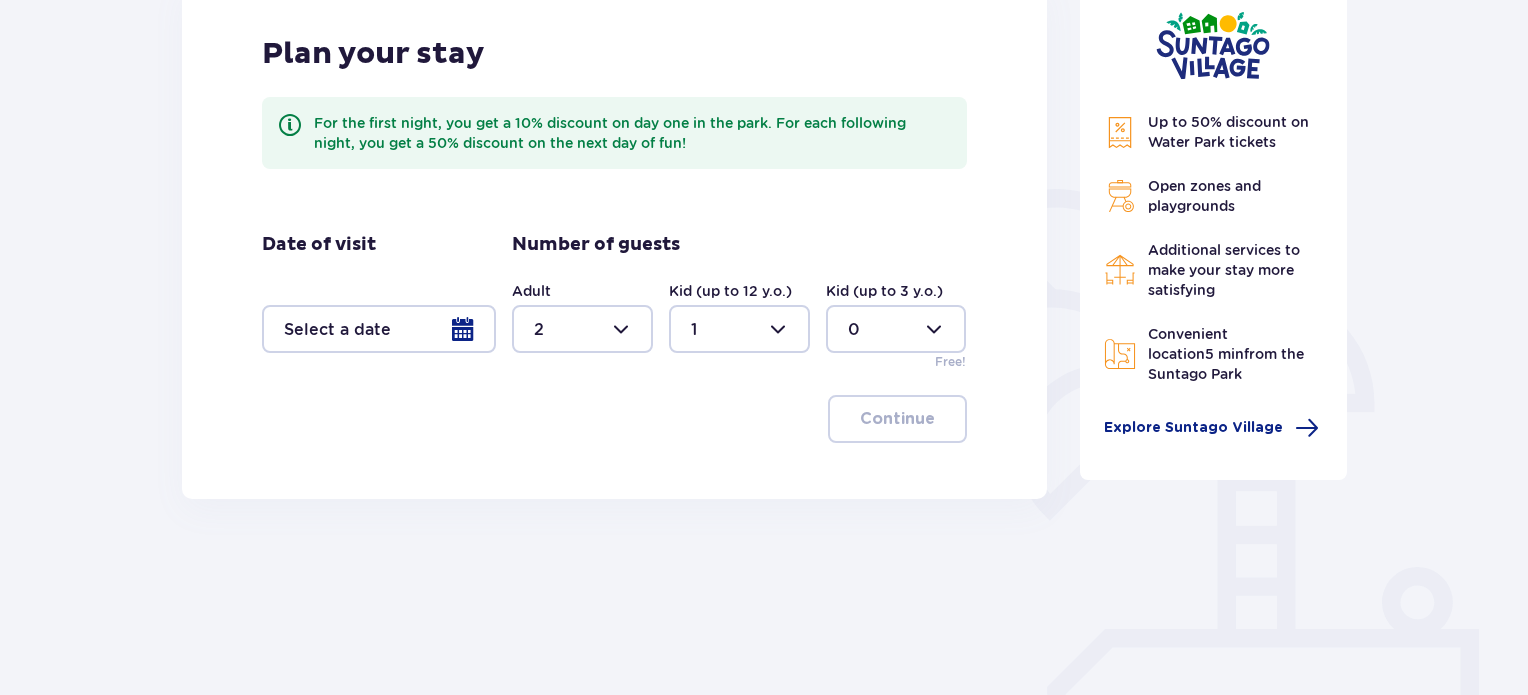 click at bounding box center [896, 329] 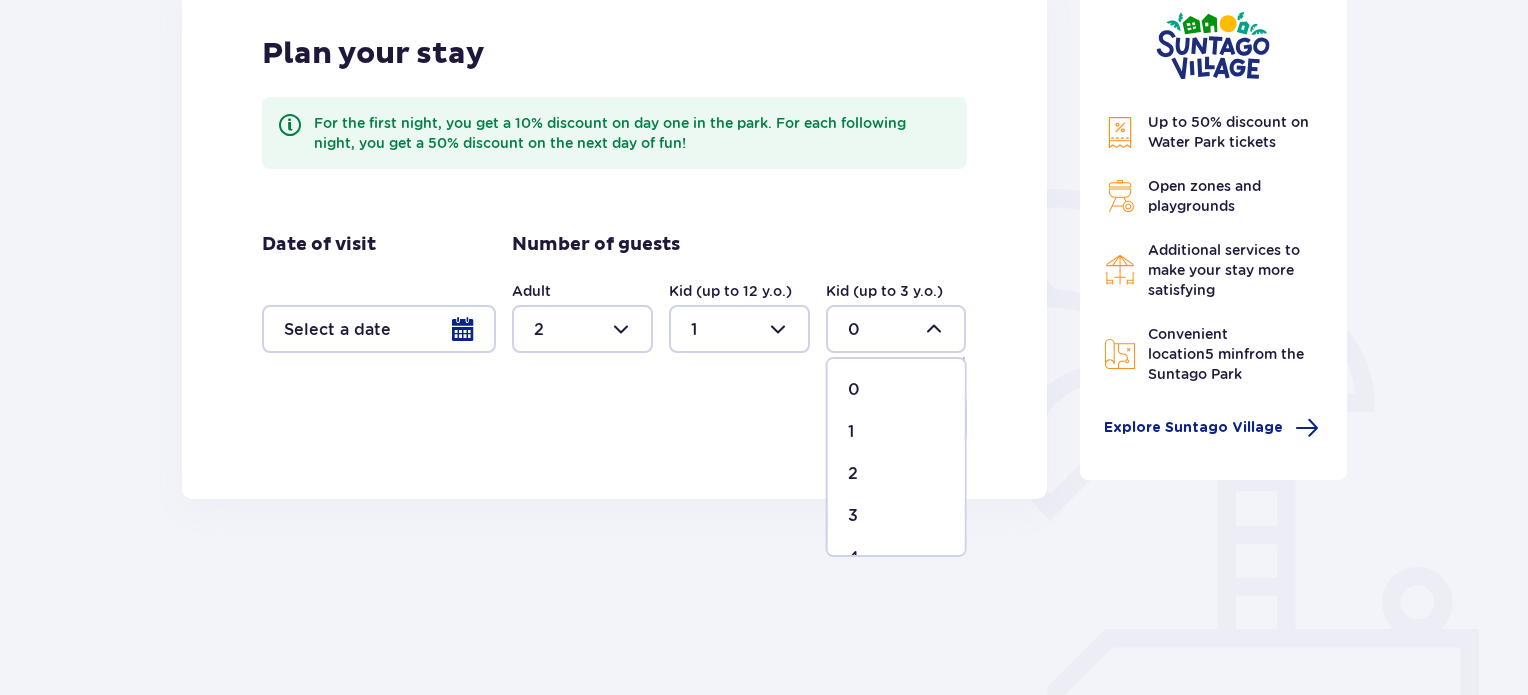 click on "1" at bounding box center (896, 432) 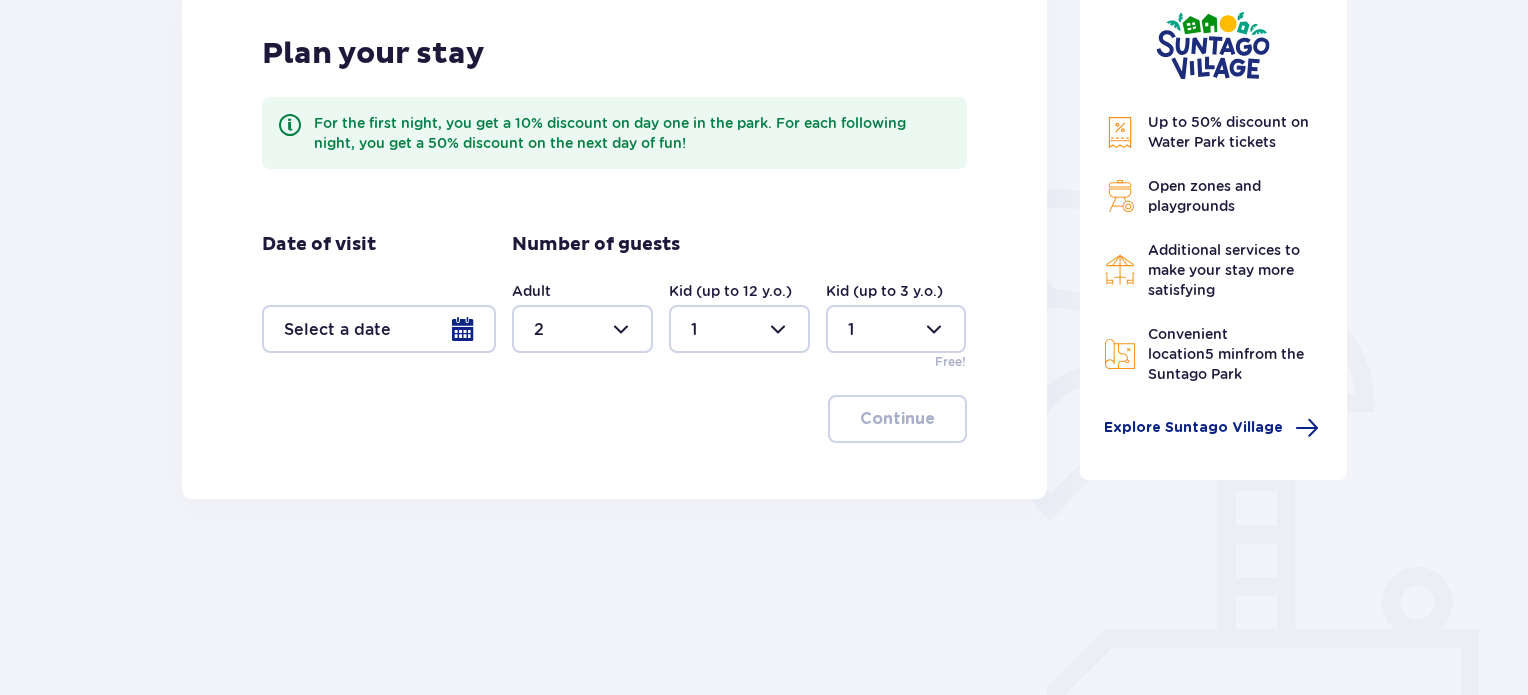 click at bounding box center (379, 329) 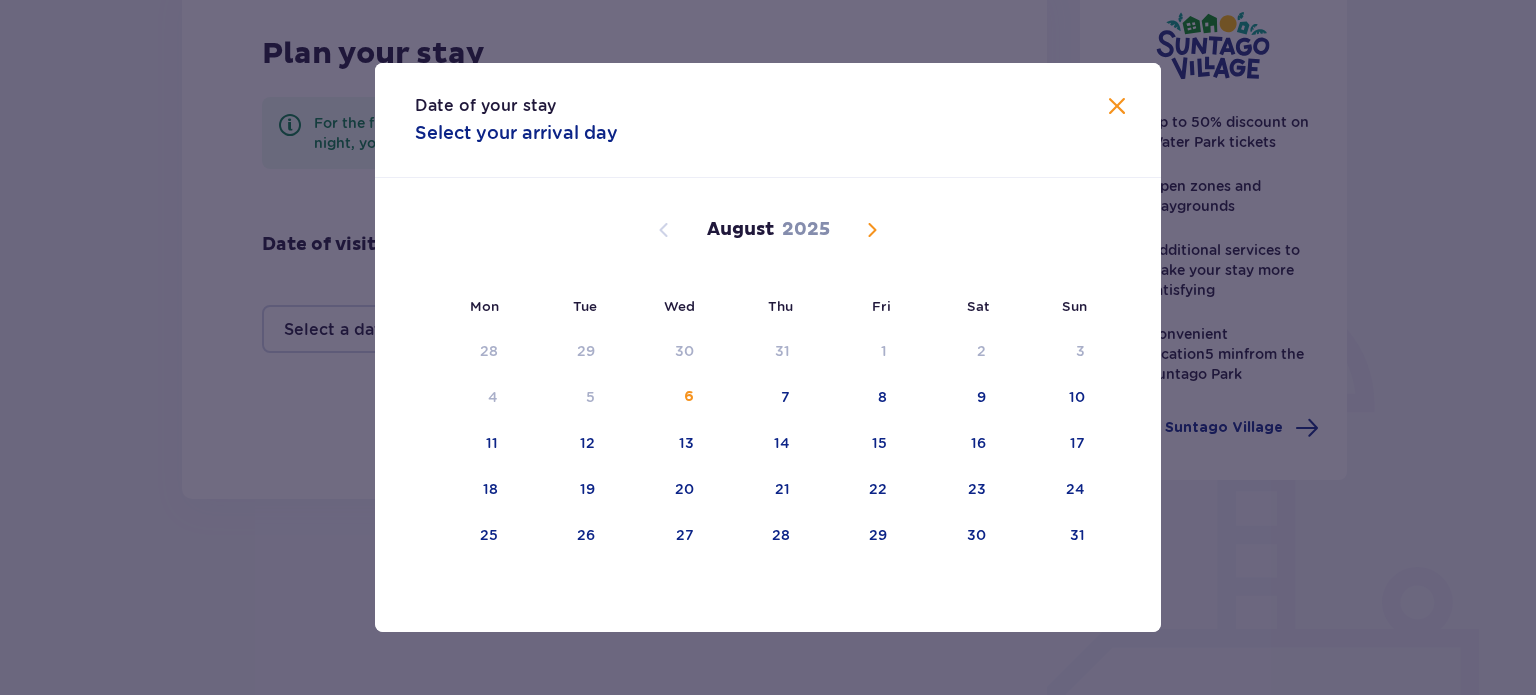 click at bounding box center [872, 230] 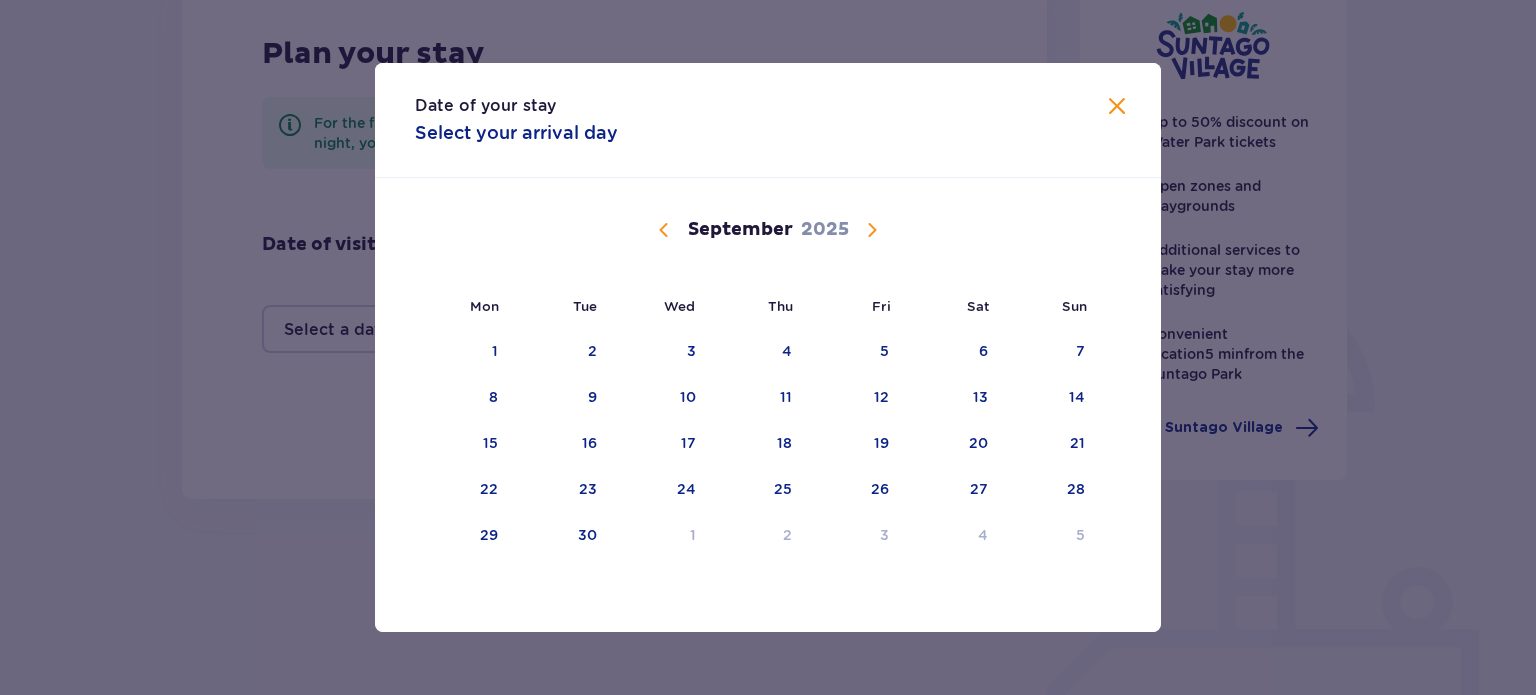 click at bounding box center (872, 230) 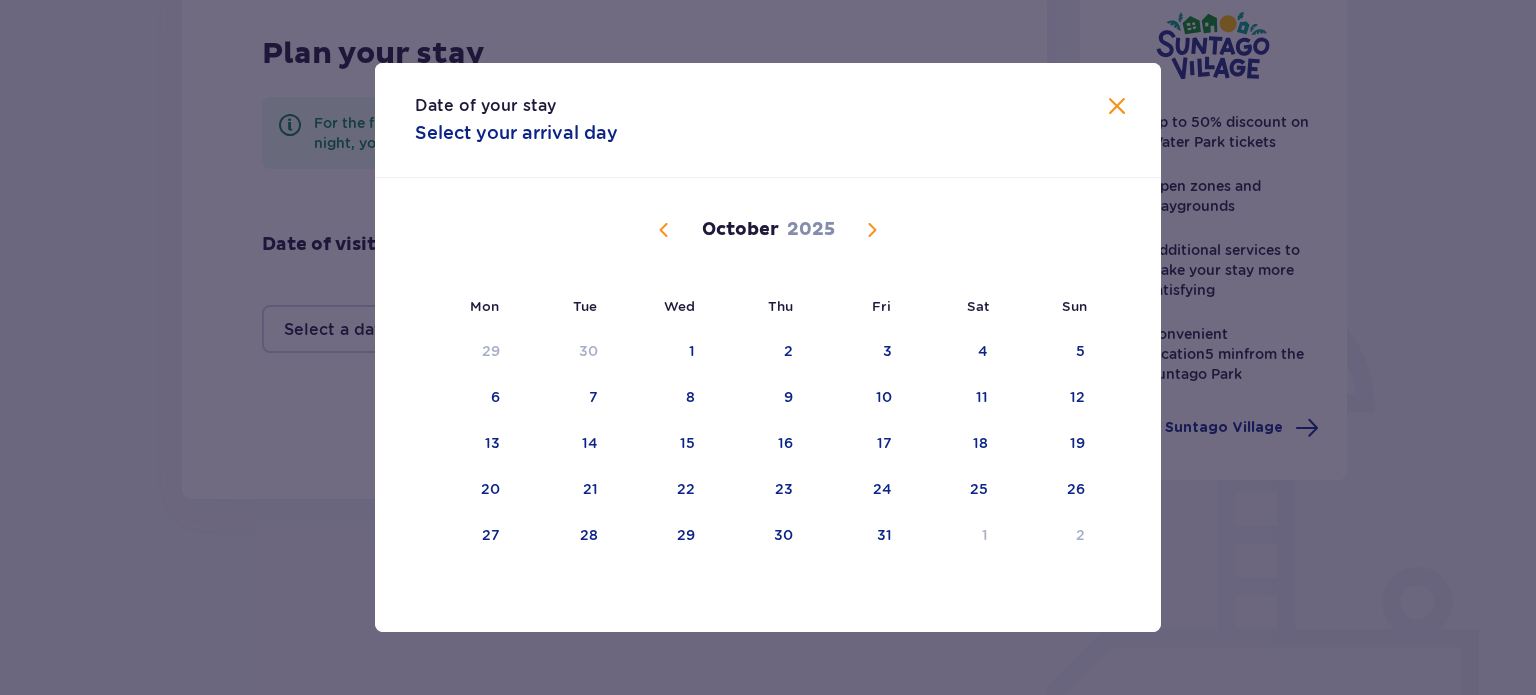 click at bounding box center (872, 230) 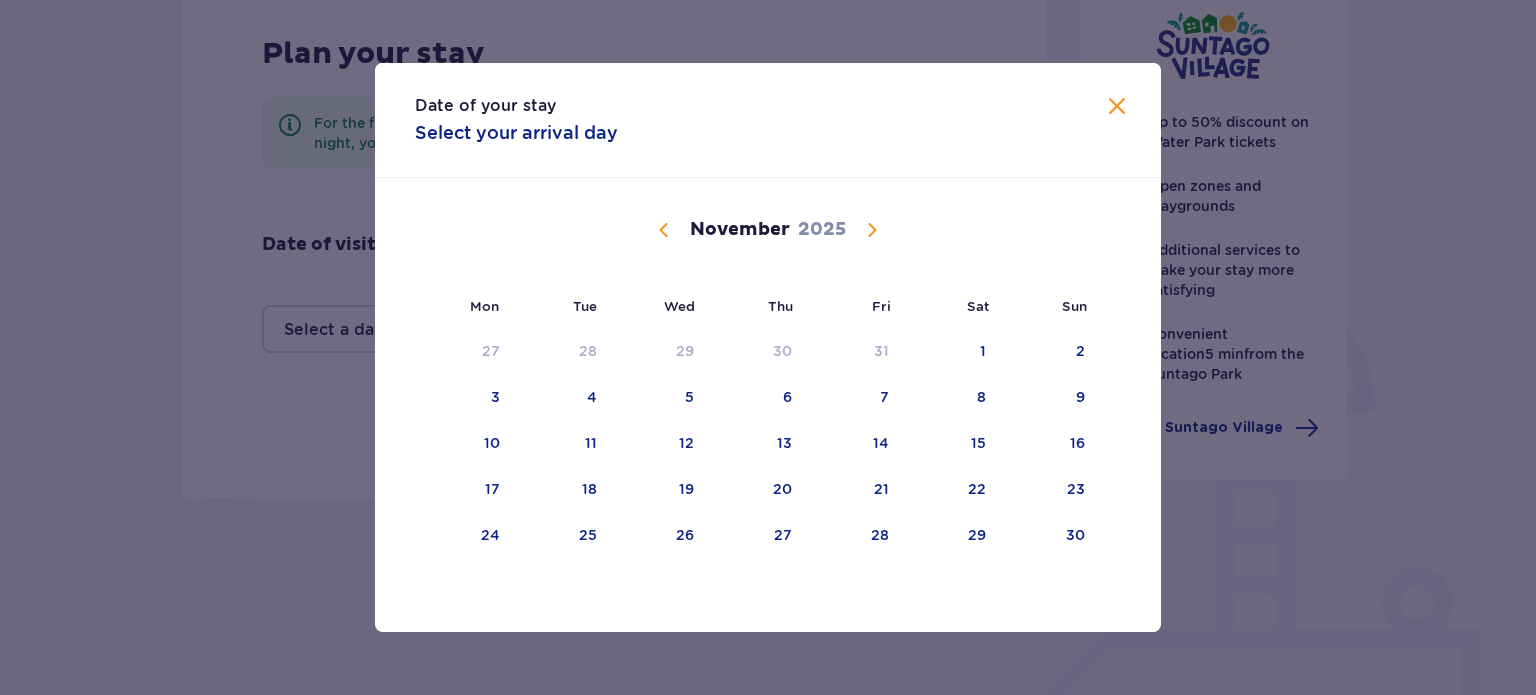 click at bounding box center [664, 230] 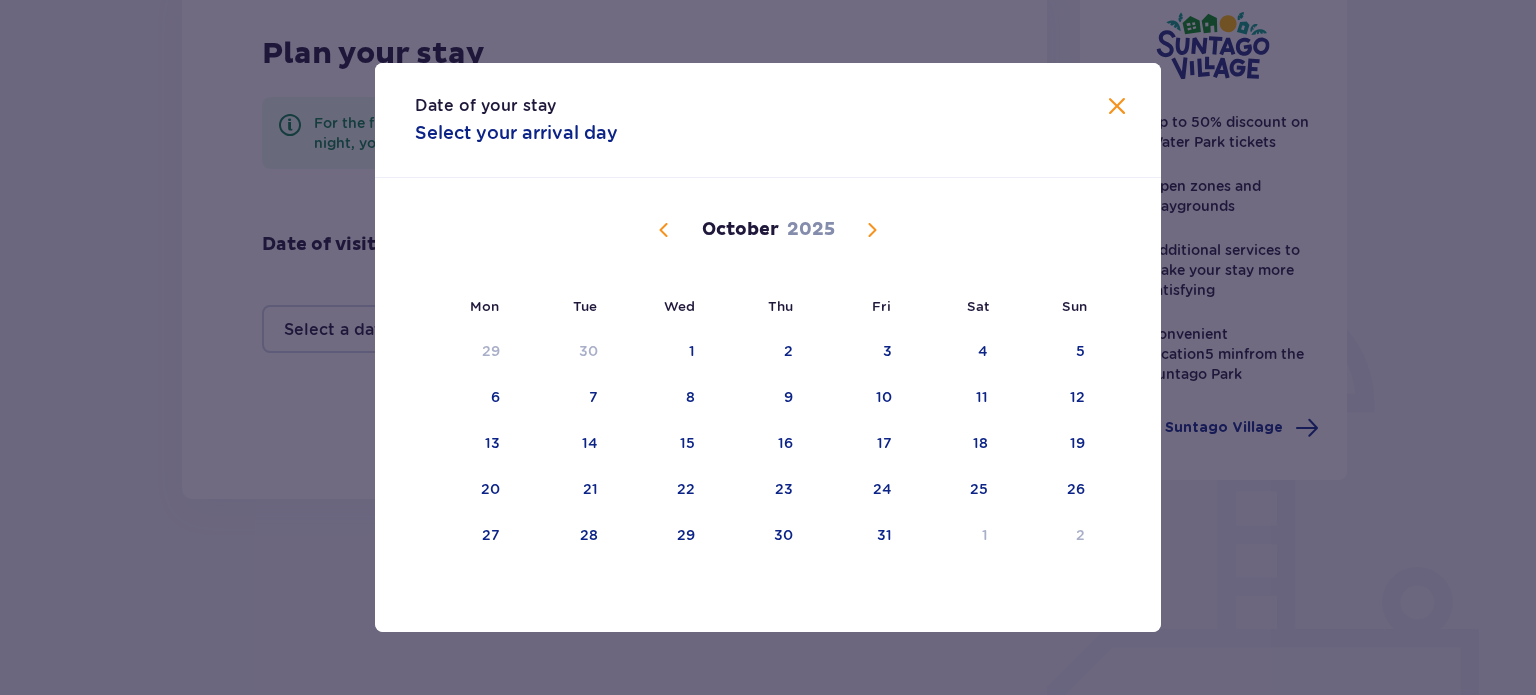 click at bounding box center (664, 230) 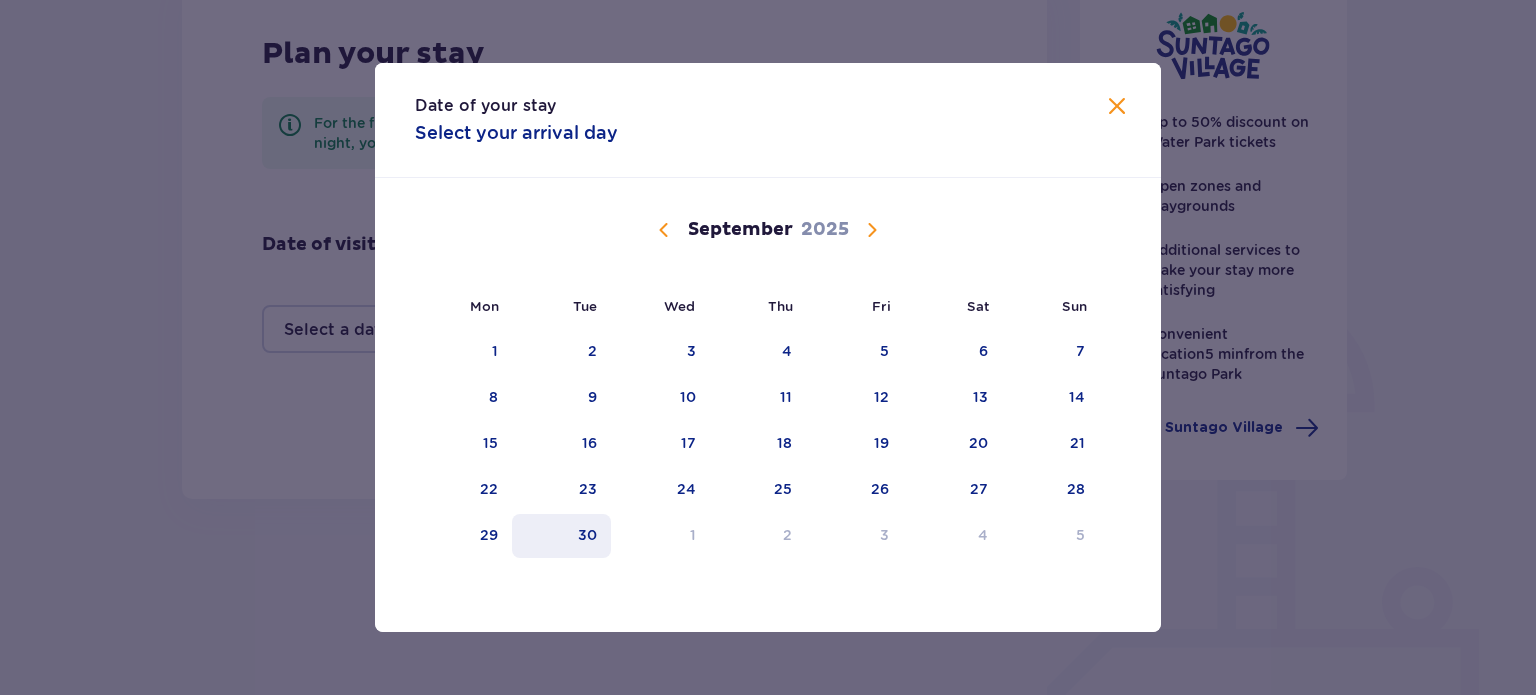 click on "30" at bounding box center (587, 535) 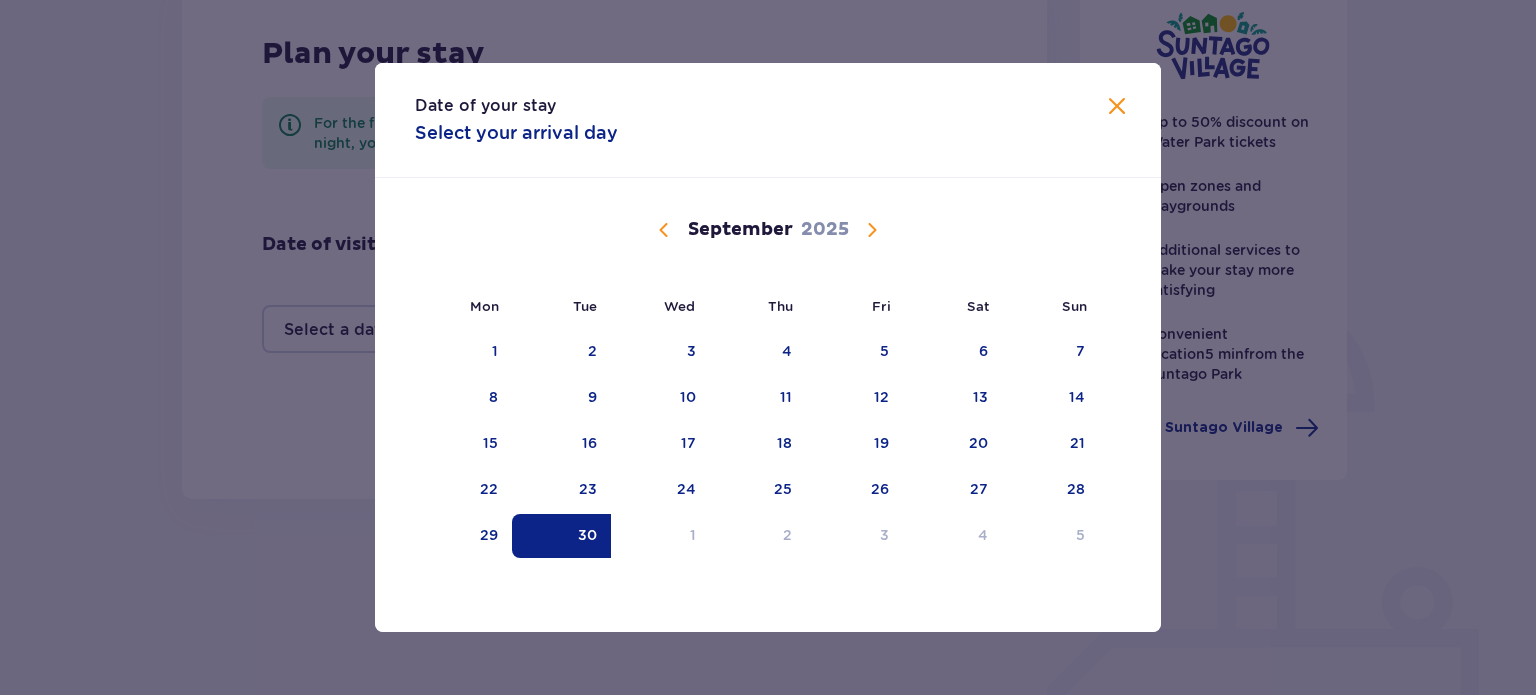 click at bounding box center [872, 230] 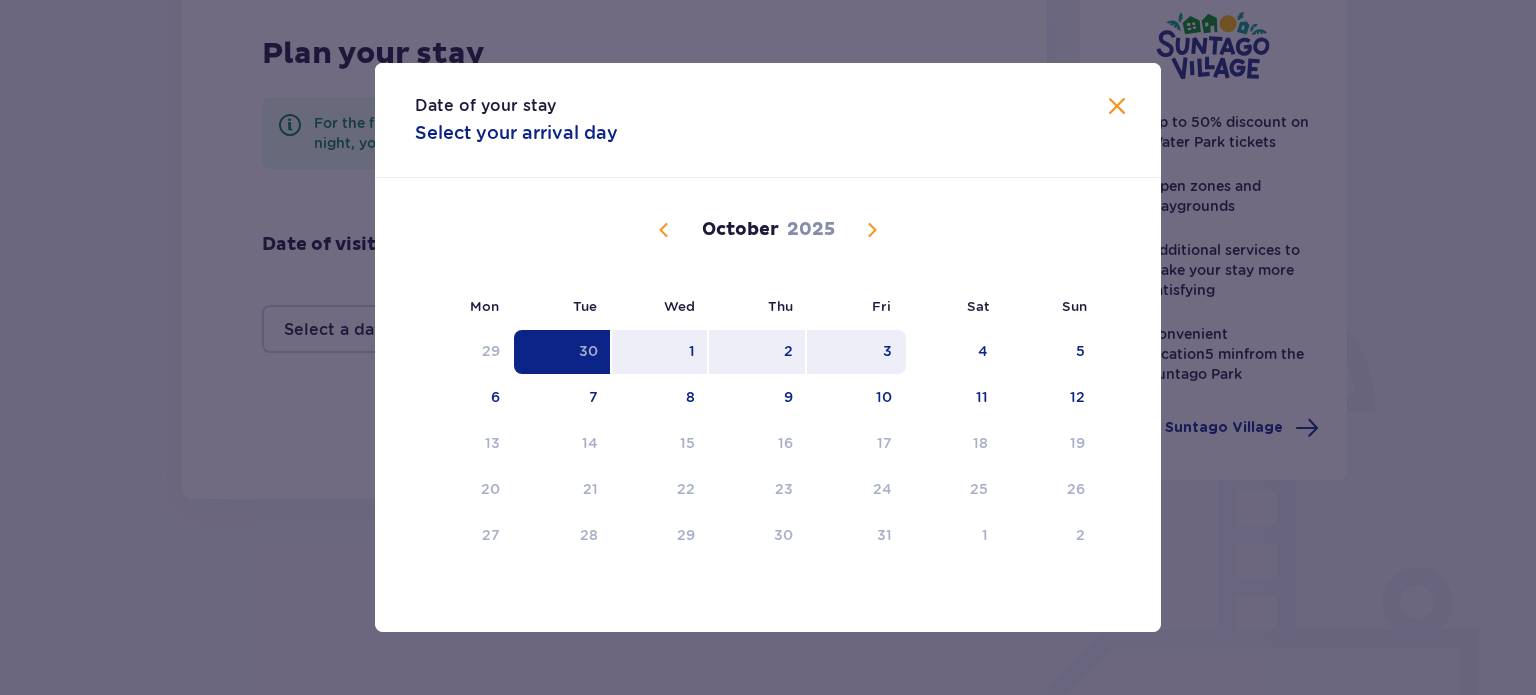 click on "3" at bounding box center [887, 351] 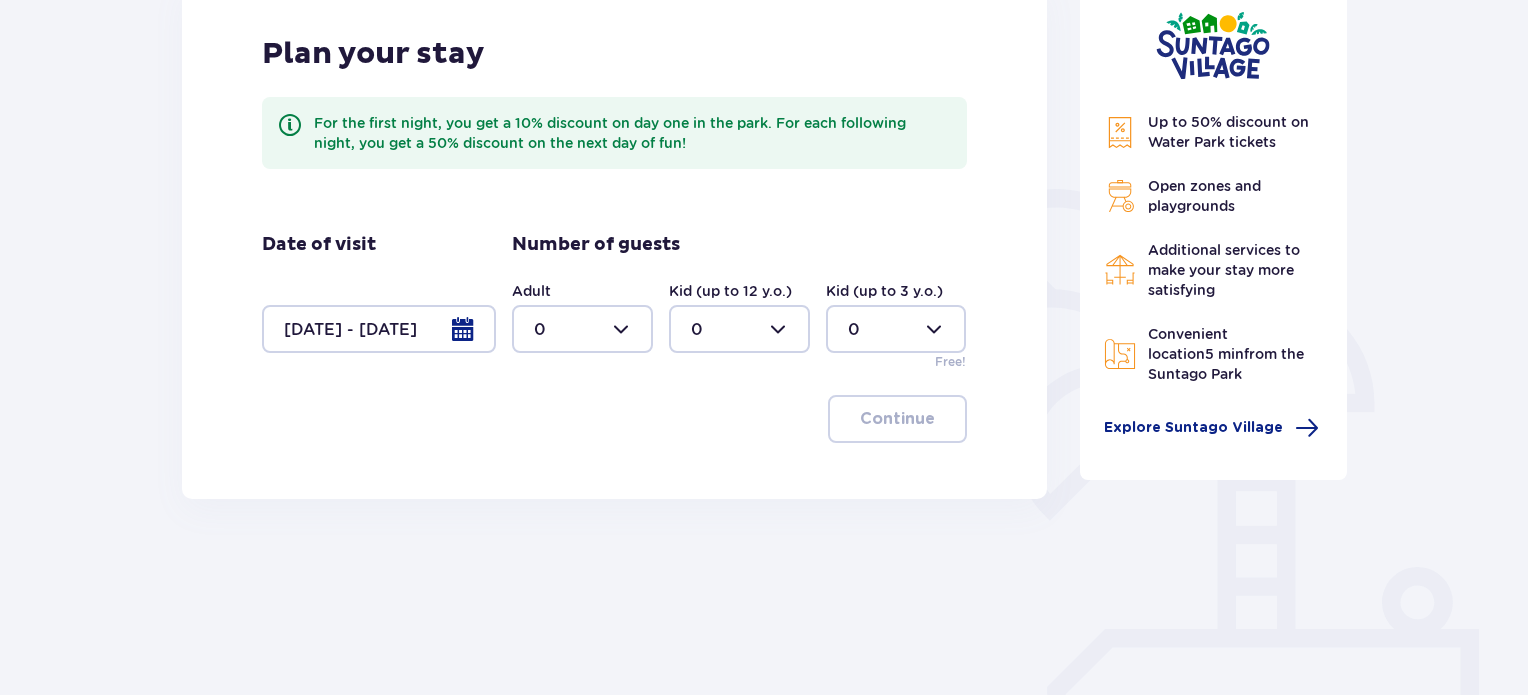 click at bounding box center [582, 329] 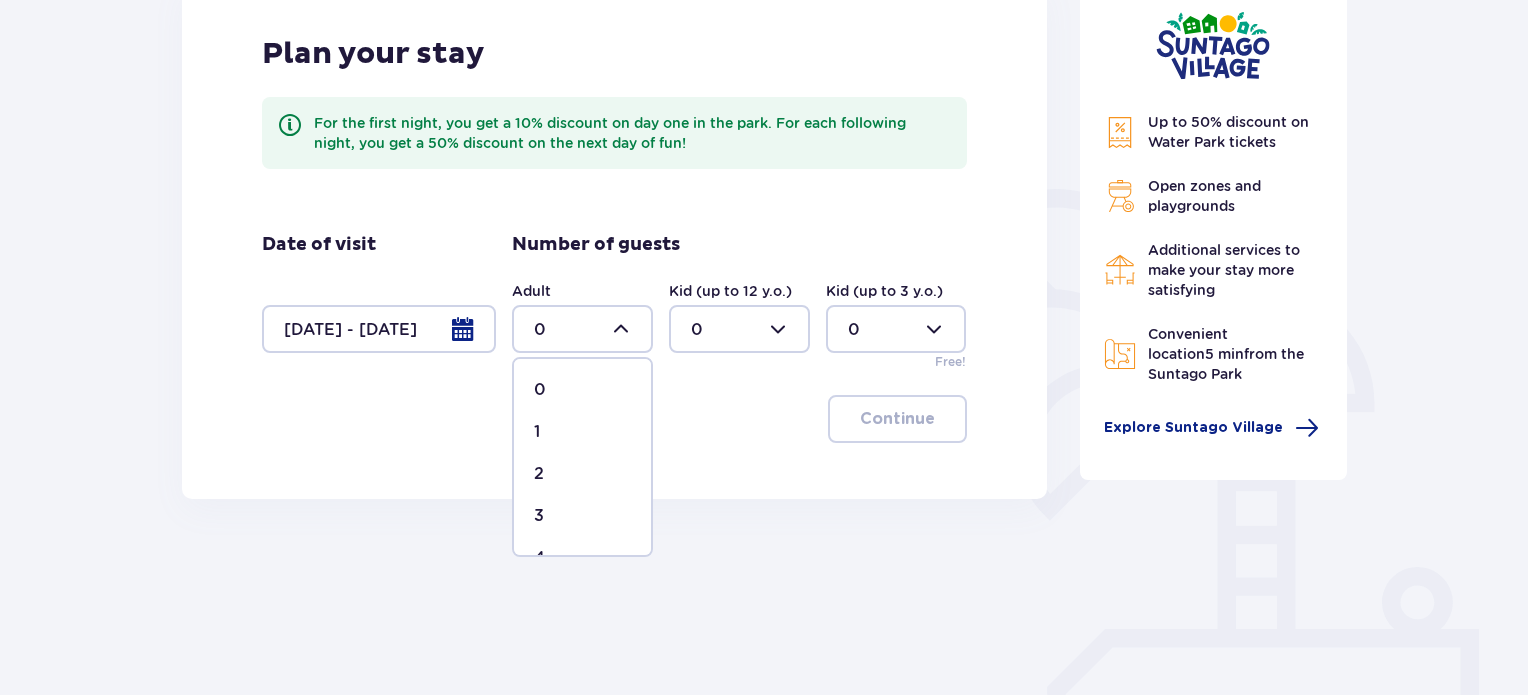 click on "2" at bounding box center (582, 474) 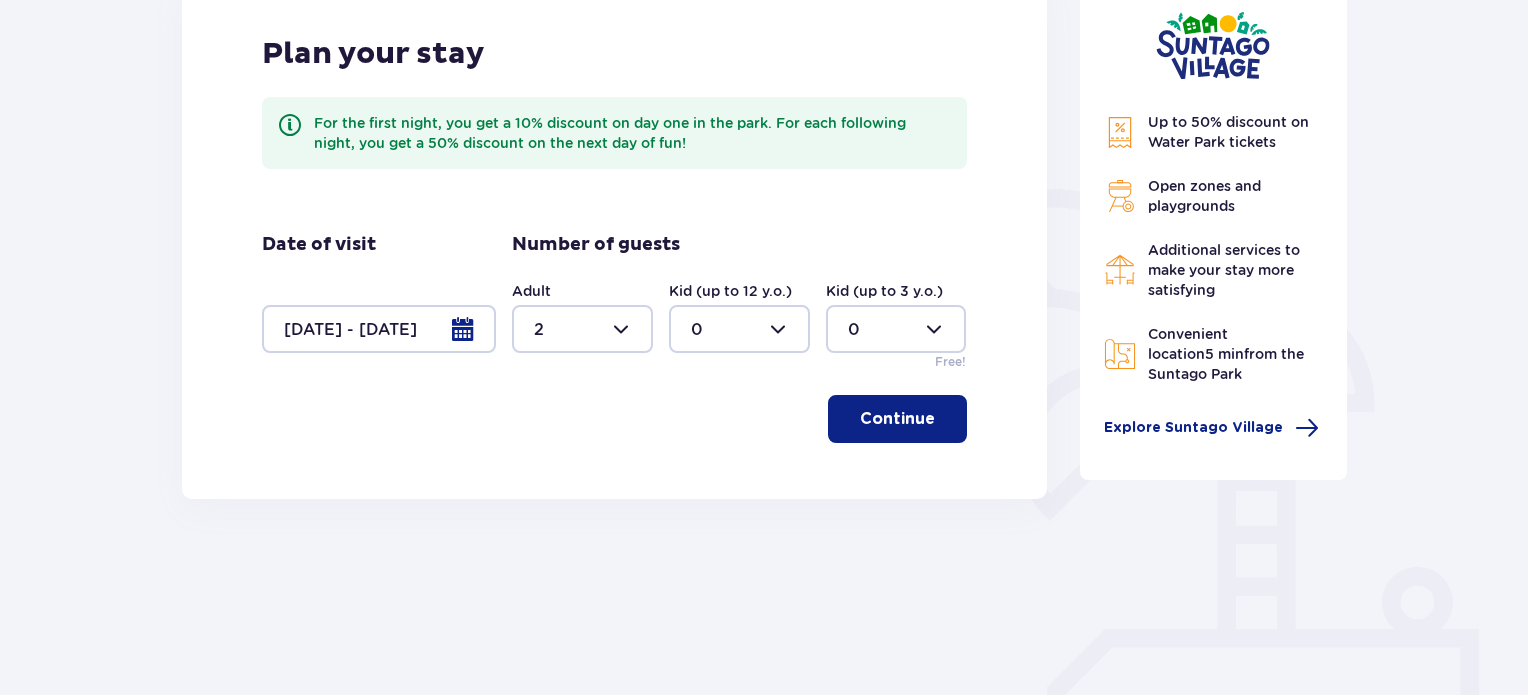 click at bounding box center (739, 329) 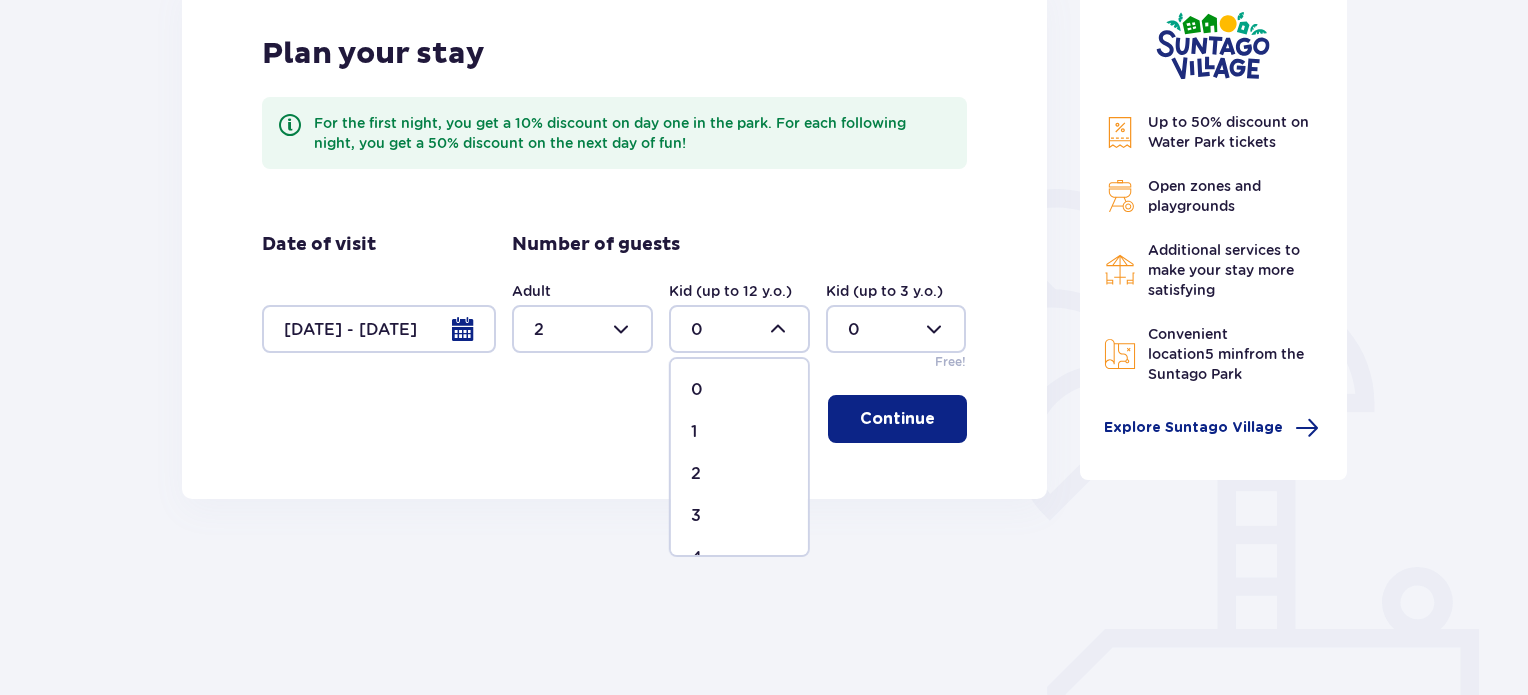 click on "1" at bounding box center [739, 432] 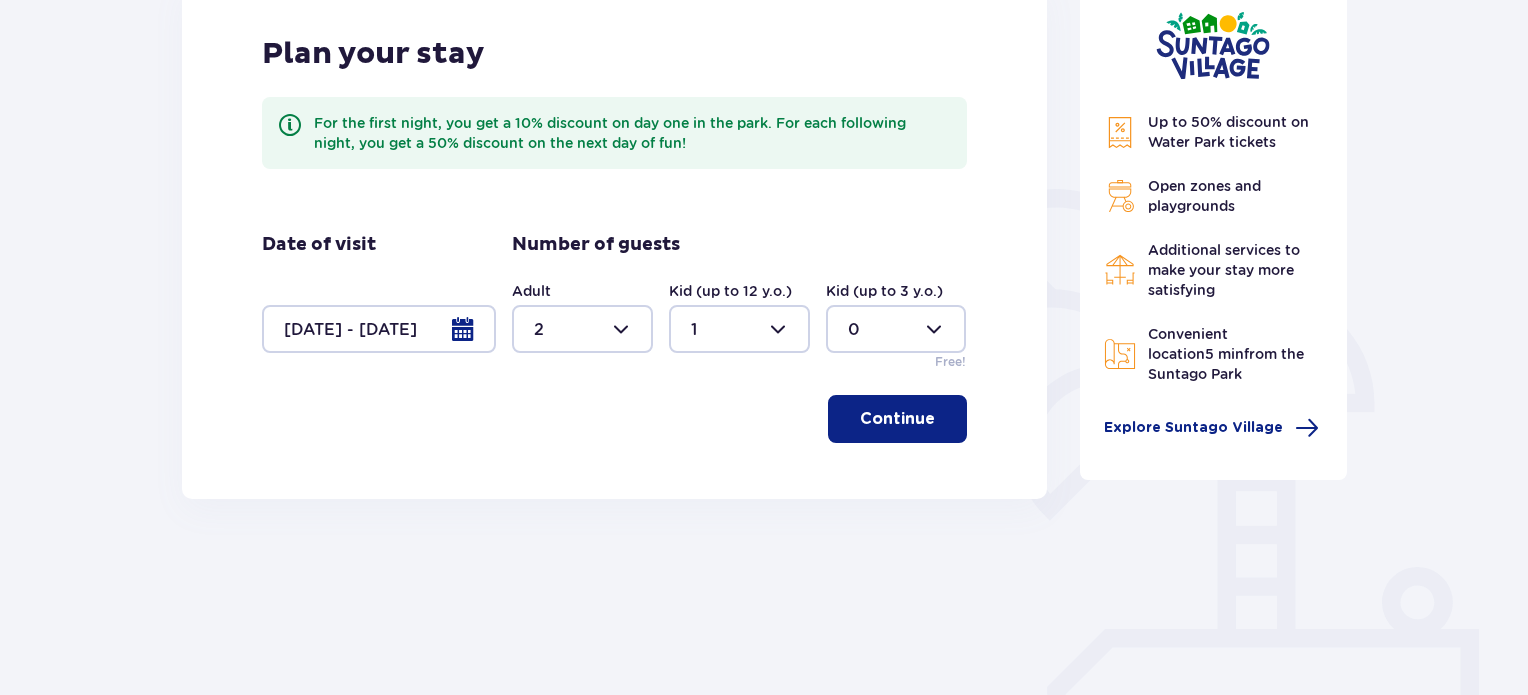 click at bounding box center [896, 329] 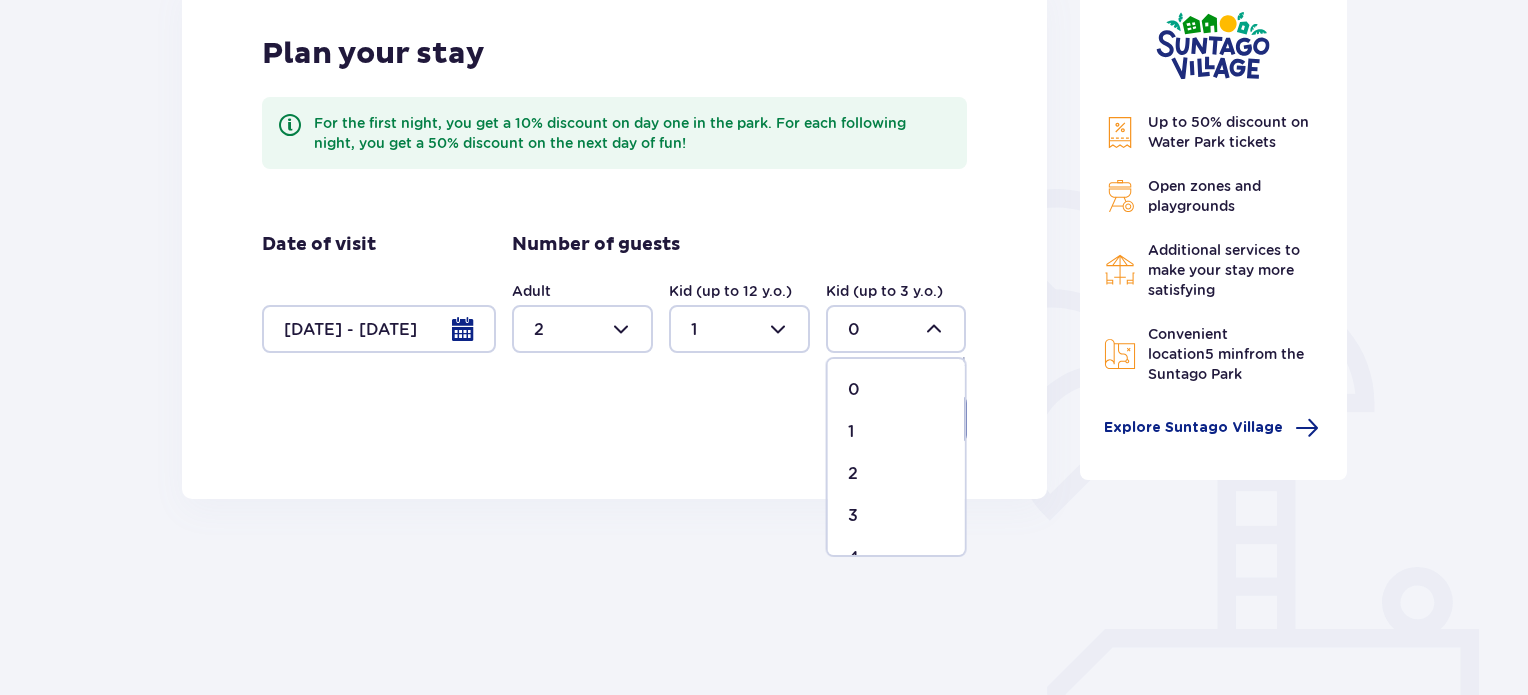 click on "1" at bounding box center (896, 432) 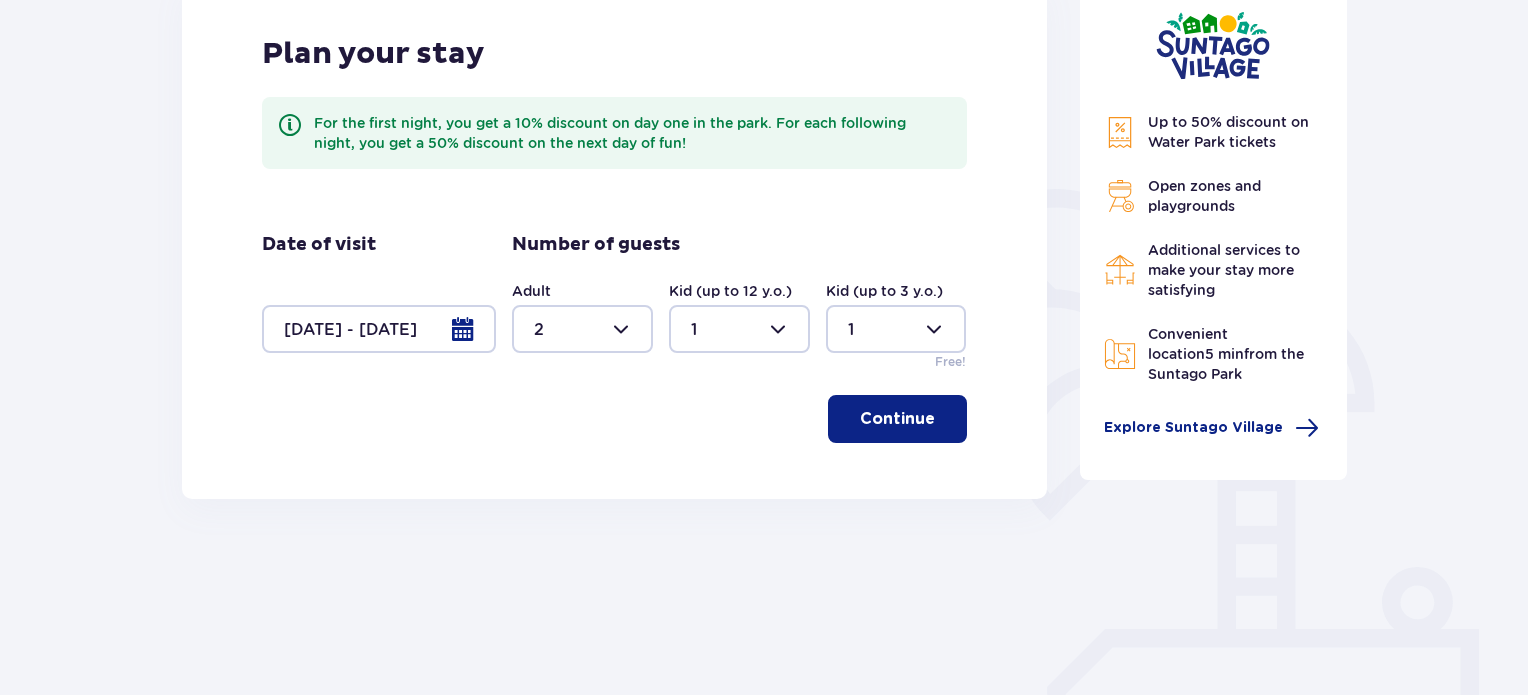 click on "Continue" at bounding box center (614, 419) 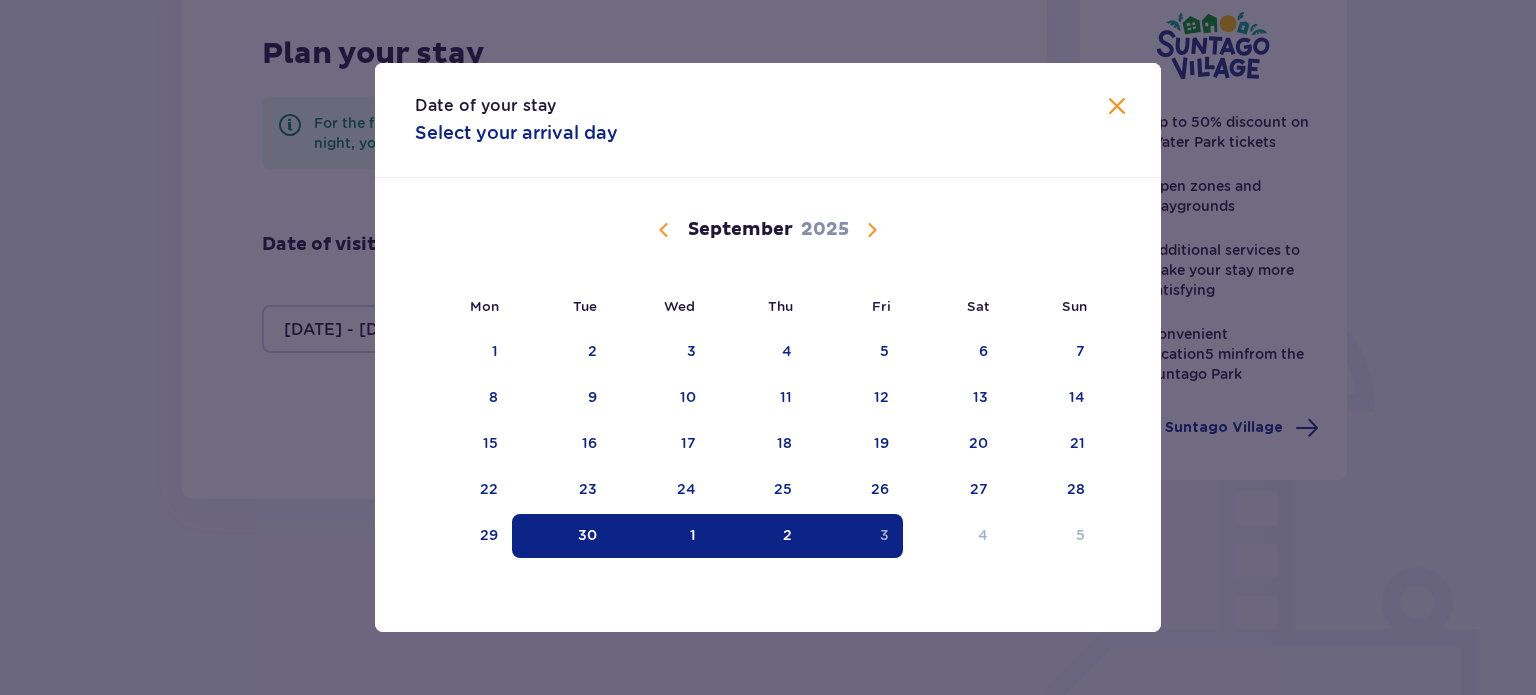 click on "Date of your stay Select your arrival day Mon Tue Wed Thu Fri Sat Sun August 2025 28 29 30 31 1 2 3 4 5 6 7 8 9 10 11 12 13 14 15 16 17 18 19 20 21 22 23 24 25 26 27 28 29 30 31 September 2025 1 2 3 4 5 6 7 8 9 10 11 12 13 14 15 16 17 18 19 20 21 22 23 24 25 26 27 28 29 30 1 2 3 4 5 October 2025 29 30 1 2 3 4 5 6 7 8 9 10 11 12 13 14 15 16 17 18 19 20 21 22 23 24 25 26 27 28 29 30 31 1 2" at bounding box center (768, 347) 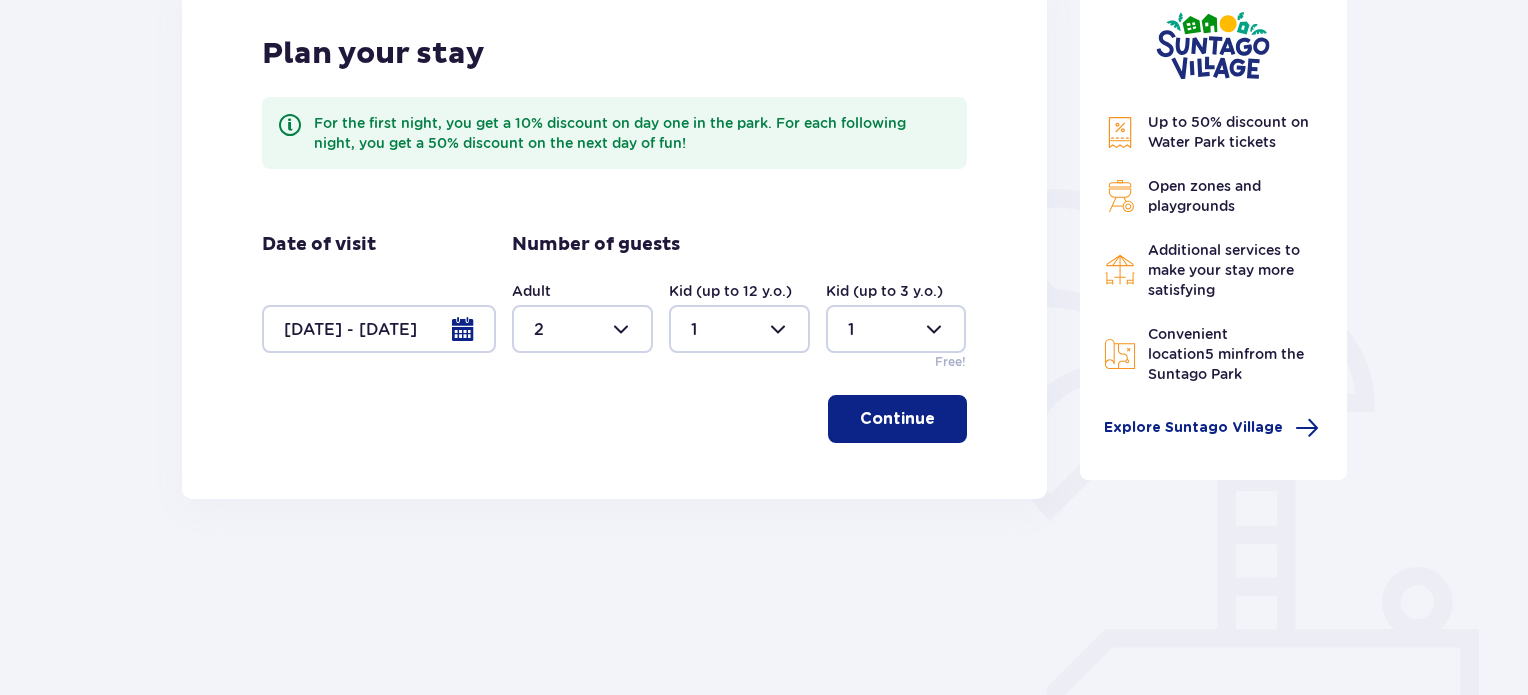 click on "Plan your stay For the first night, you get a 10% discount on day one in the park. For each following night, you get a 50% discount on the next day of fun! Date of visit [DATE] - [DATE] Number of guests Adult   2 Kid (up to 12 y.o.)   1 Kid (up to 3 y.o.)   1 Free! Continue" at bounding box center (614, 239) 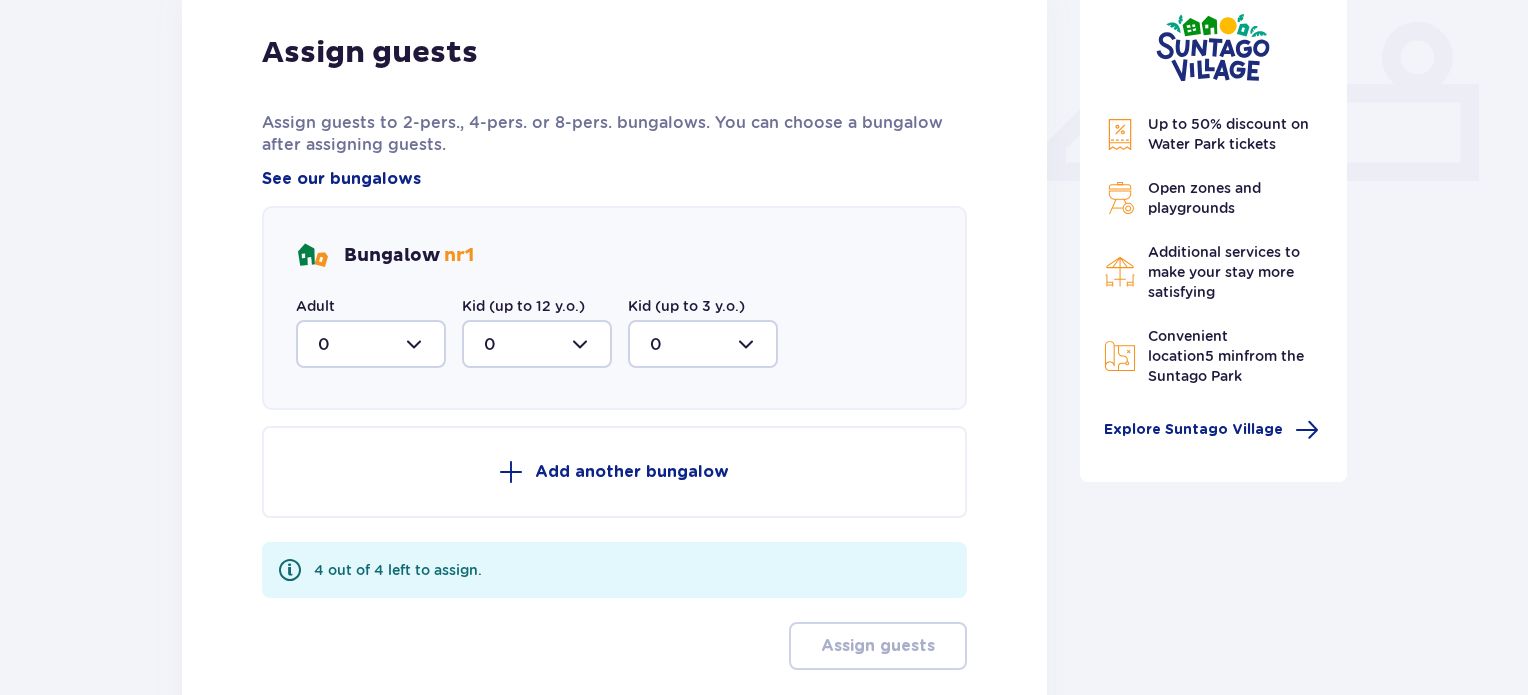 scroll, scrollTop: 847, scrollLeft: 0, axis: vertical 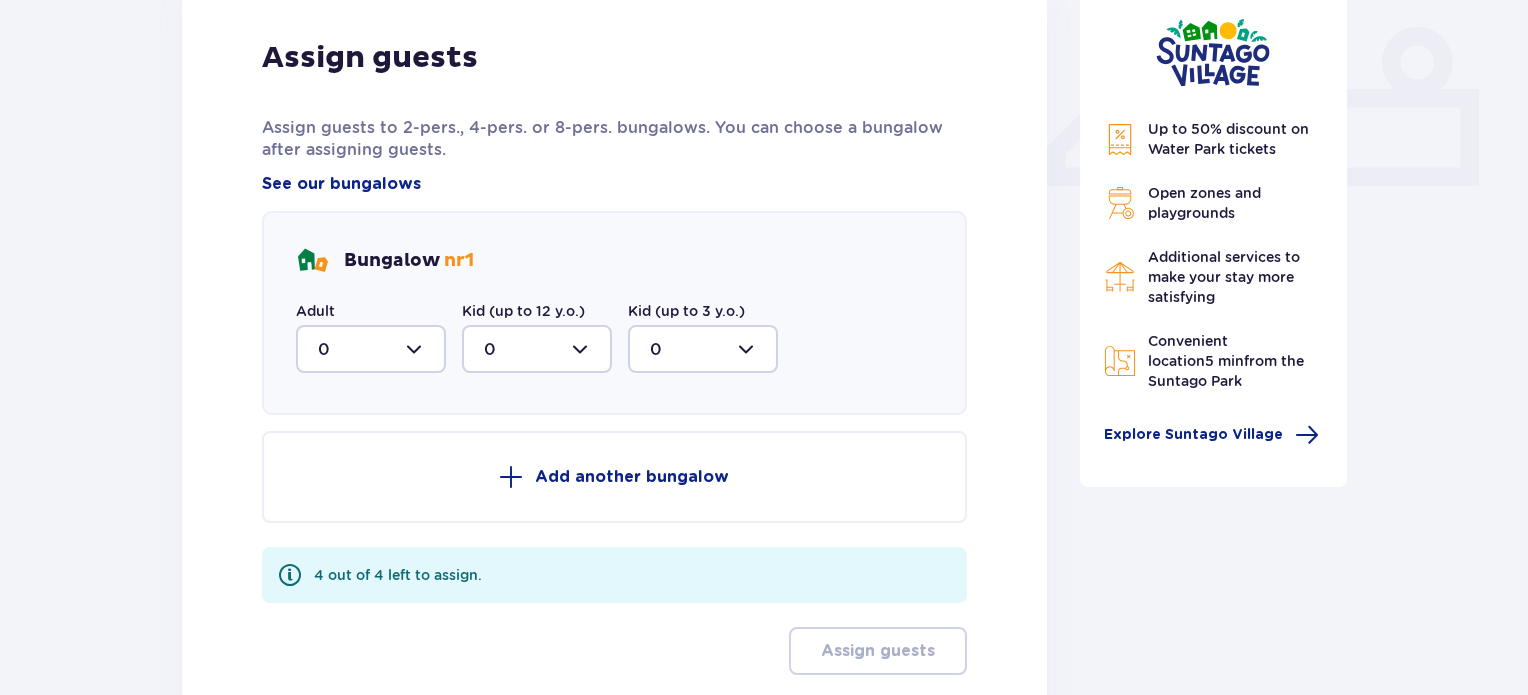 click at bounding box center (371, 349) 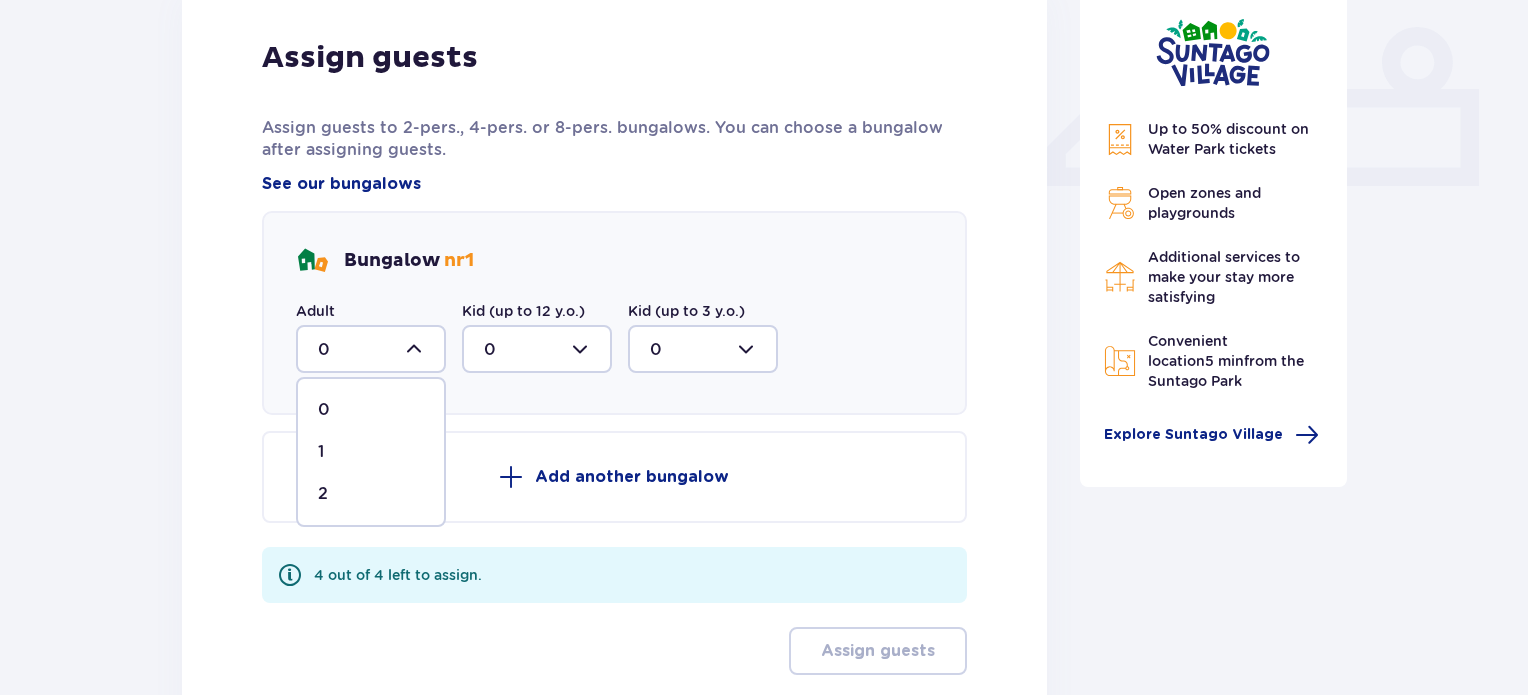 click on "2" at bounding box center (371, 494) 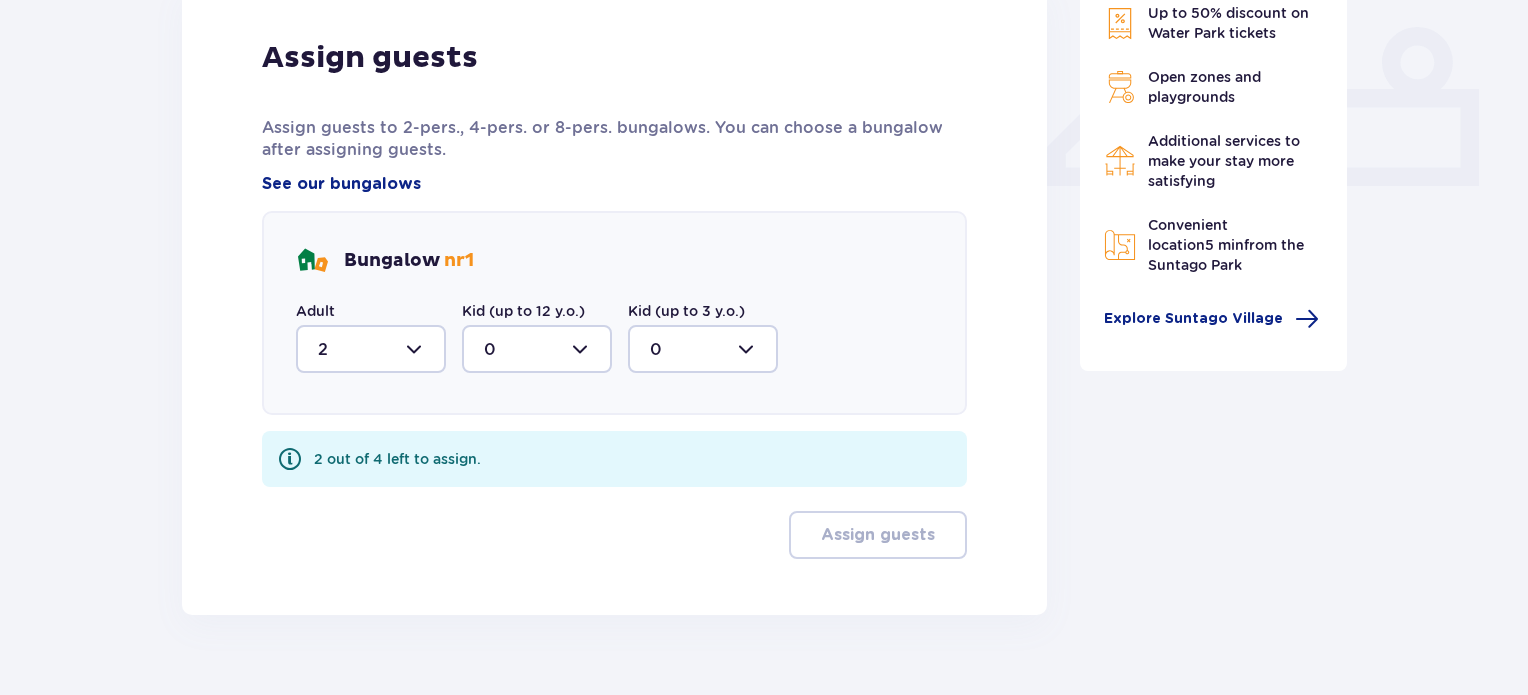 click at bounding box center [537, 349] 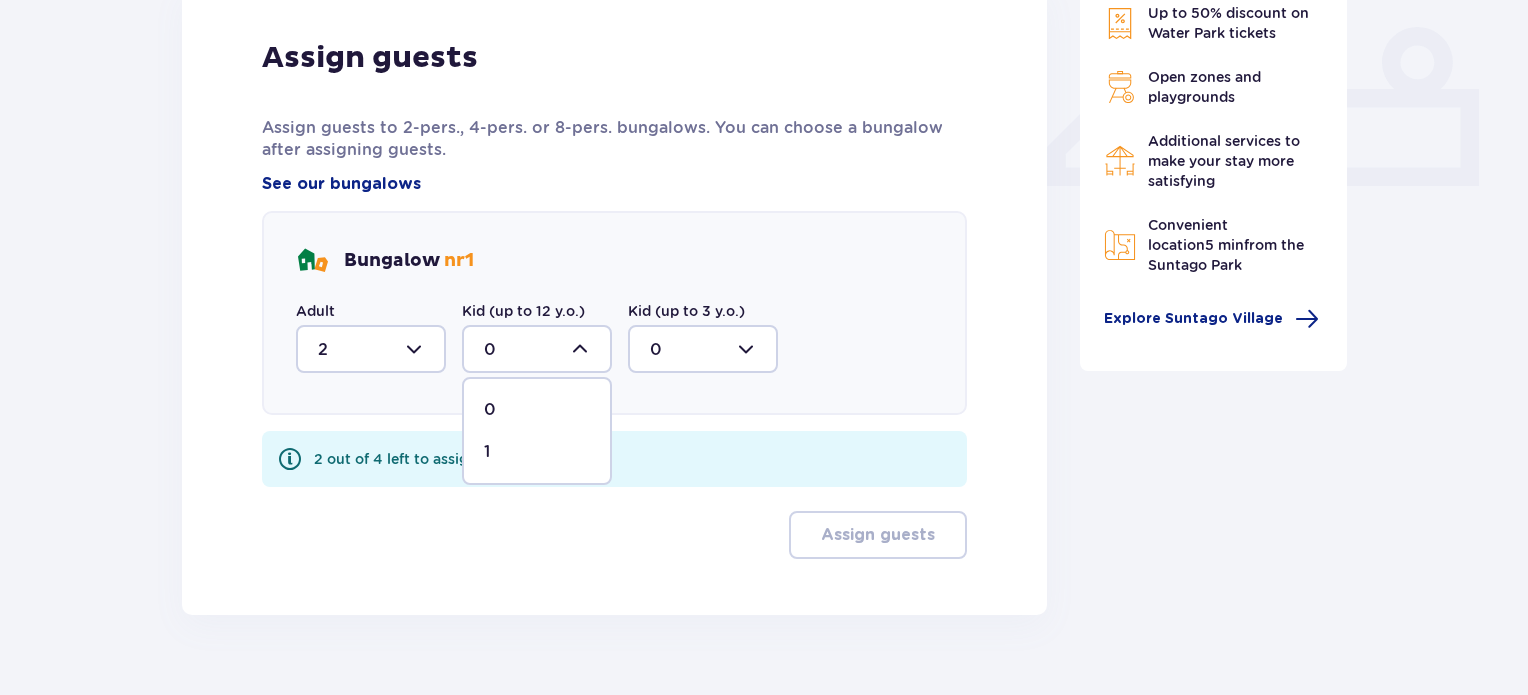 click on "0" at bounding box center (537, 410) 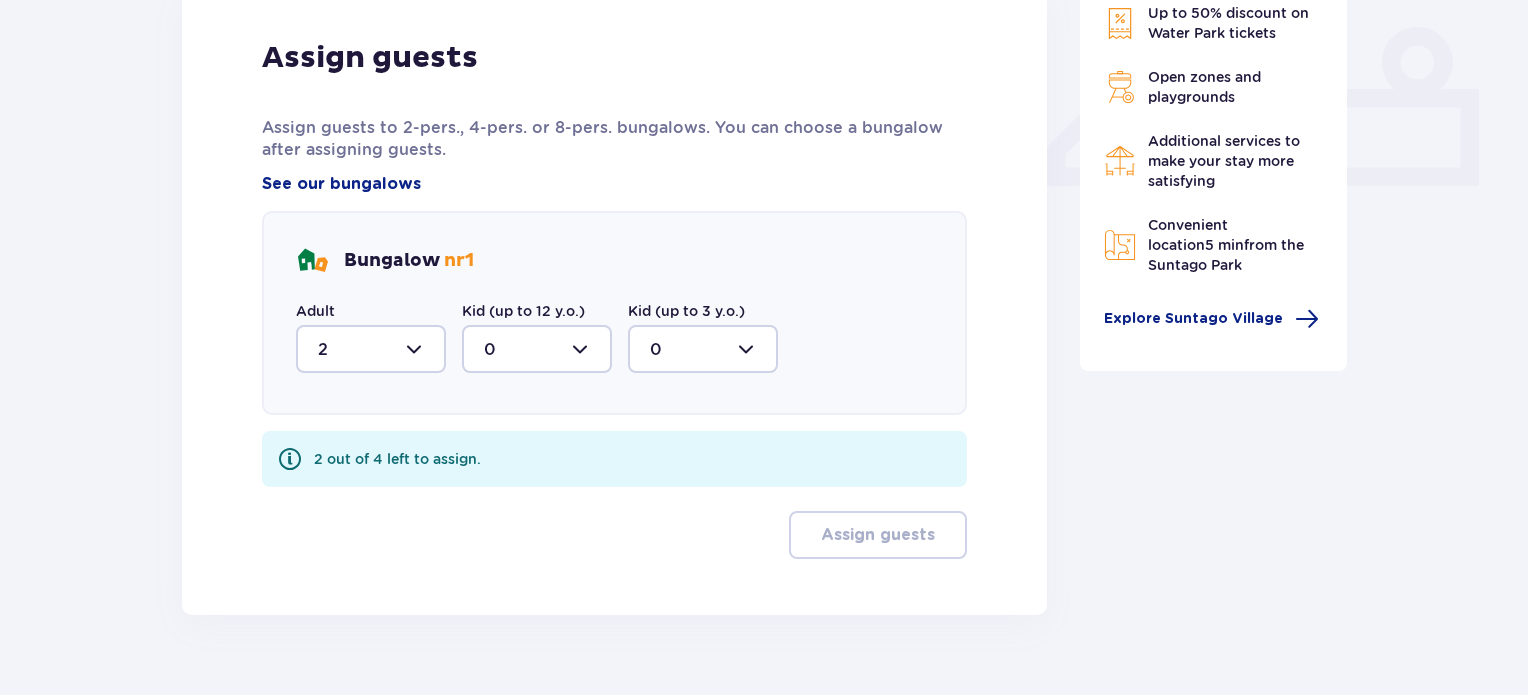 click at bounding box center [537, 349] 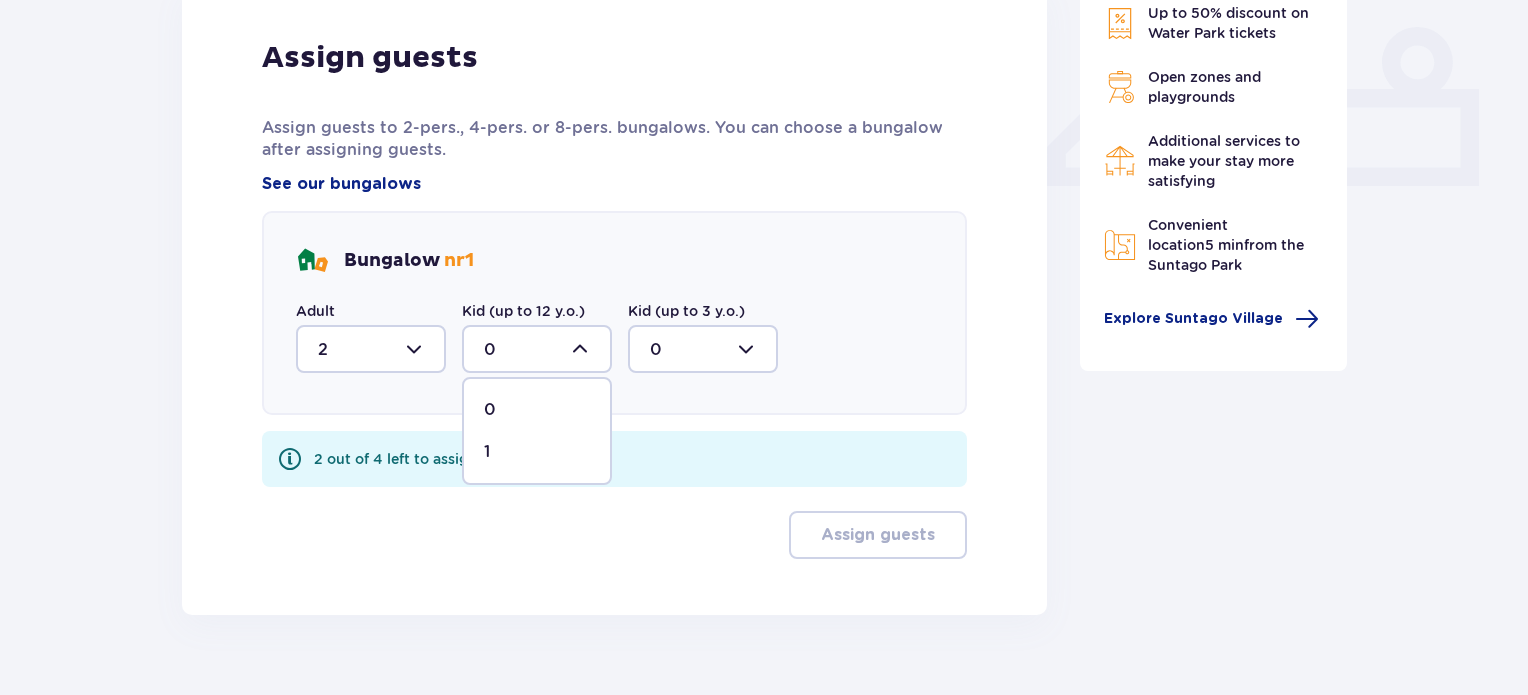 click on "1" at bounding box center (537, 452) 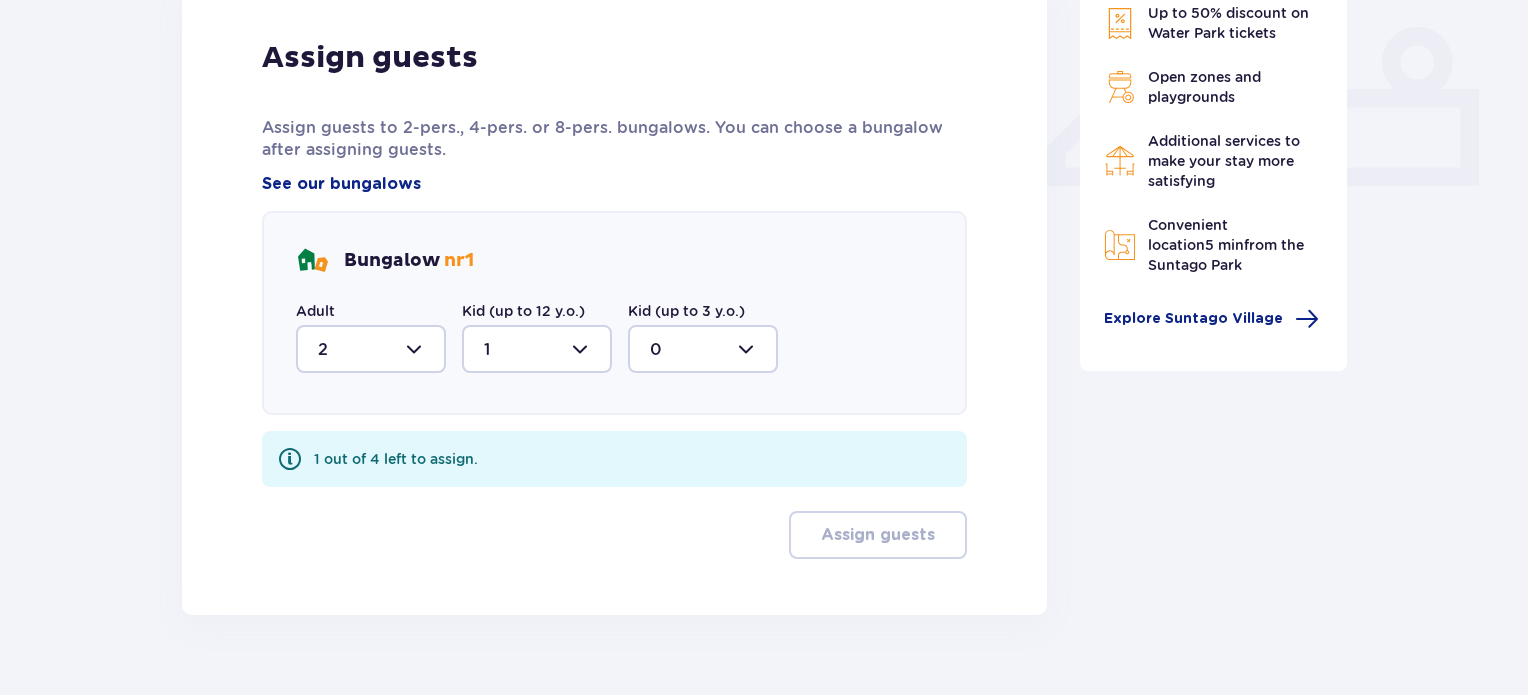 click at bounding box center (703, 349) 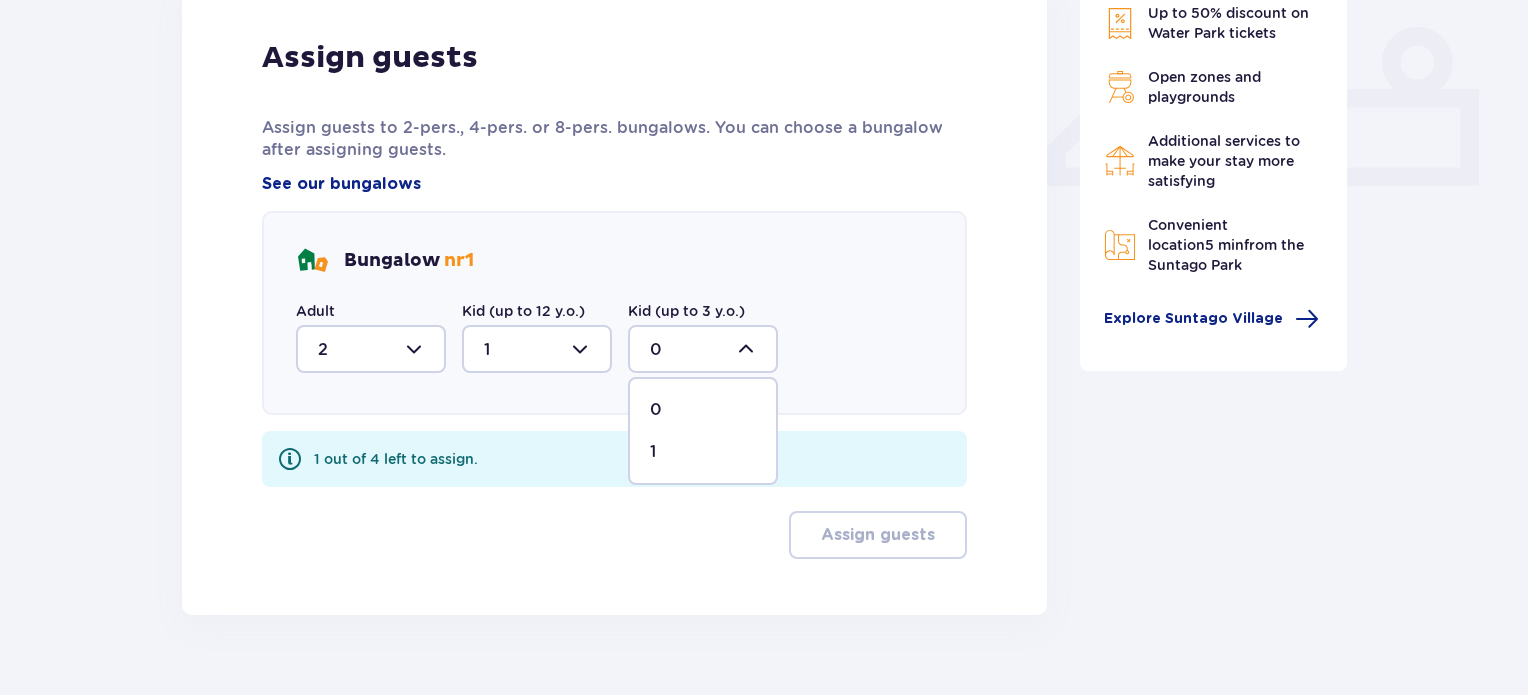 click on "1" at bounding box center (703, 452) 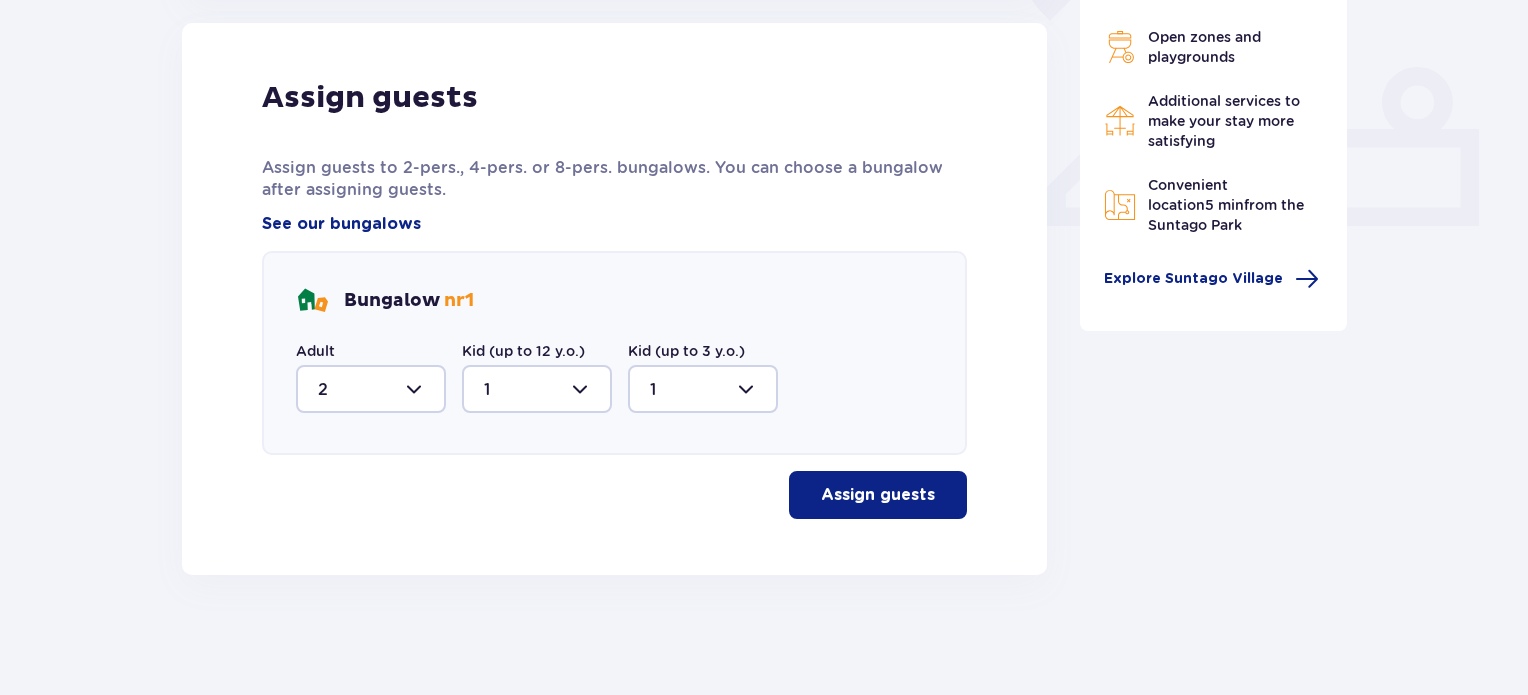 scroll, scrollTop: 806, scrollLeft: 0, axis: vertical 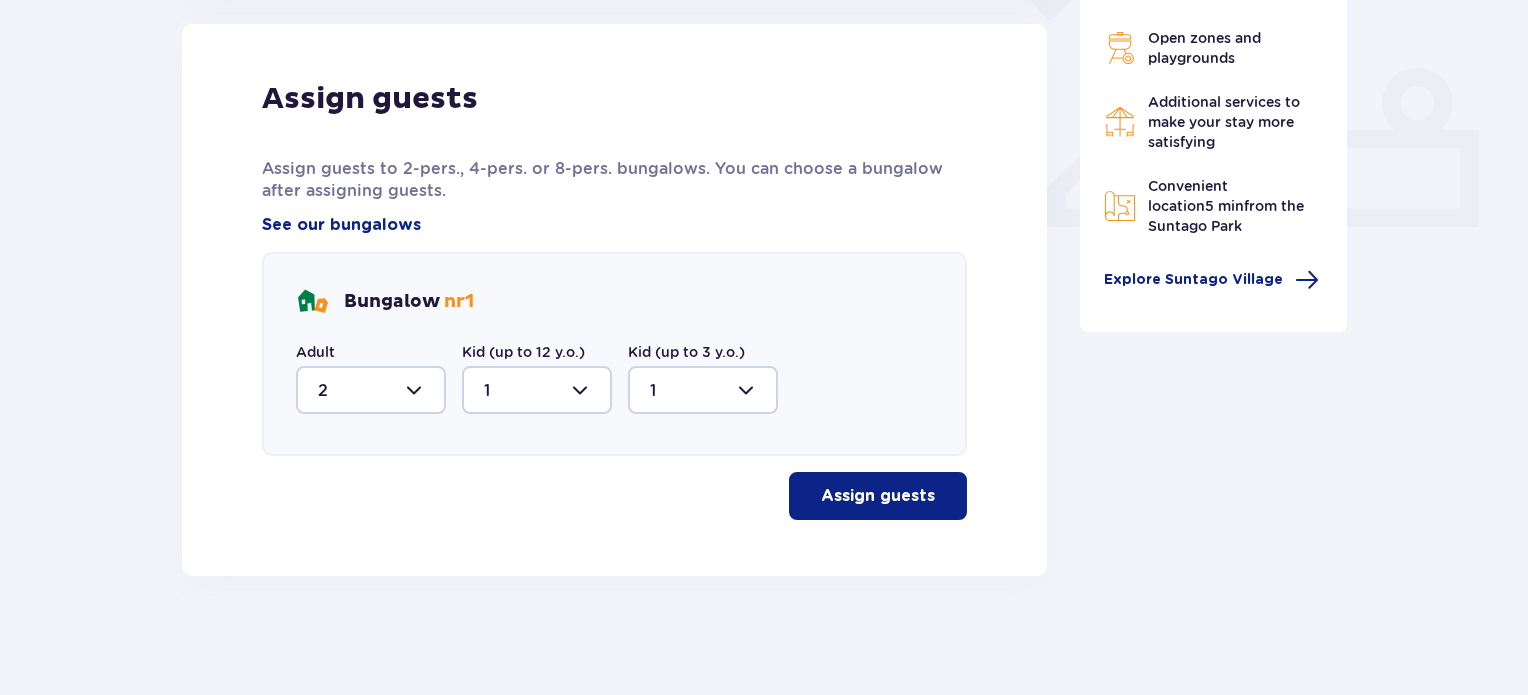 click on "Assign guests" at bounding box center [878, 496] 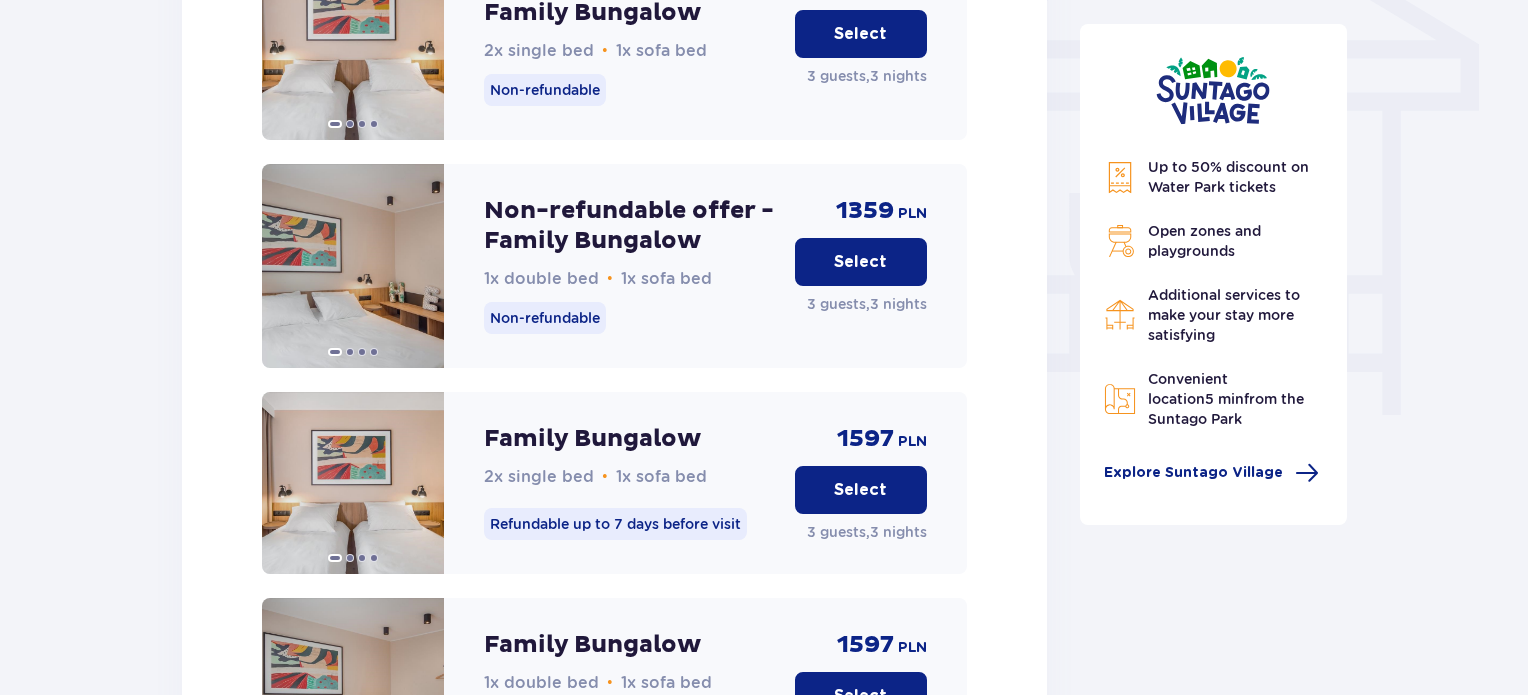 scroll, scrollTop: 1745, scrollLeft: 0, axis: vertical 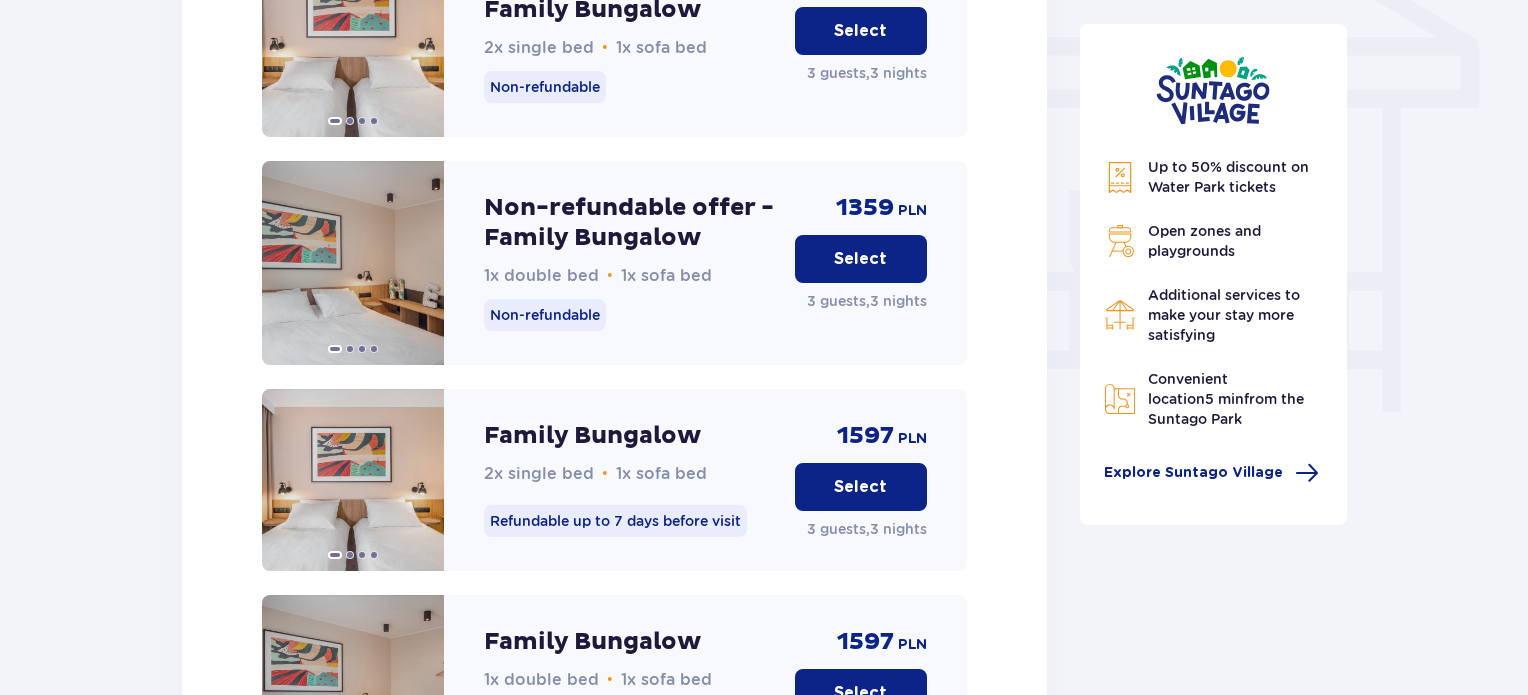 click on "Bungalow   nr  1   2 Adults, 1 Kid (up to 12 y.o.), 1 Kid (up to 3 y.o.) All bungalows have the same amenities — only the bed configuration differs. See our bungalows Non-refundable offer - Family Bungalow 2x single bed • 1x sofa bed Non-refundable [PRICE] PLN Select 3 guests ,  3 nights Non-refundable offer - Family Bungalow 1x double bed • 1x sofa bed Non-refundable [PRICE] PLN Select 3 guests ,  3 nights Family Bungalow 2x single bed • 1x sofa bed Refundable up to 7 days before visit [PRICE] PLN Select 3 guests ,  3 nights Family Bungalow 1x double bed • 1x sofa bed Refundable up to 7 days before visit [PRICE] PLN Select 3 guests ,  3 nights Non-refundable offer - Family Bungalow with breakfast 2x single bed • 1x sofa bed Non-refundable [PRICE] PLN Select 3 guests ,  3 nights Non-refundable offer - Family Bungalow with breakfast 1x double bed • 1x sofa bed Non-refundable [PRICE] PLN Select 3 guests ,  3 nights Family Bungalow with breakfast 2x single bed • 1x sofa bed Refundable up to 7 days before visit PLN" at bounding box center [614, 1813] 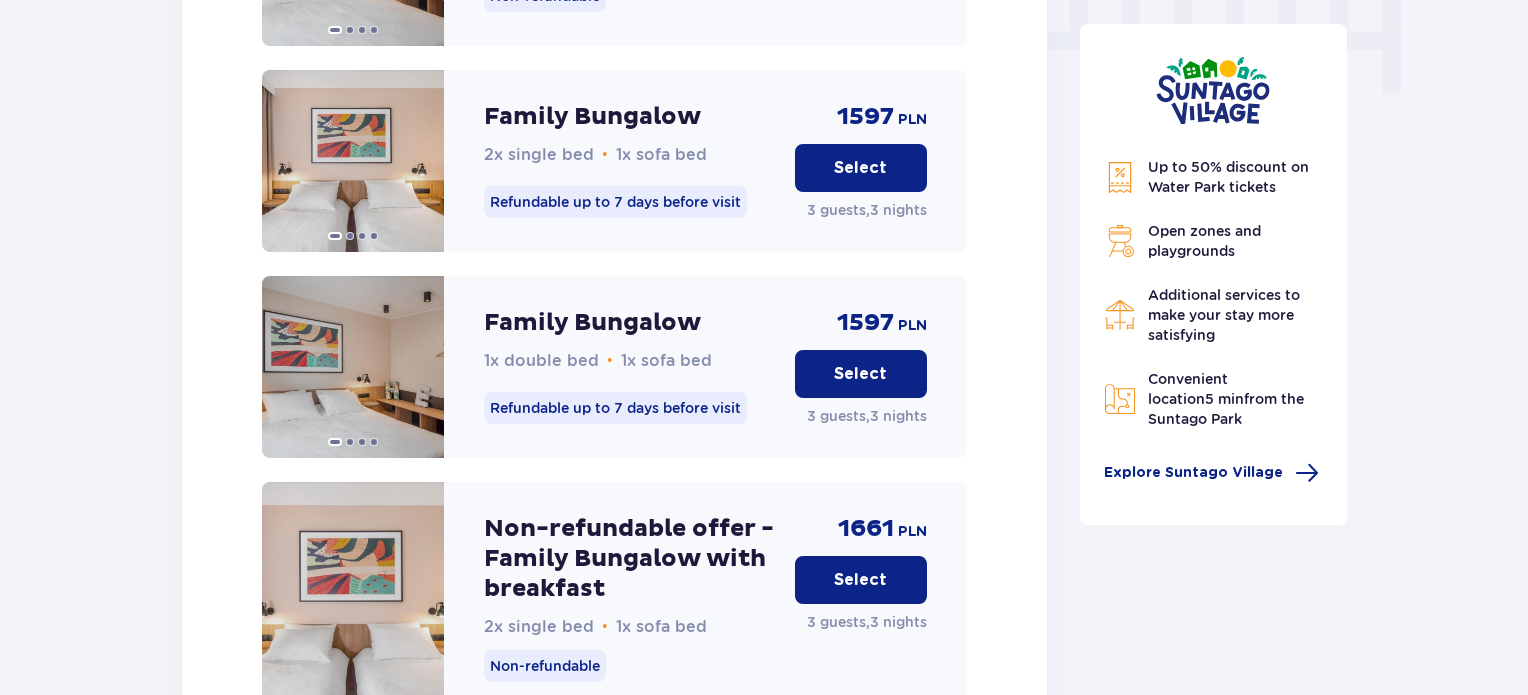 scroll, scrollTop: 2061, scrollLeft: 0, axis: vertical 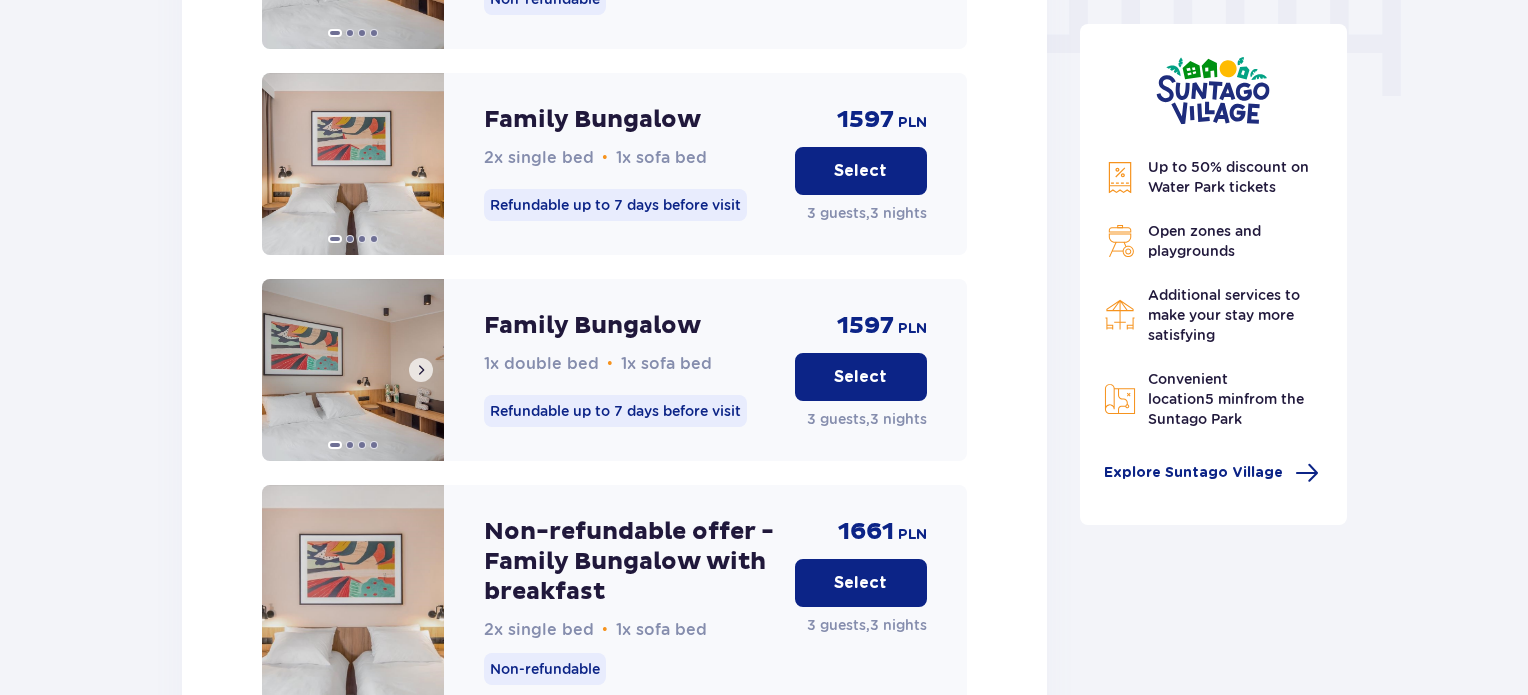 click at bounding box center (421, 370) 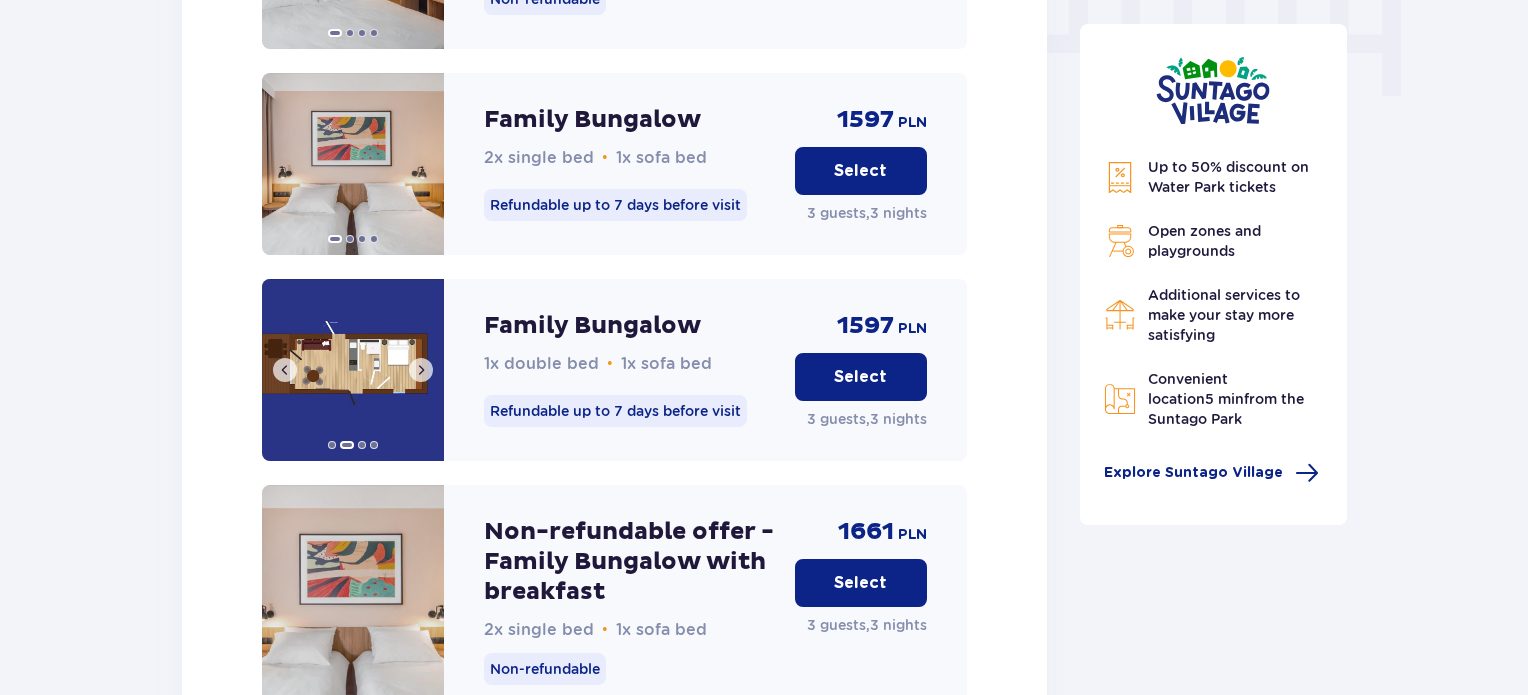 click at bounding box center (421, 370) 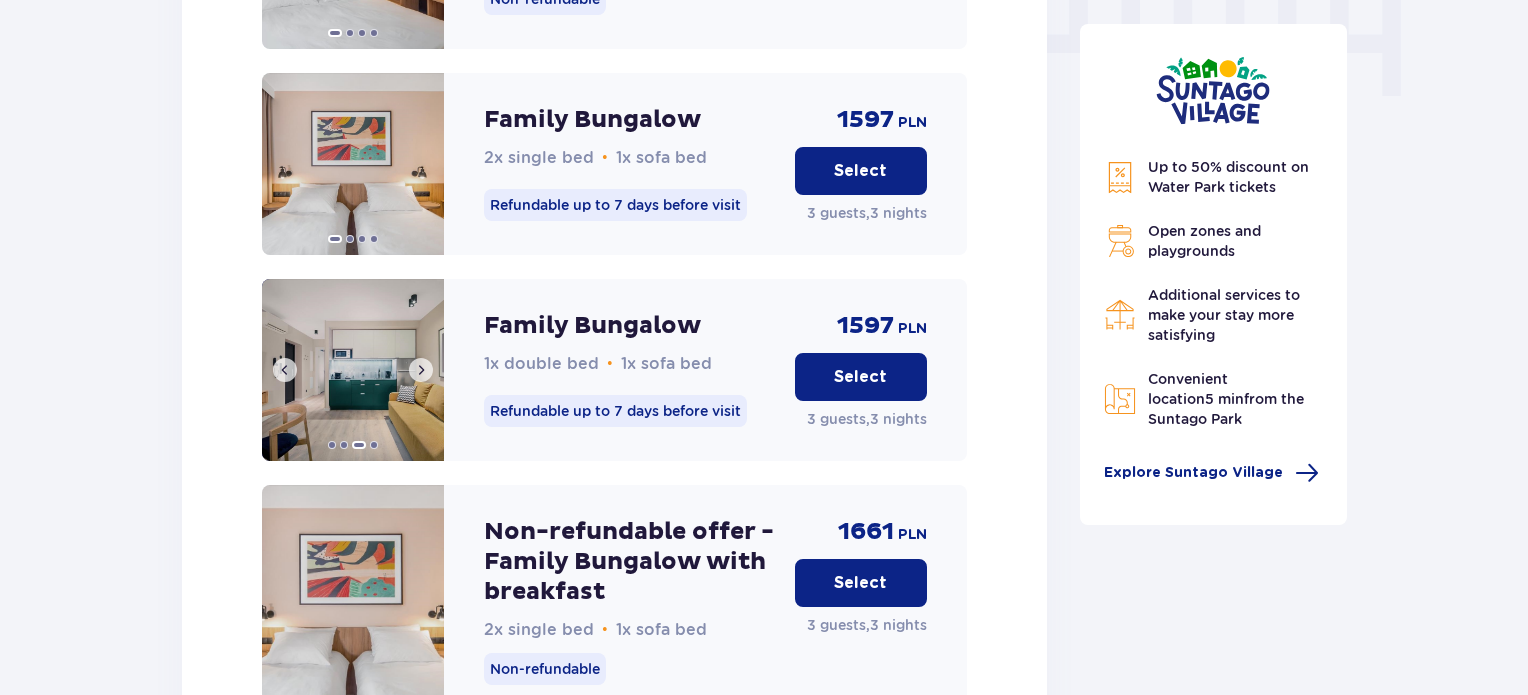 click at bounding box center (421, 370) 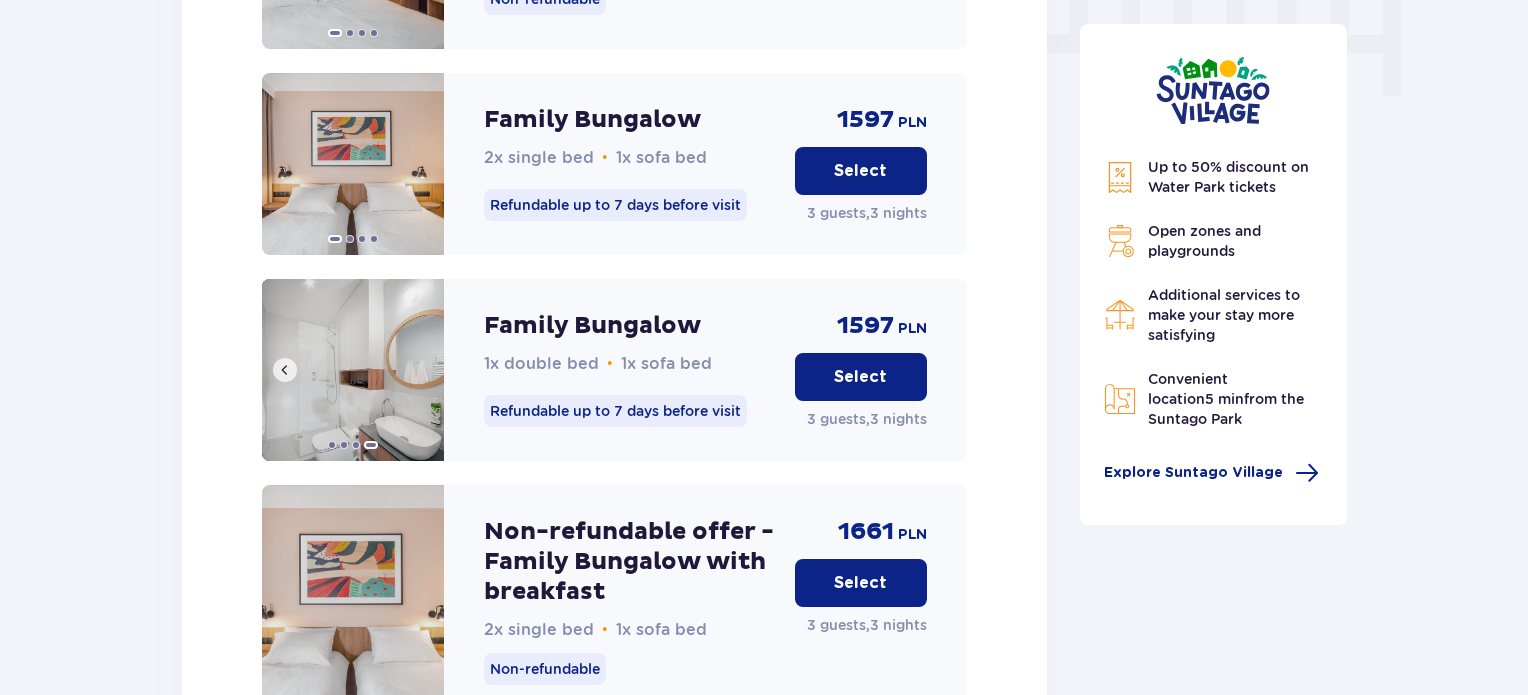 click at bounding box center (353, 370) 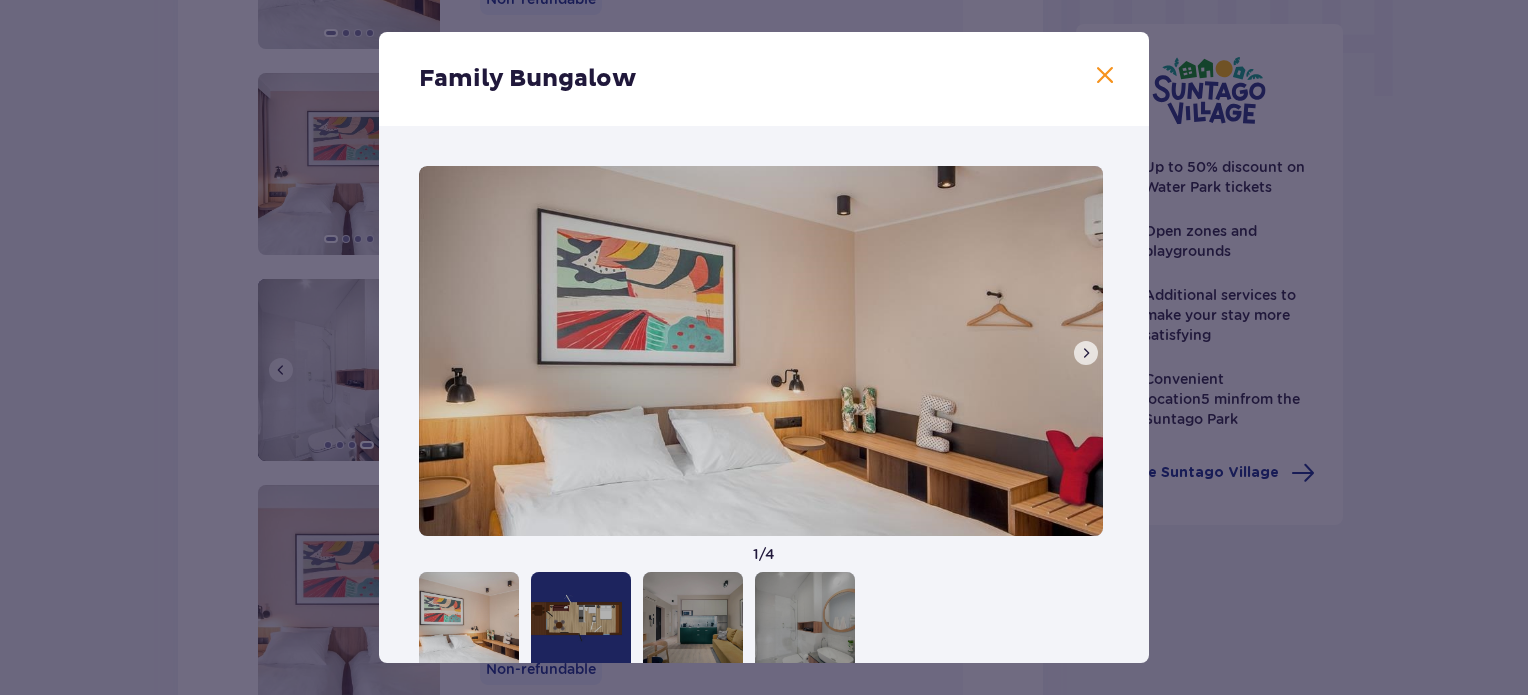 click at bounding box center (761, 351) 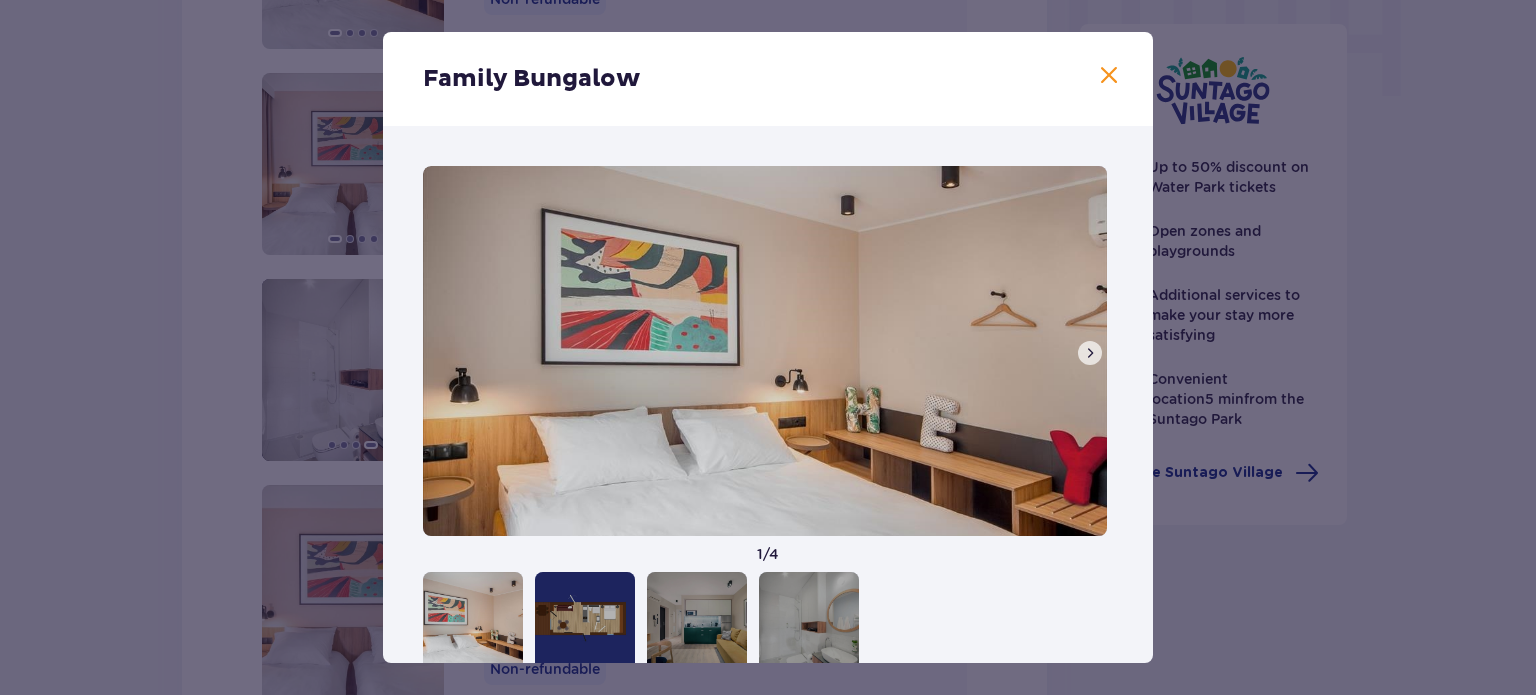 click at bounding box center (1109, 76) 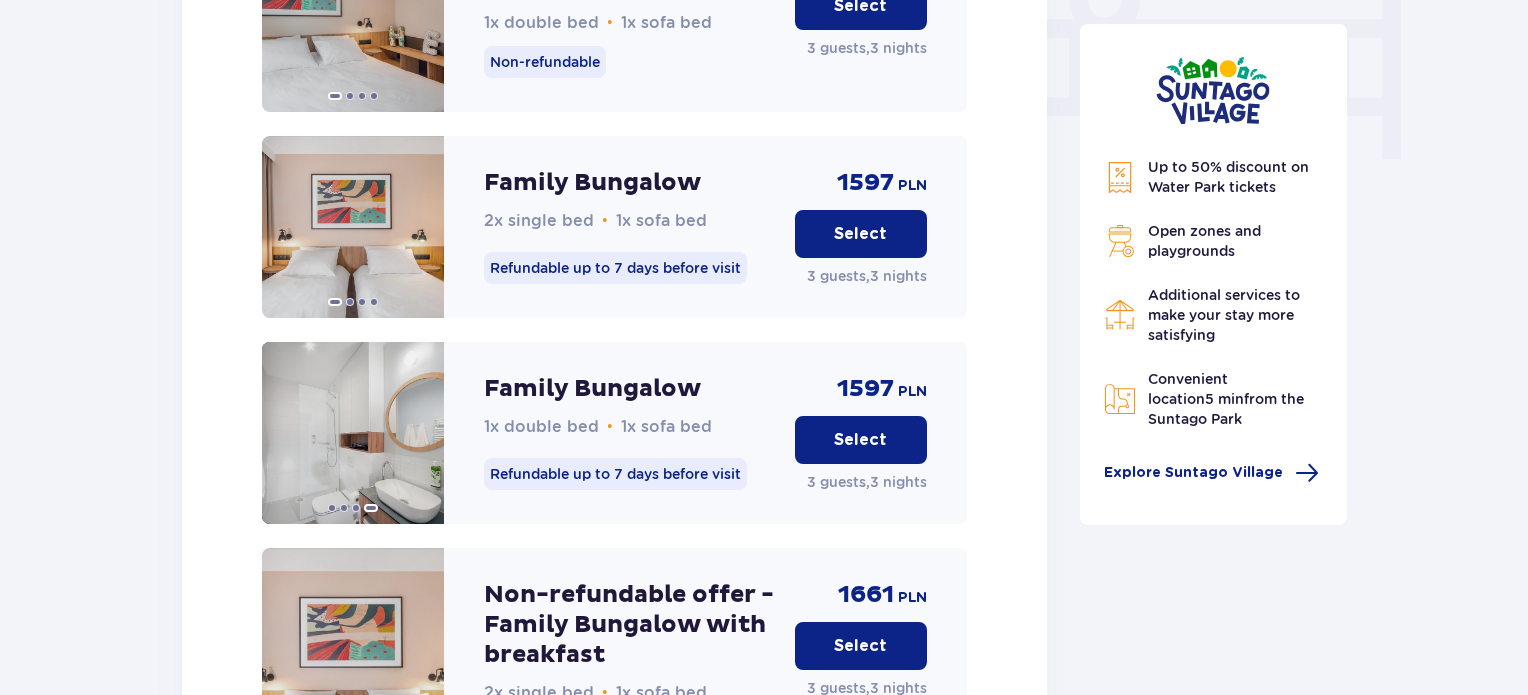 scroll, scrollTop: 2000, scrollLeft: 0, axis: vertical 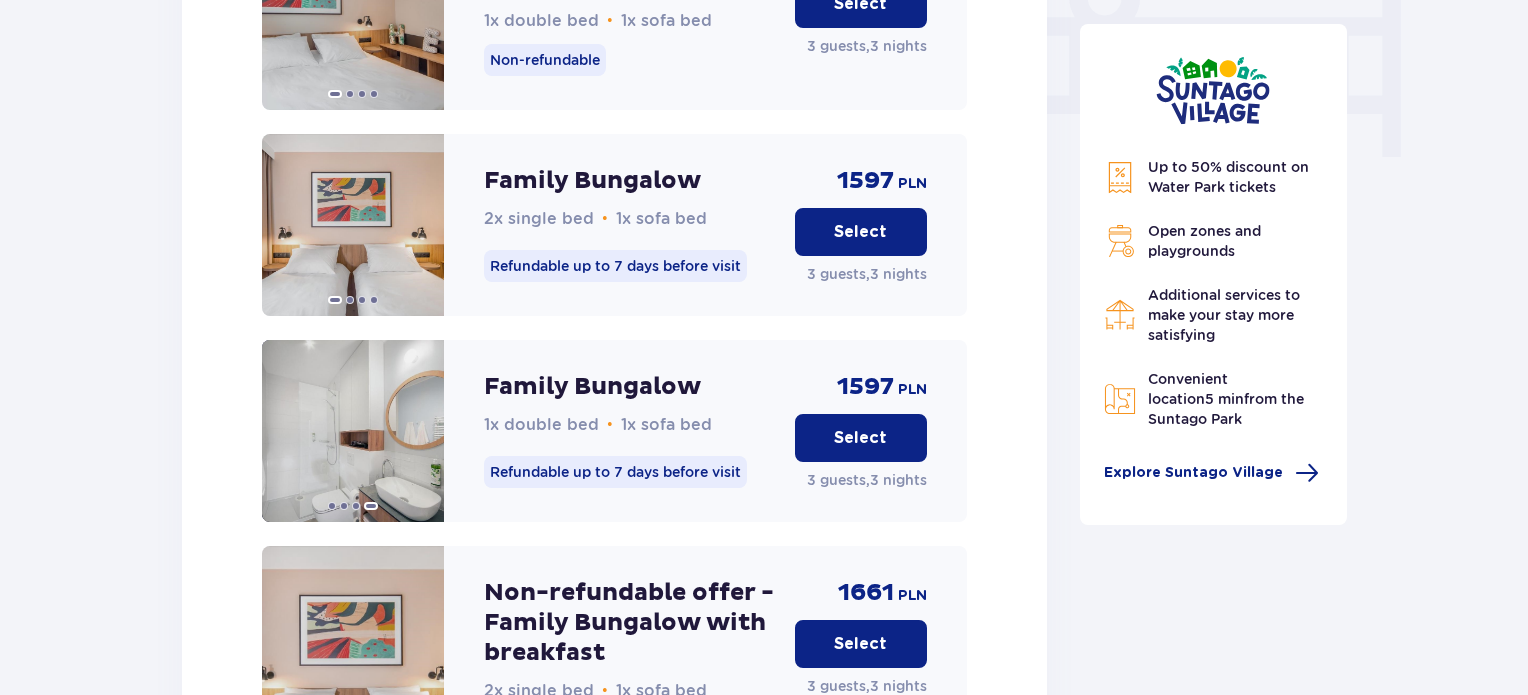 click on "Select" at bounding box center (860, 438) 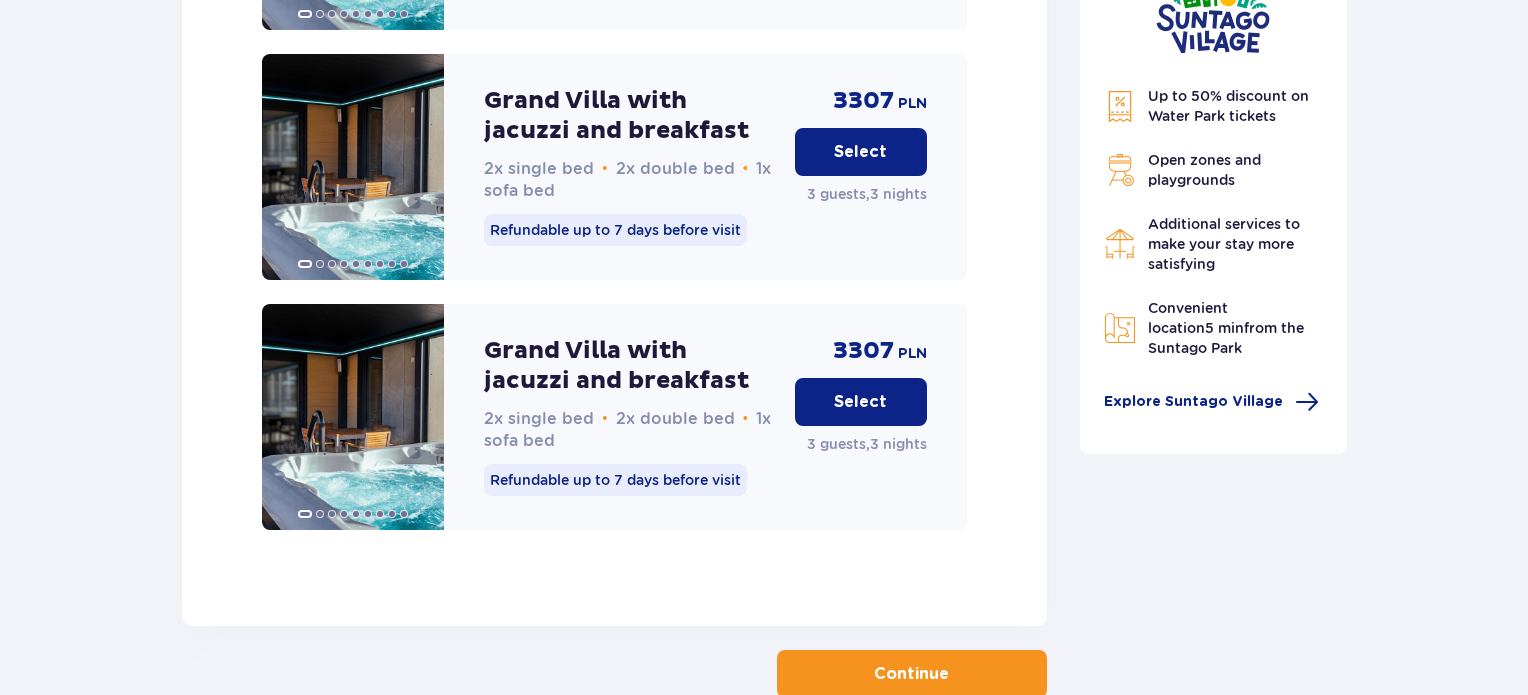 scroll, scrollTop: 5097, scrollLeft: 0, axis: vertical 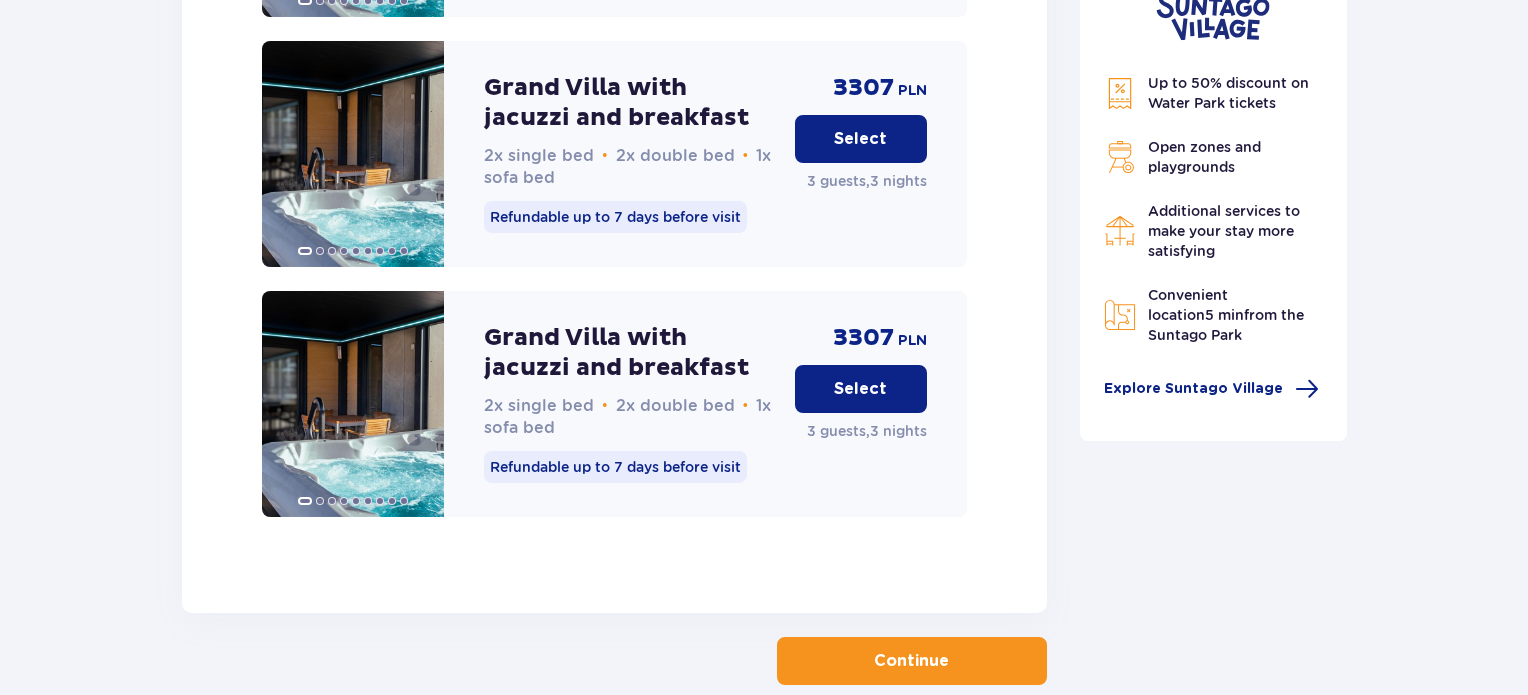 click on "Continue" at bounding box center [911, 661] 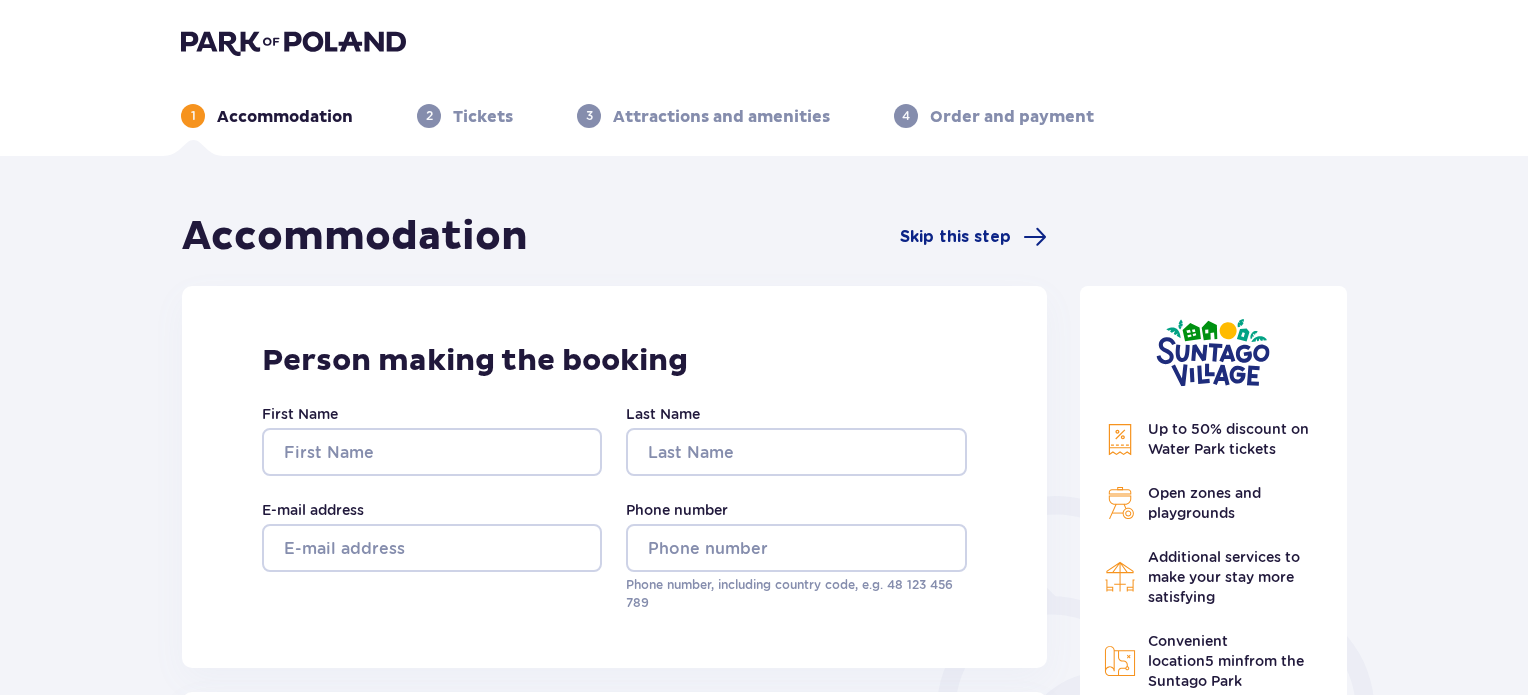 scroll, scrollTop: 0, scrollLeft: 0, axis: both 